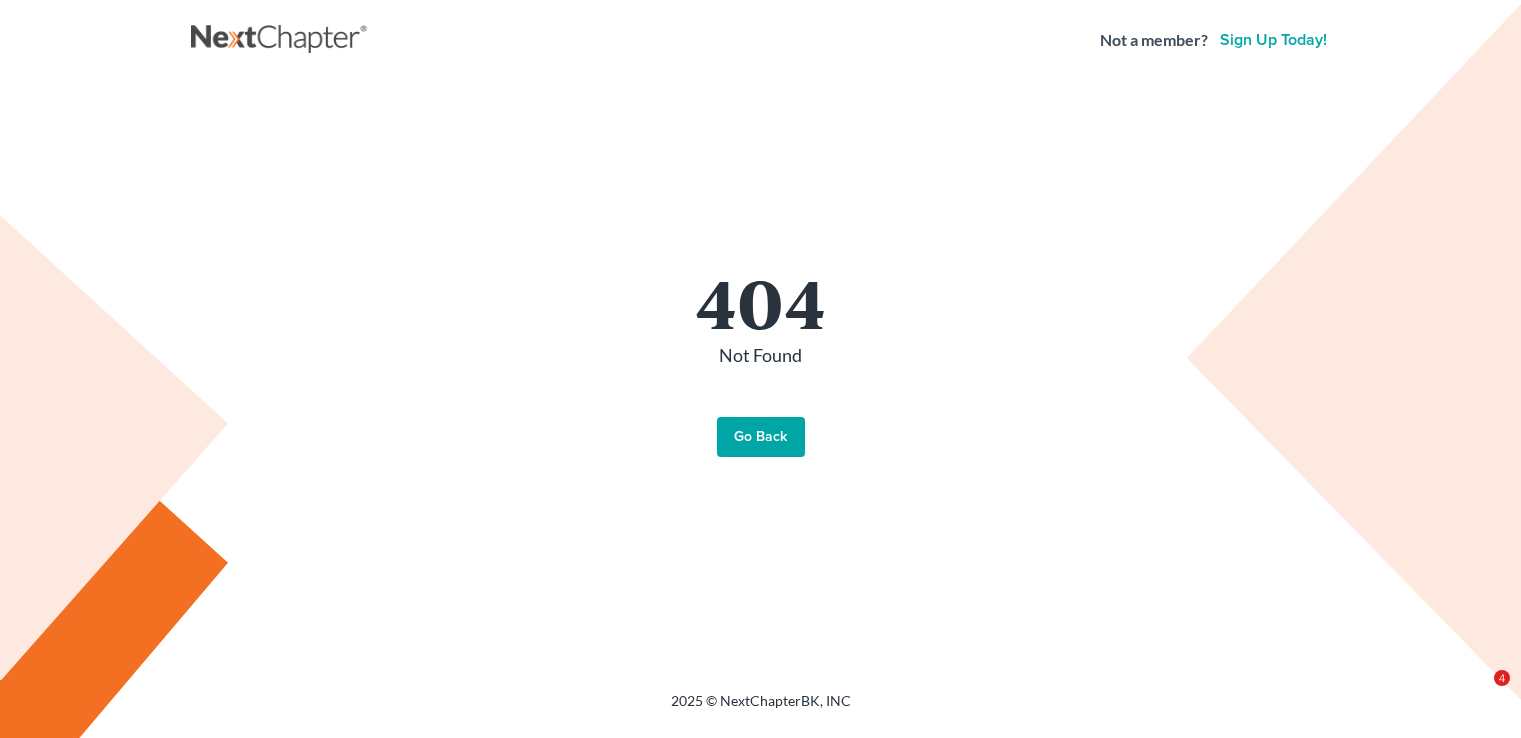scroll, scrollTop: 0, scrollLeft: 0, axis: both 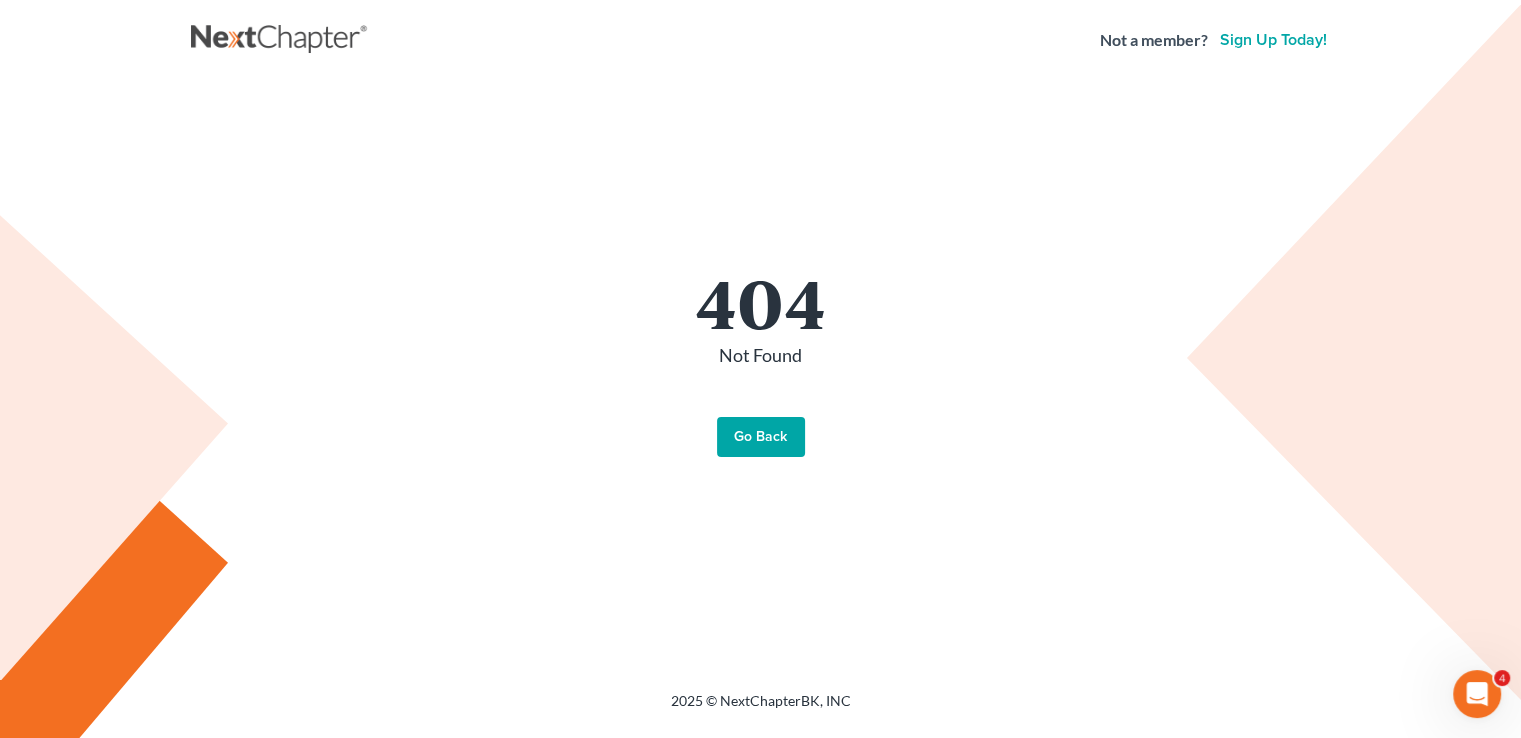 click on "Go Back" at bounding box center (761, 437) 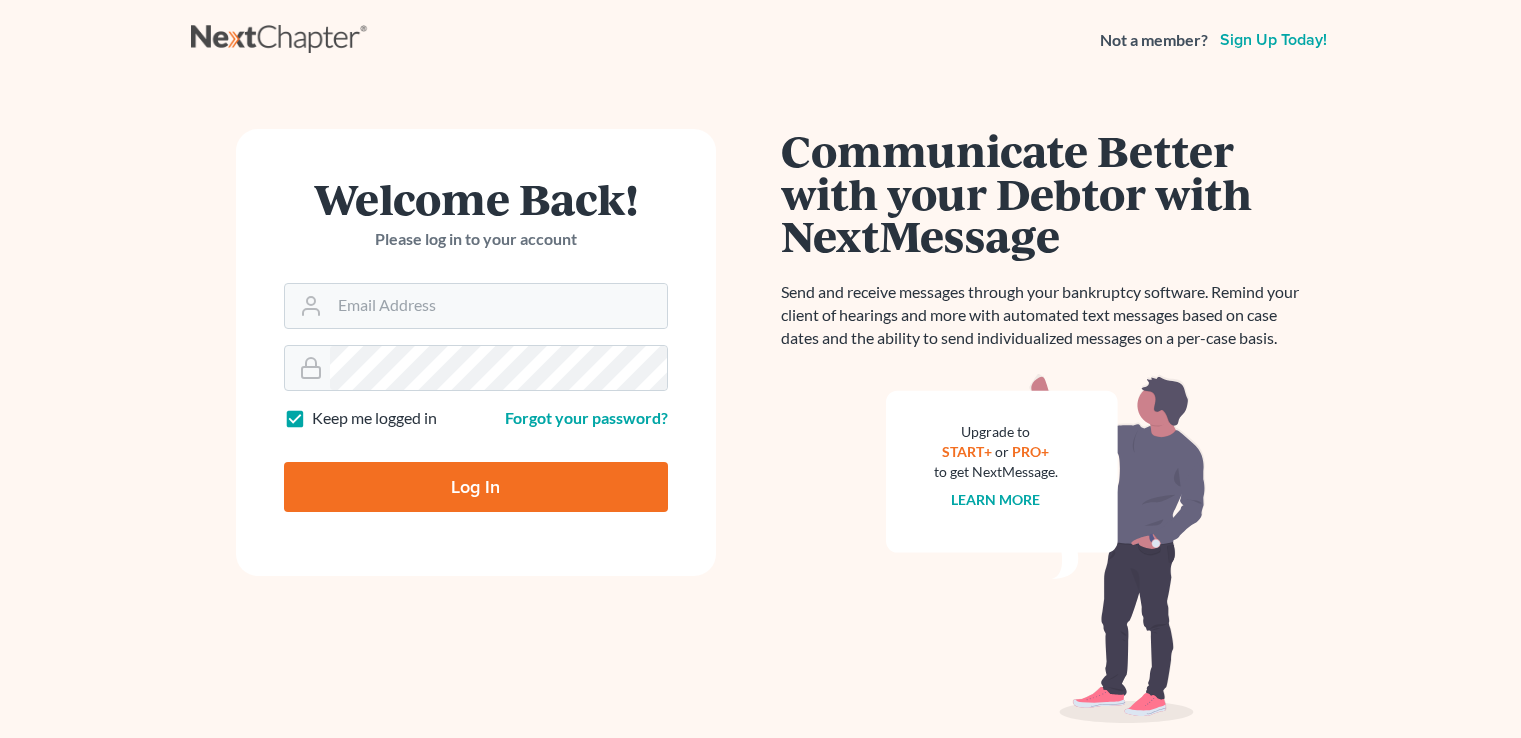 scroll, scrollTop: 0, scrollLeft: 0, axis: both 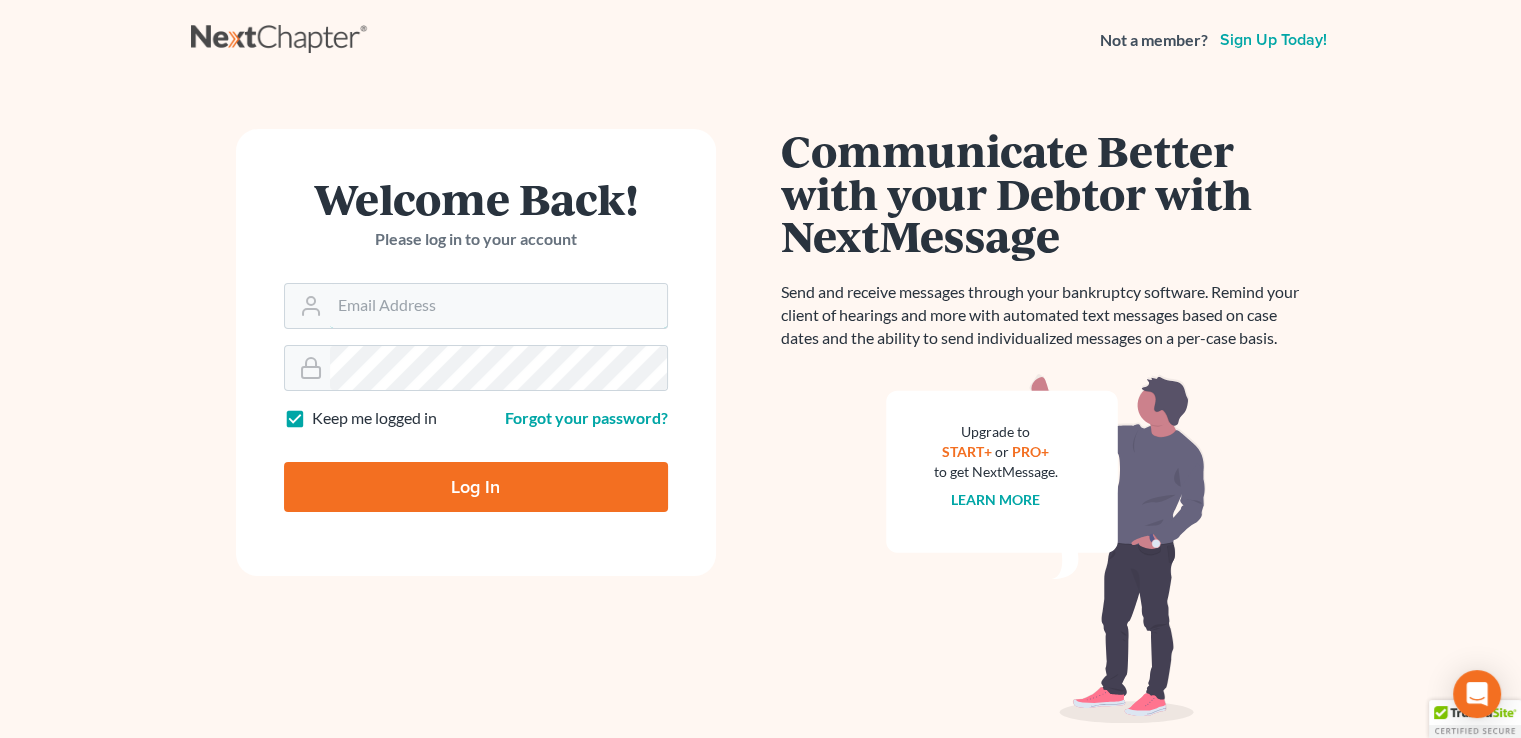 type on "[EMAIL]" 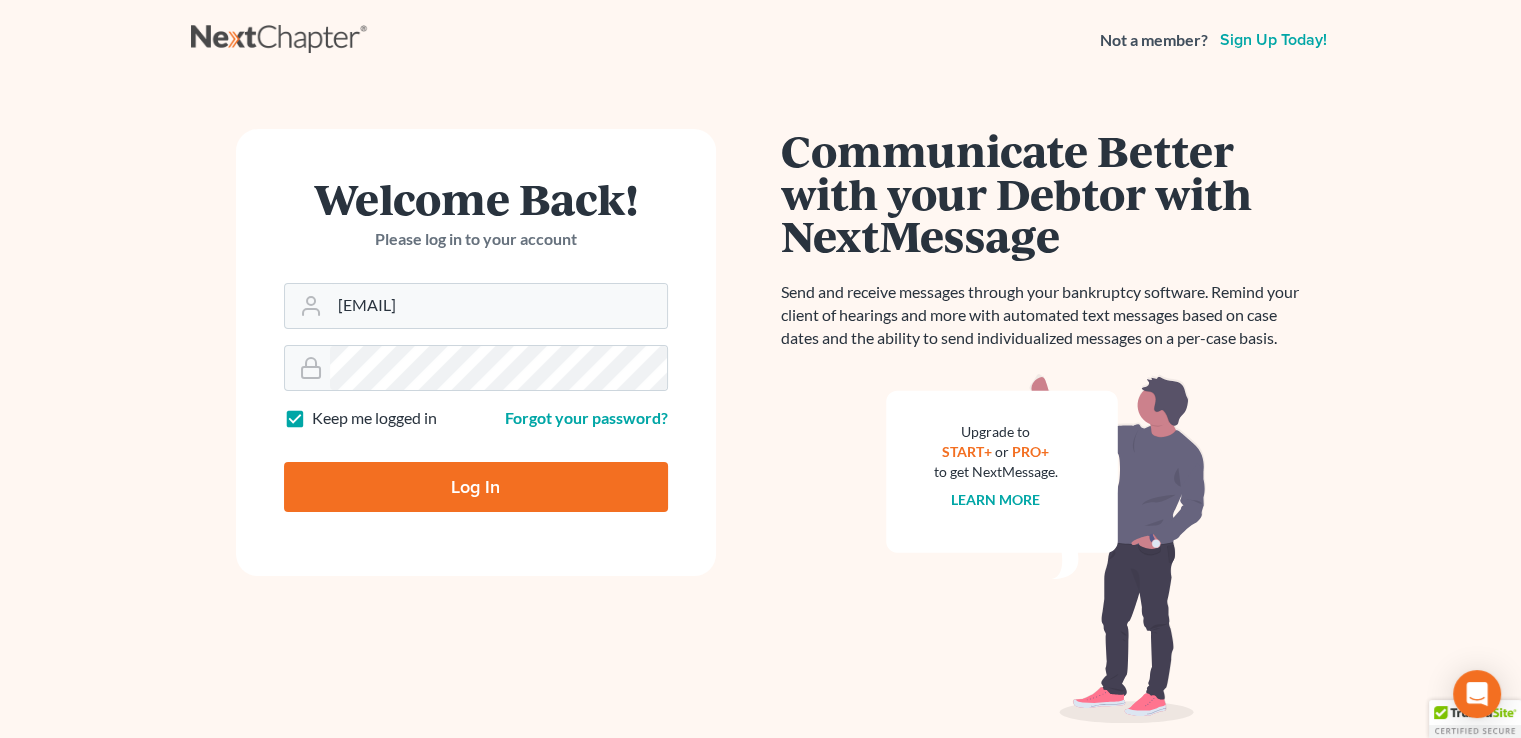 click on "Log In" at bounding box center (476, 487) 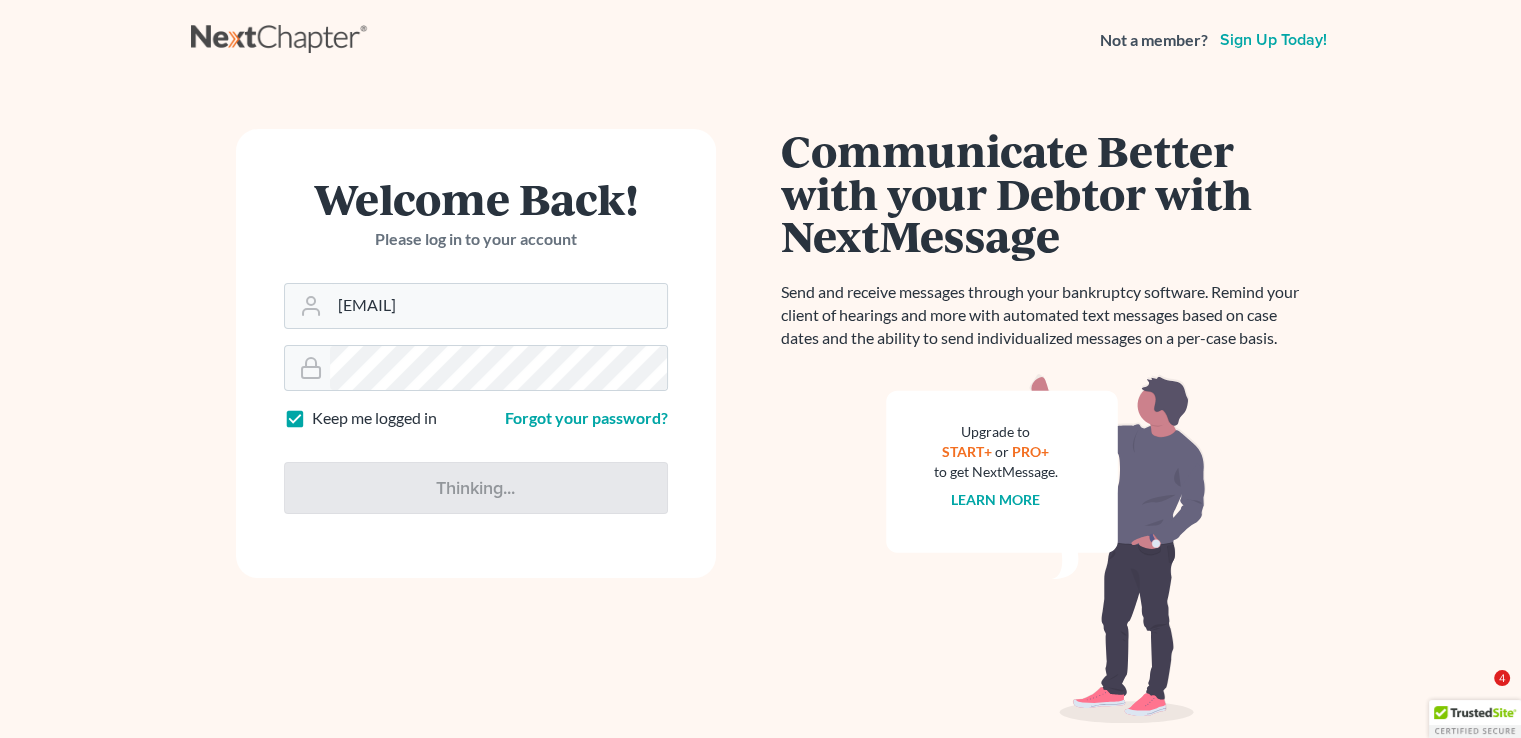 type on "Thinking..." 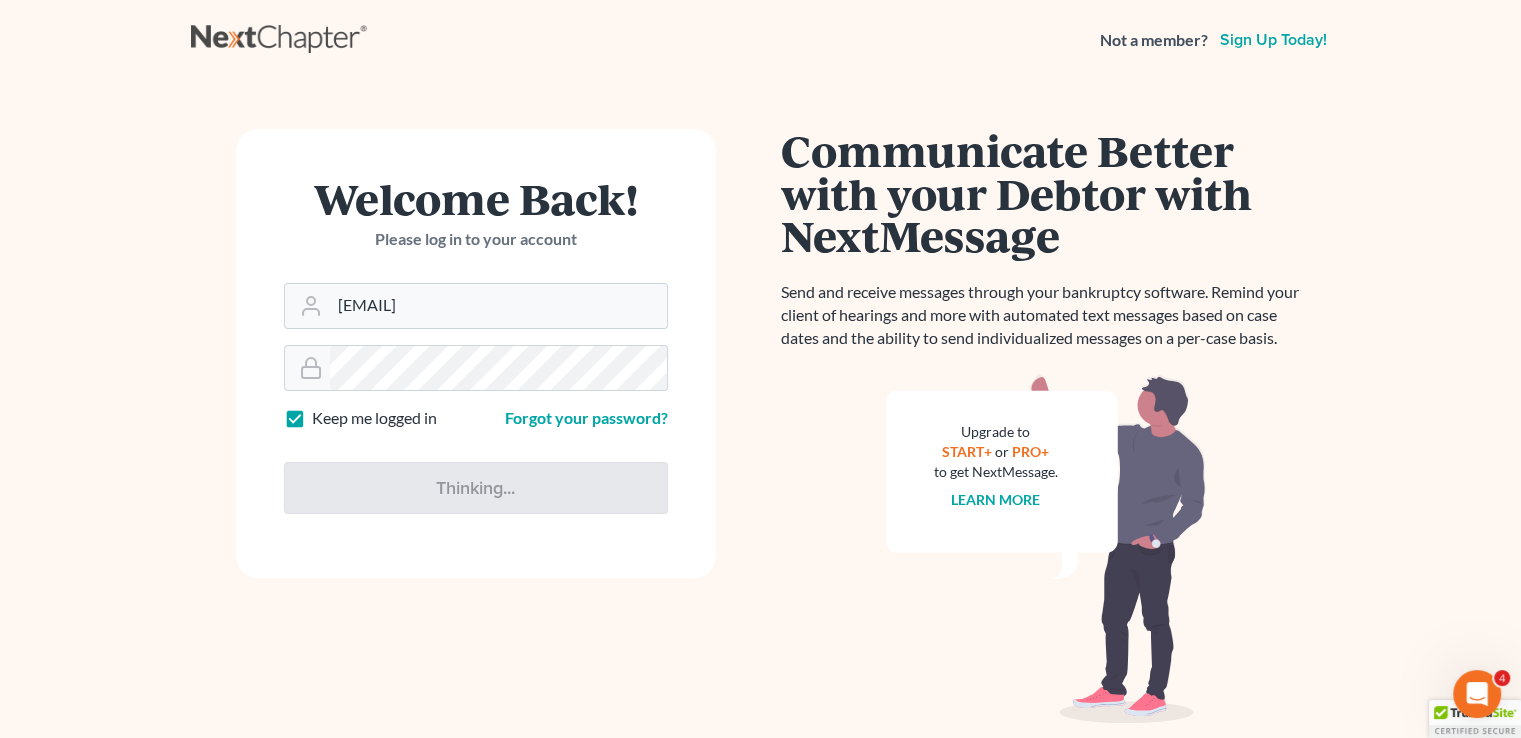 scroll, scrollTop: 0, scrollLeft: 0, axis: both 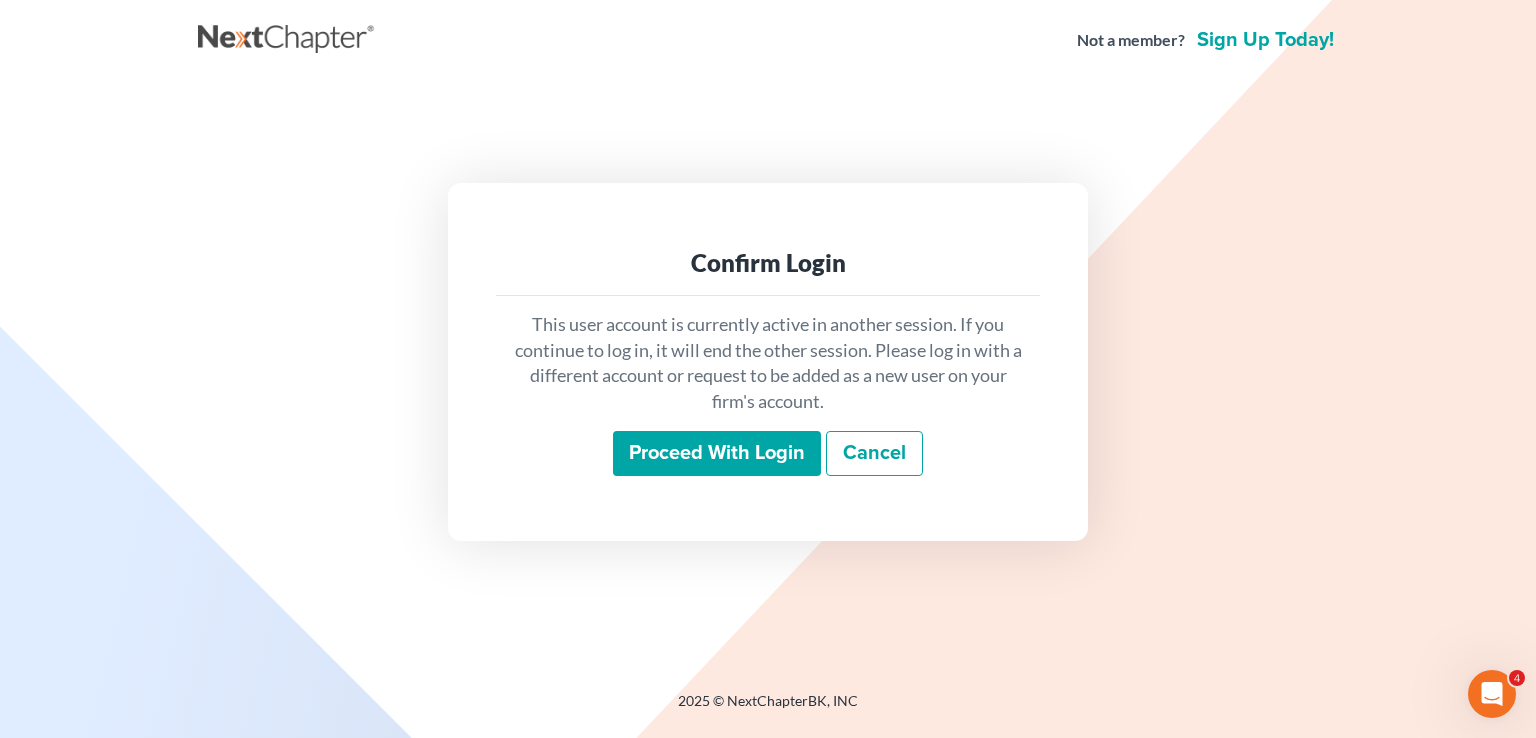 click on "Proceed with login" at bounding box center (717, 454) 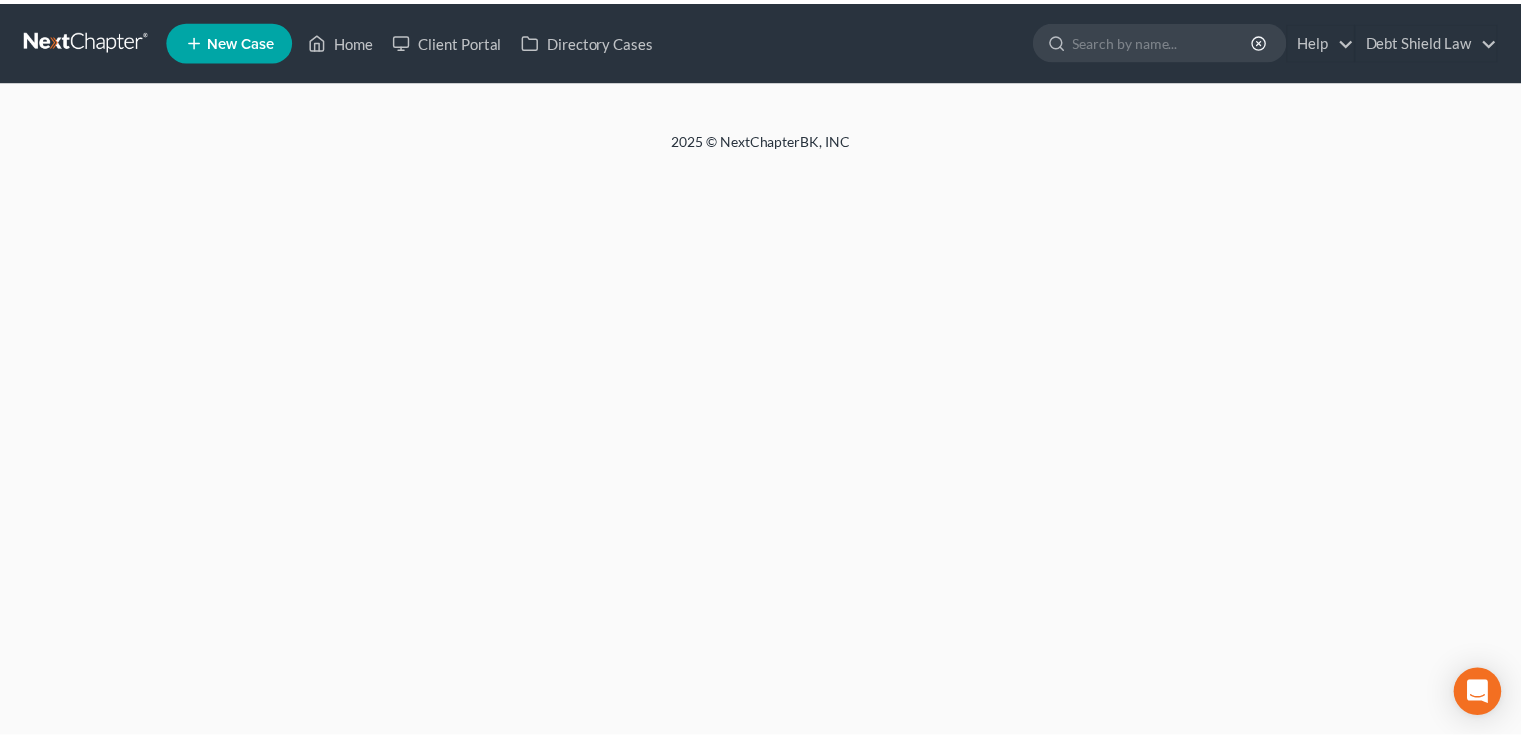 scroll, scrollTop: 0, scrollLeft: 0, axis: both 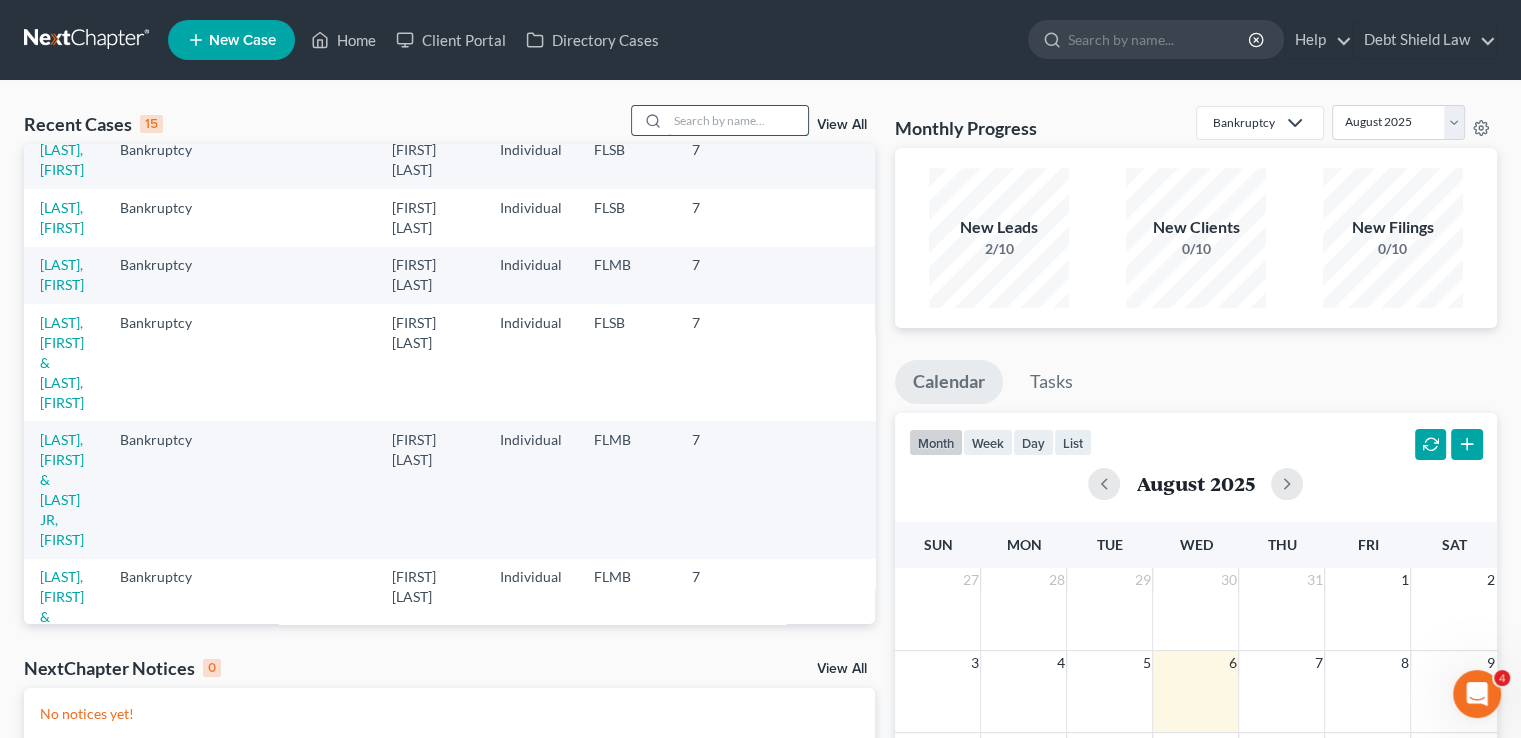 click at bounding box center (738, 120) 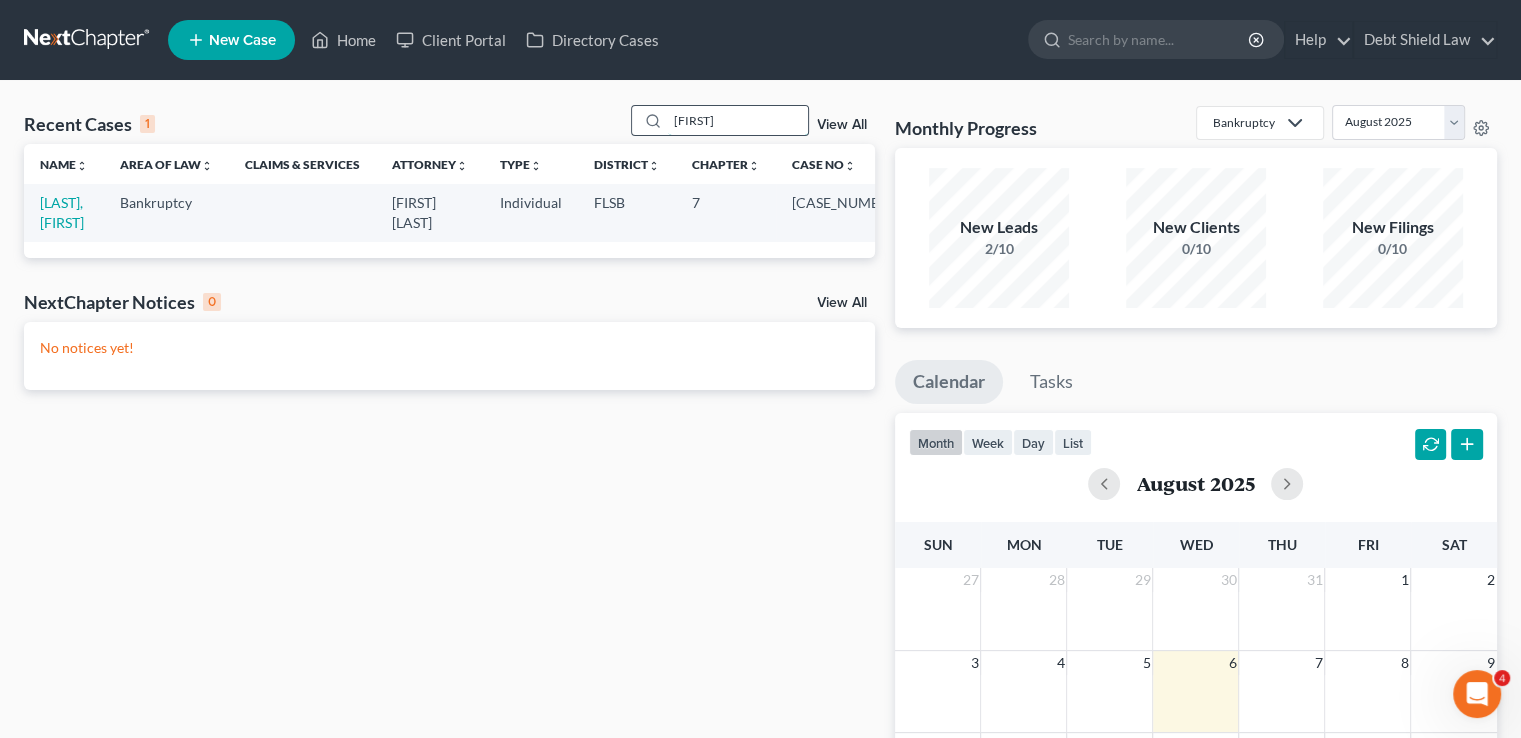 scroll, scrollTop: 0, scrollLeft: 0, axis: both 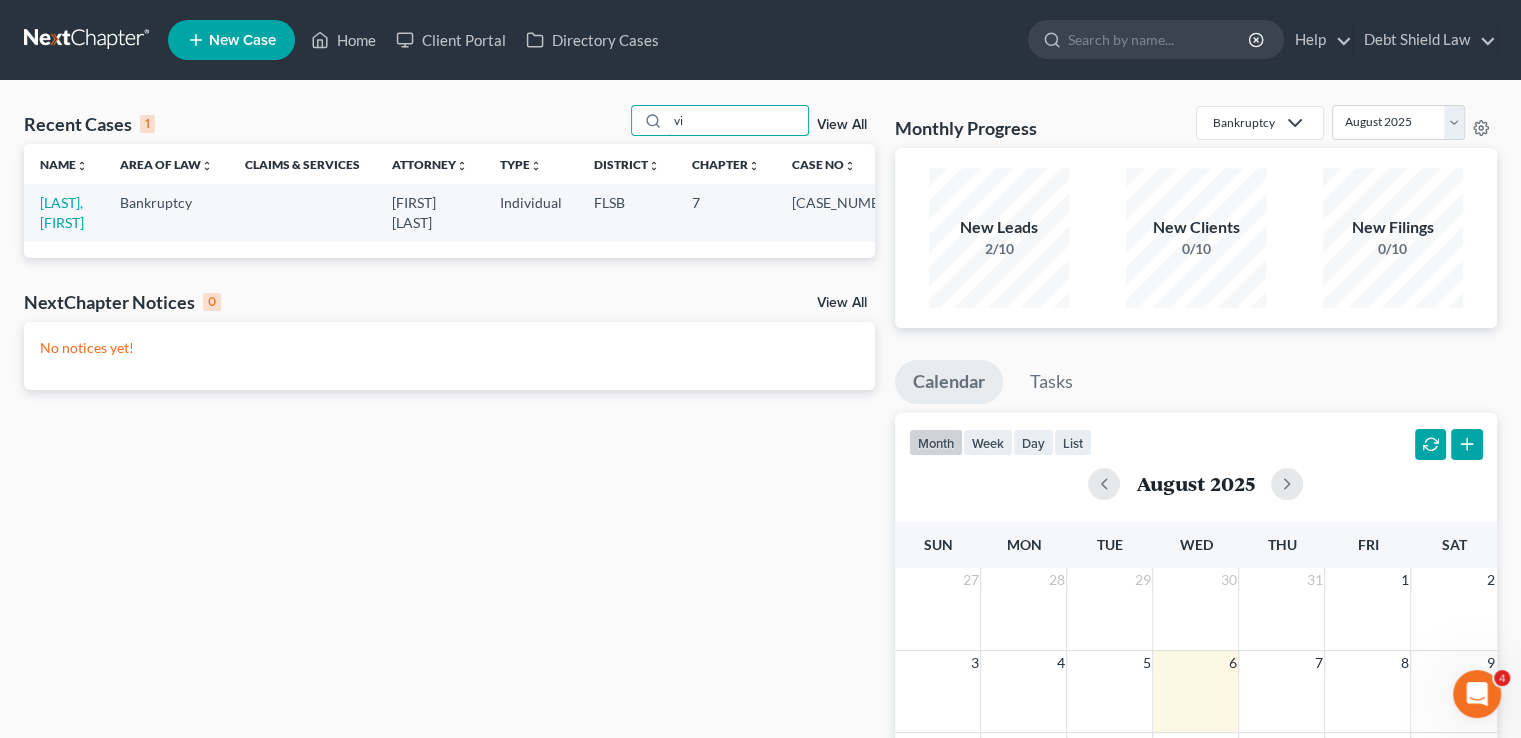 type on "v" 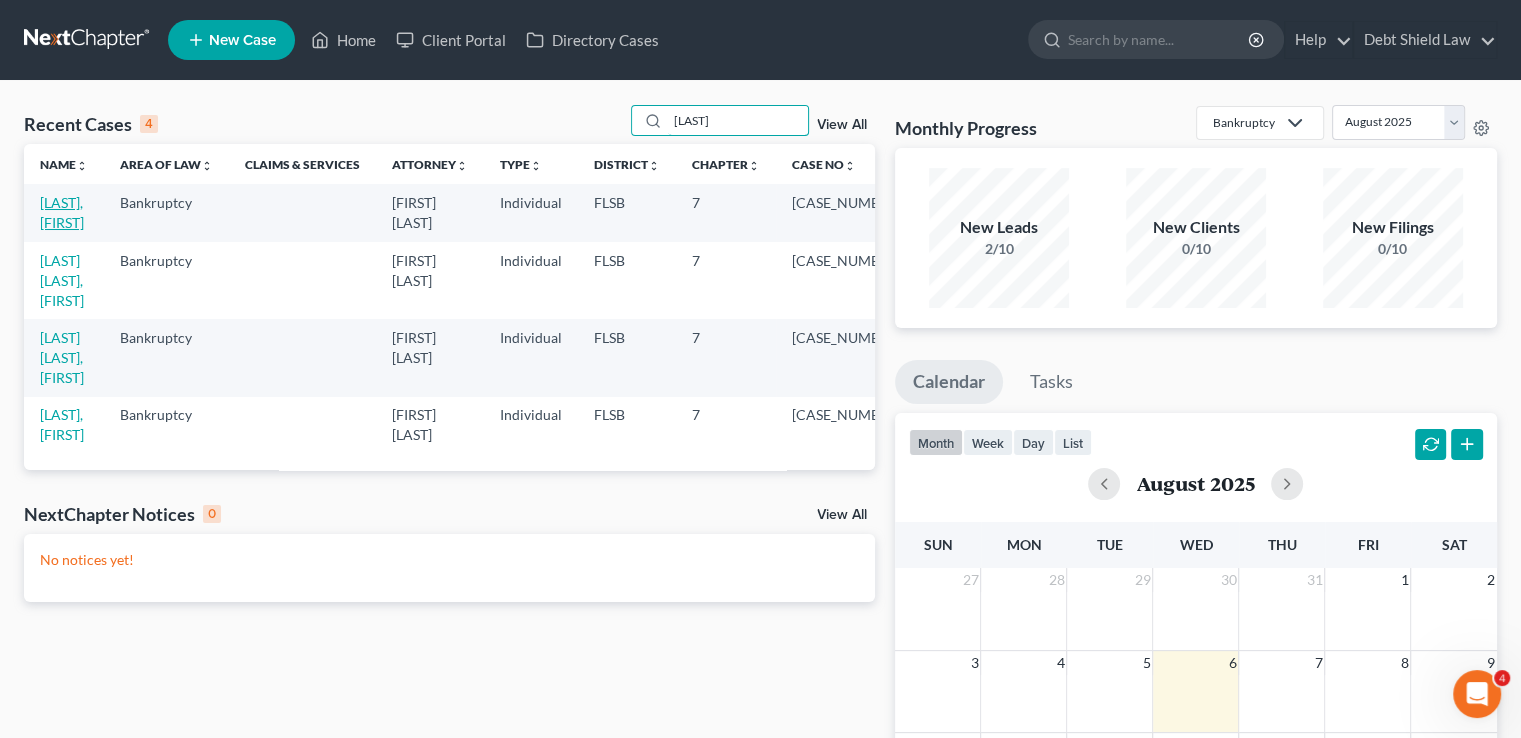 type on "[LAST]" 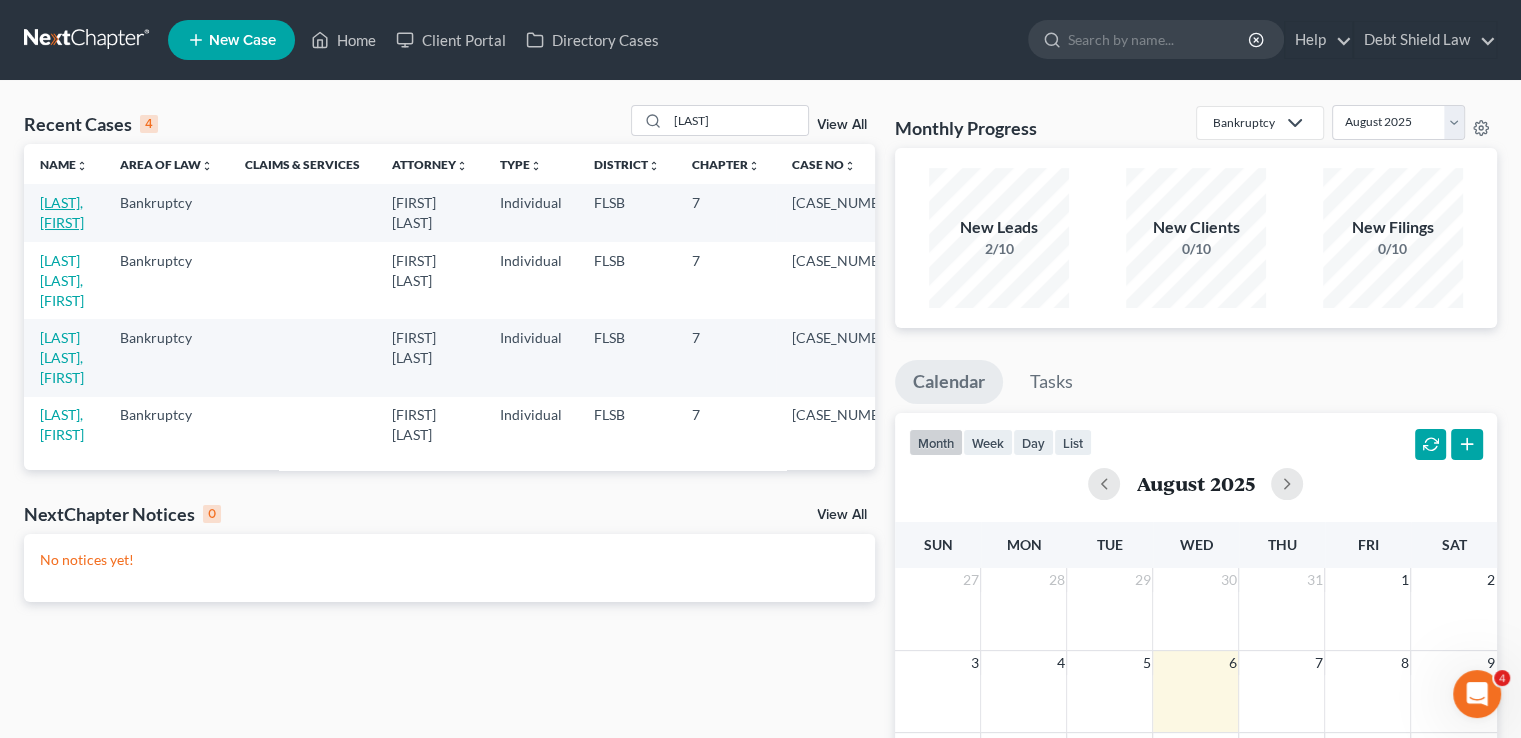 click on "[LAST], [FIRST]" at bounding box center (62, 212) 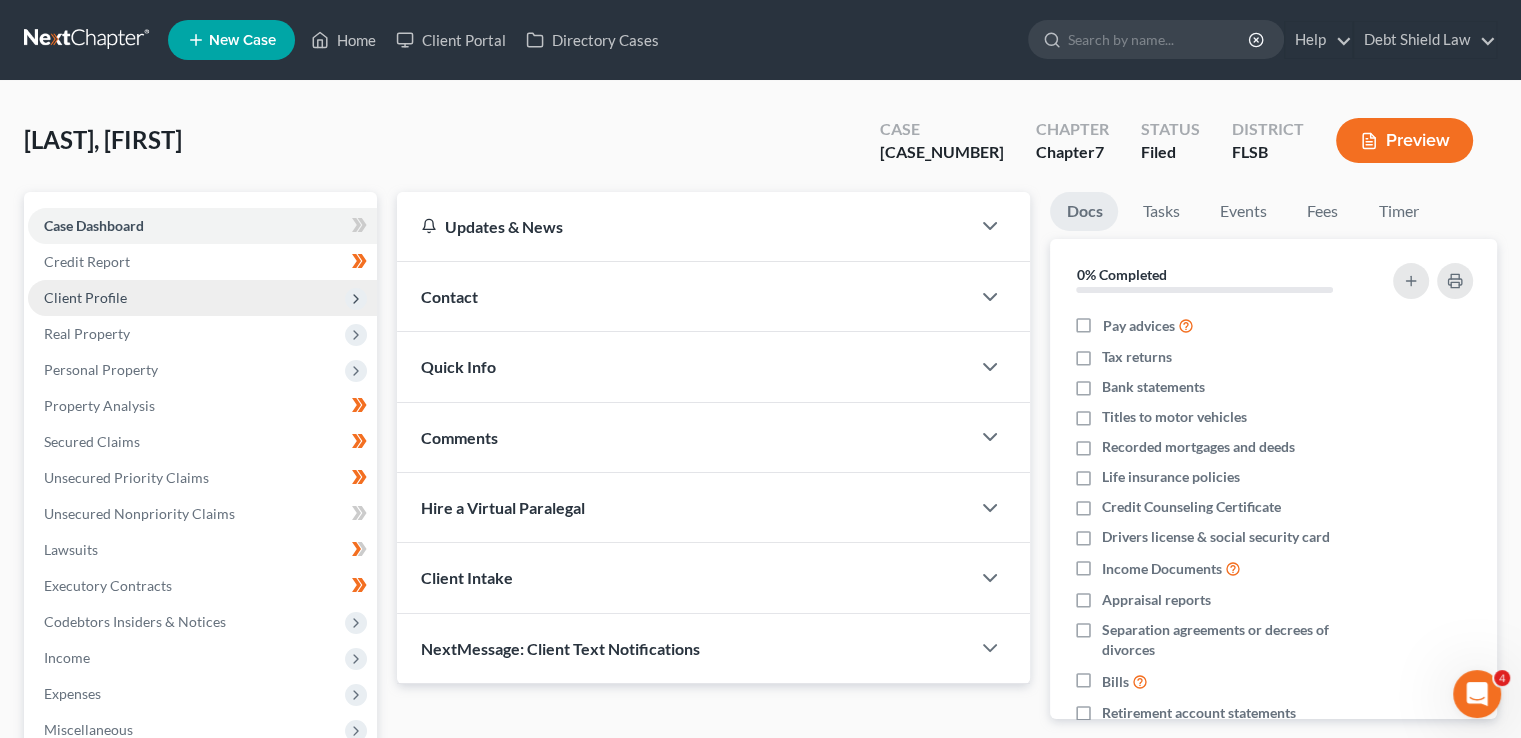 click on "Client Profile" at bounding box center [202, 298] 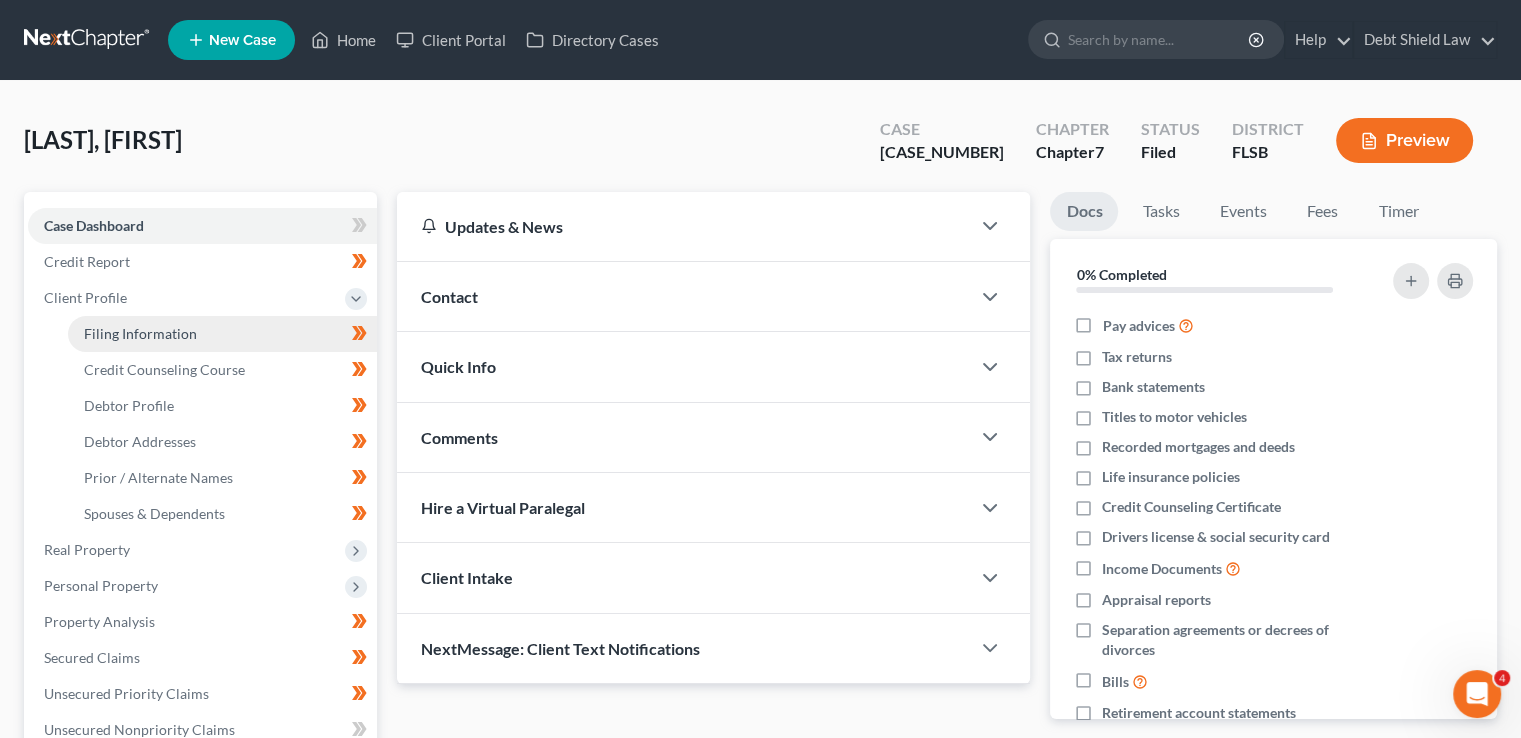 click on "Filing Information" at bounding box center [140, 333] 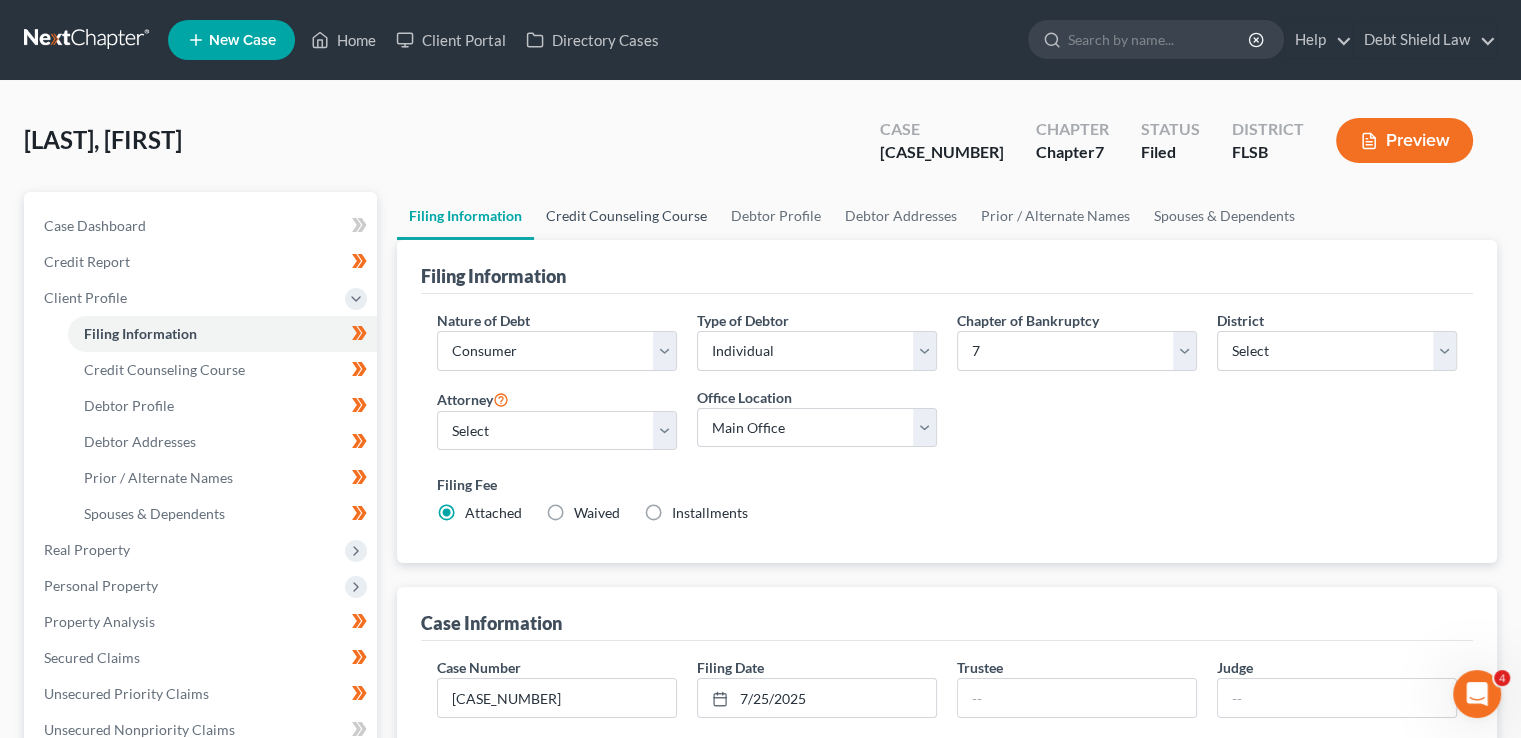 click on "Credit Counseling Course" at bounding box center (626, 216) 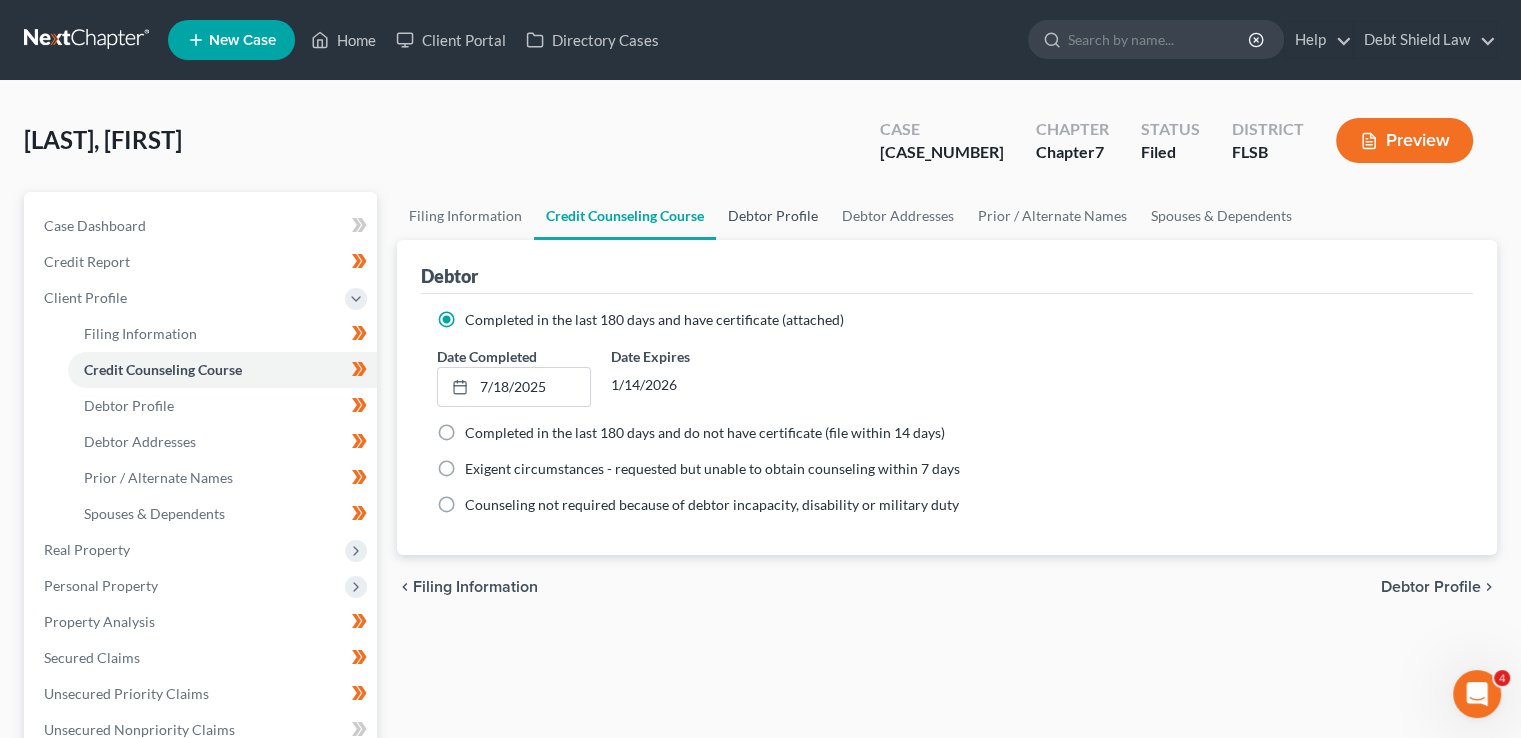 click on "Debtor Profile" at bounding box center (773, 216) 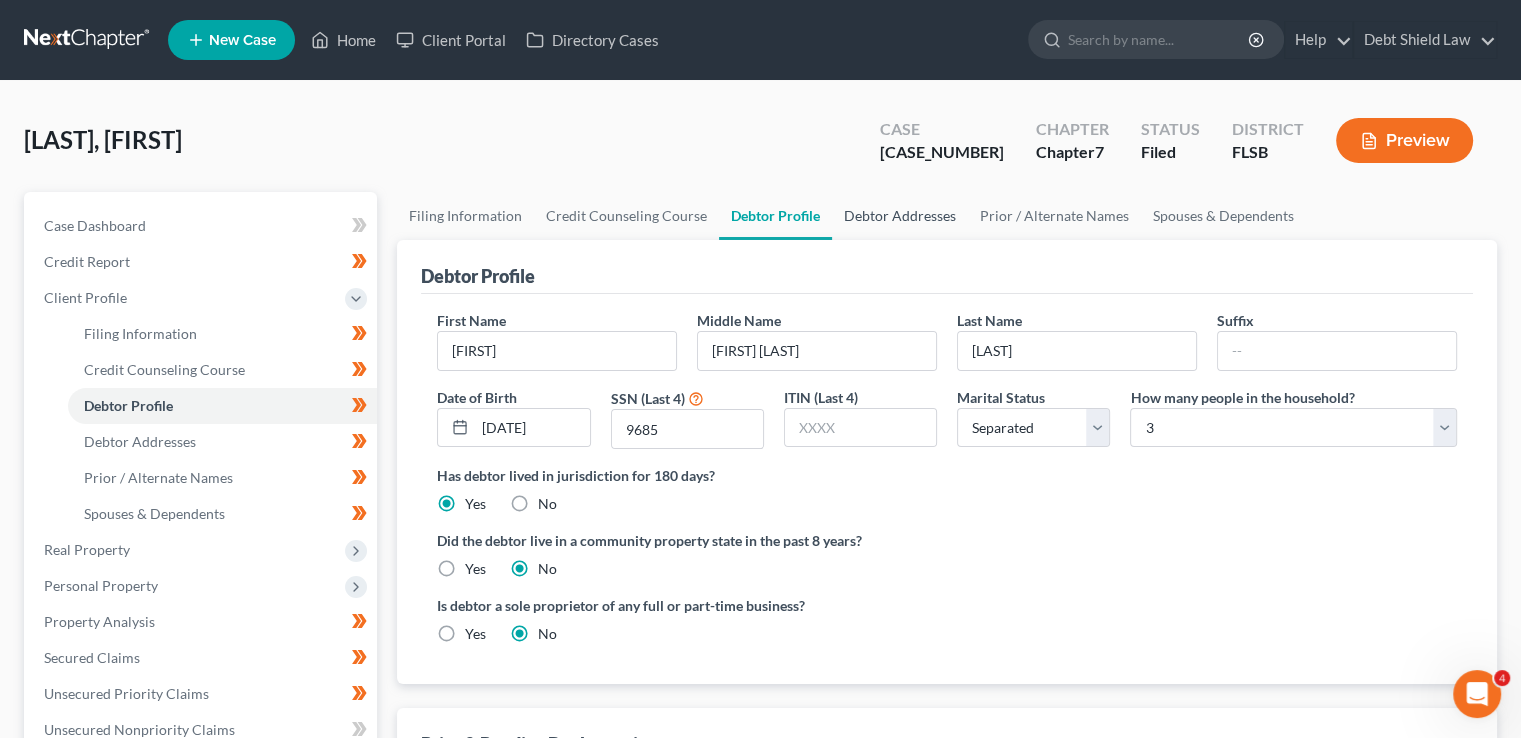 click on "Debtor Addresses" at bounding box center [900, 216] 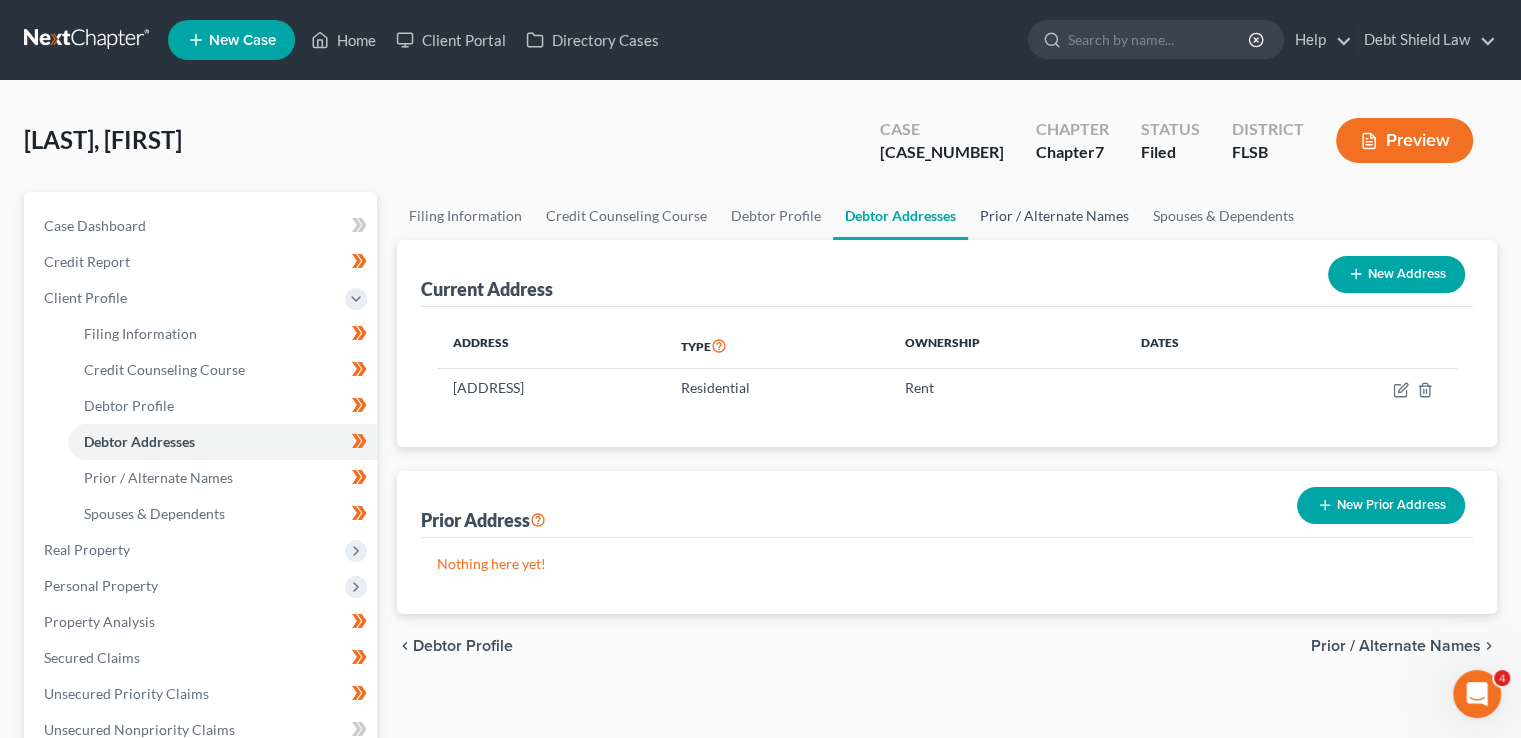 click on "Prior / Alternate Names" at bounding box center [1054, 216] 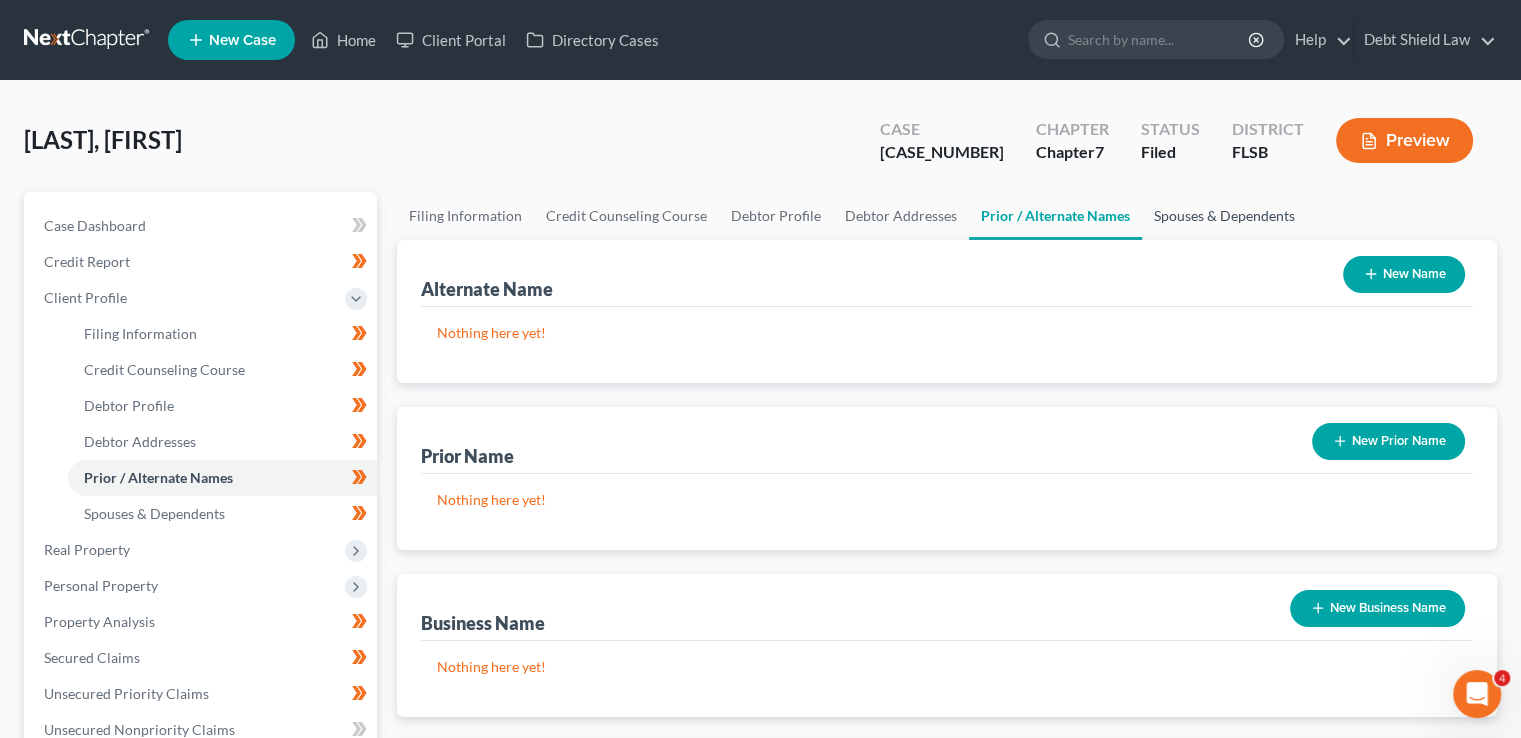 click on "Spouses & Dependents" at bounding box center [1224, 216] 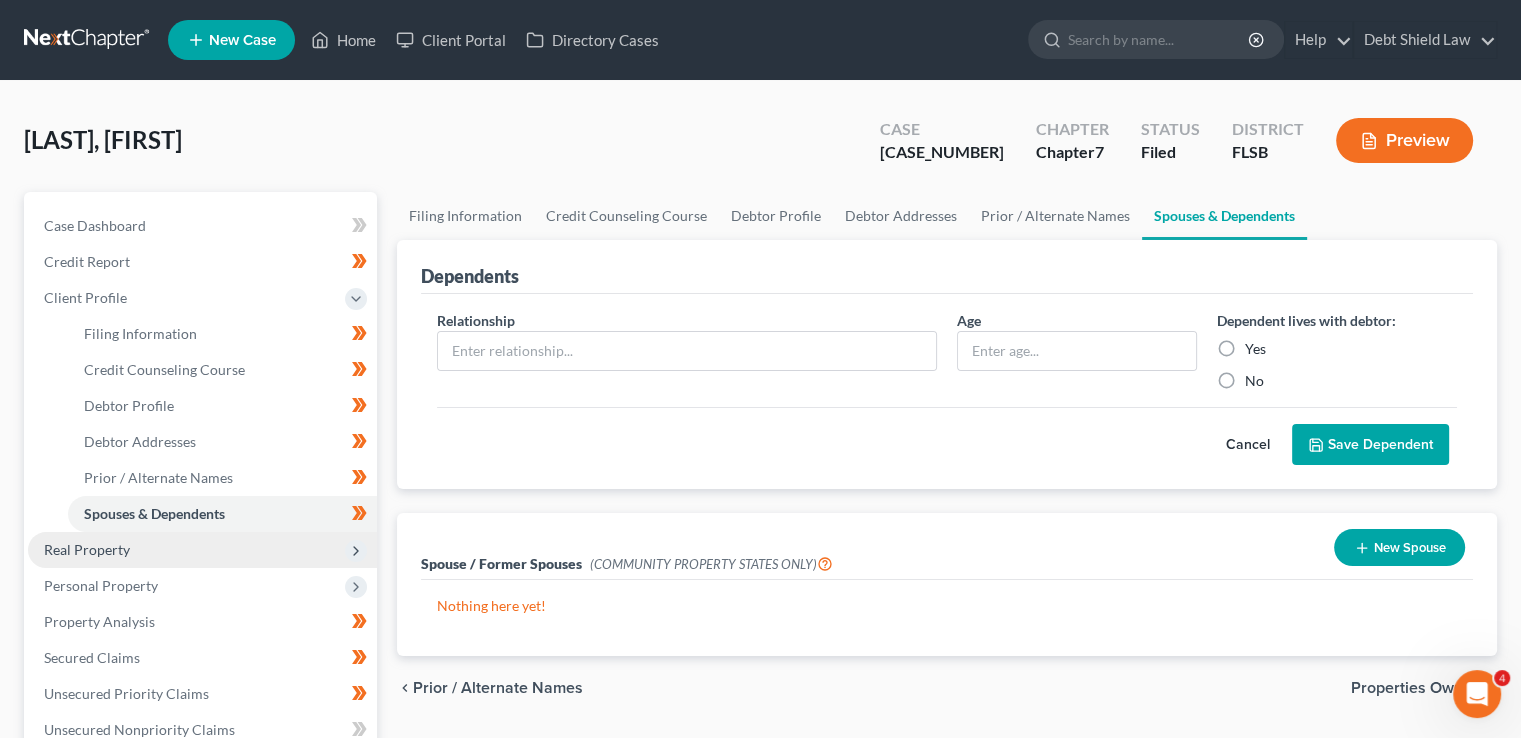click on "Real Property" at bounding box center (202, 550) 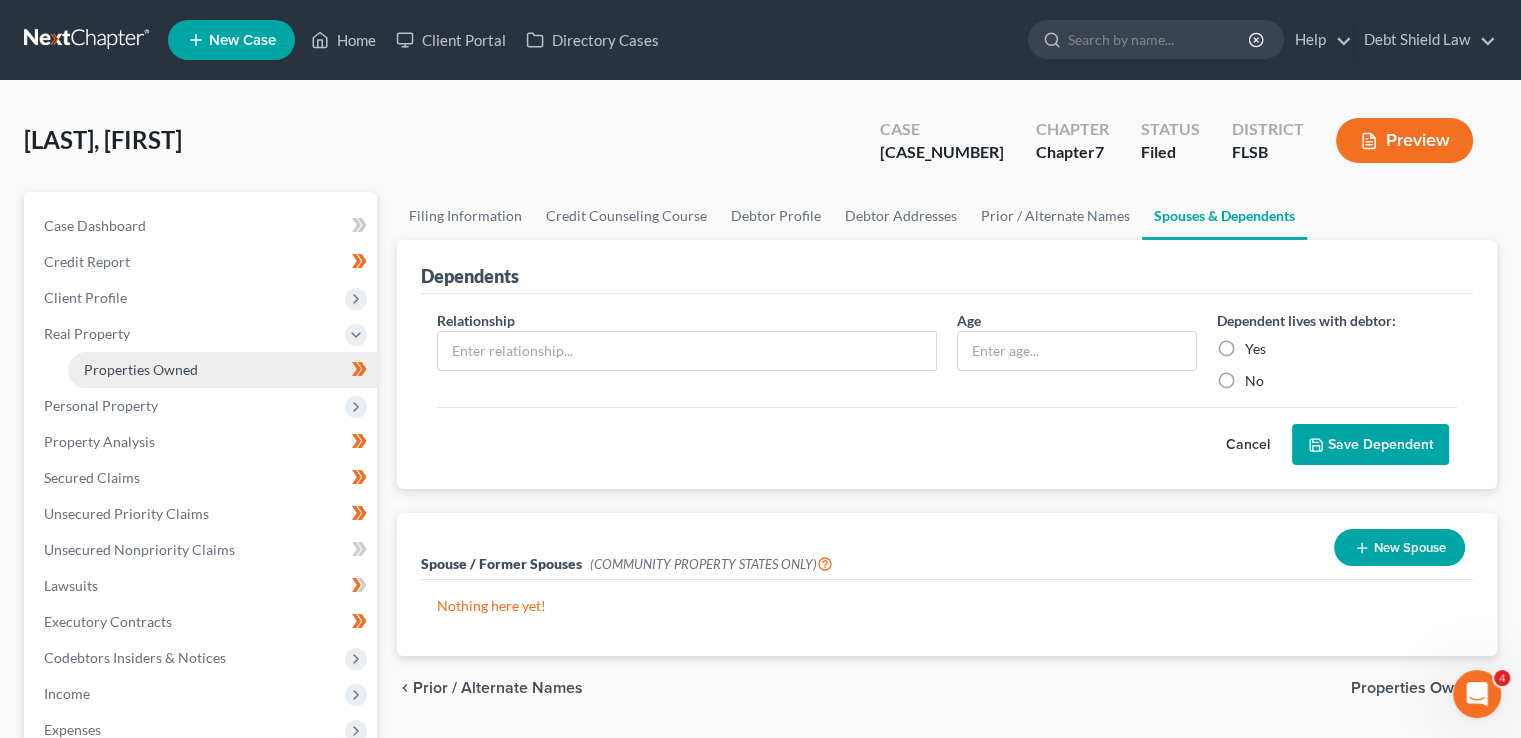 click on "Properties Owned" at bounding box center (222, 370) 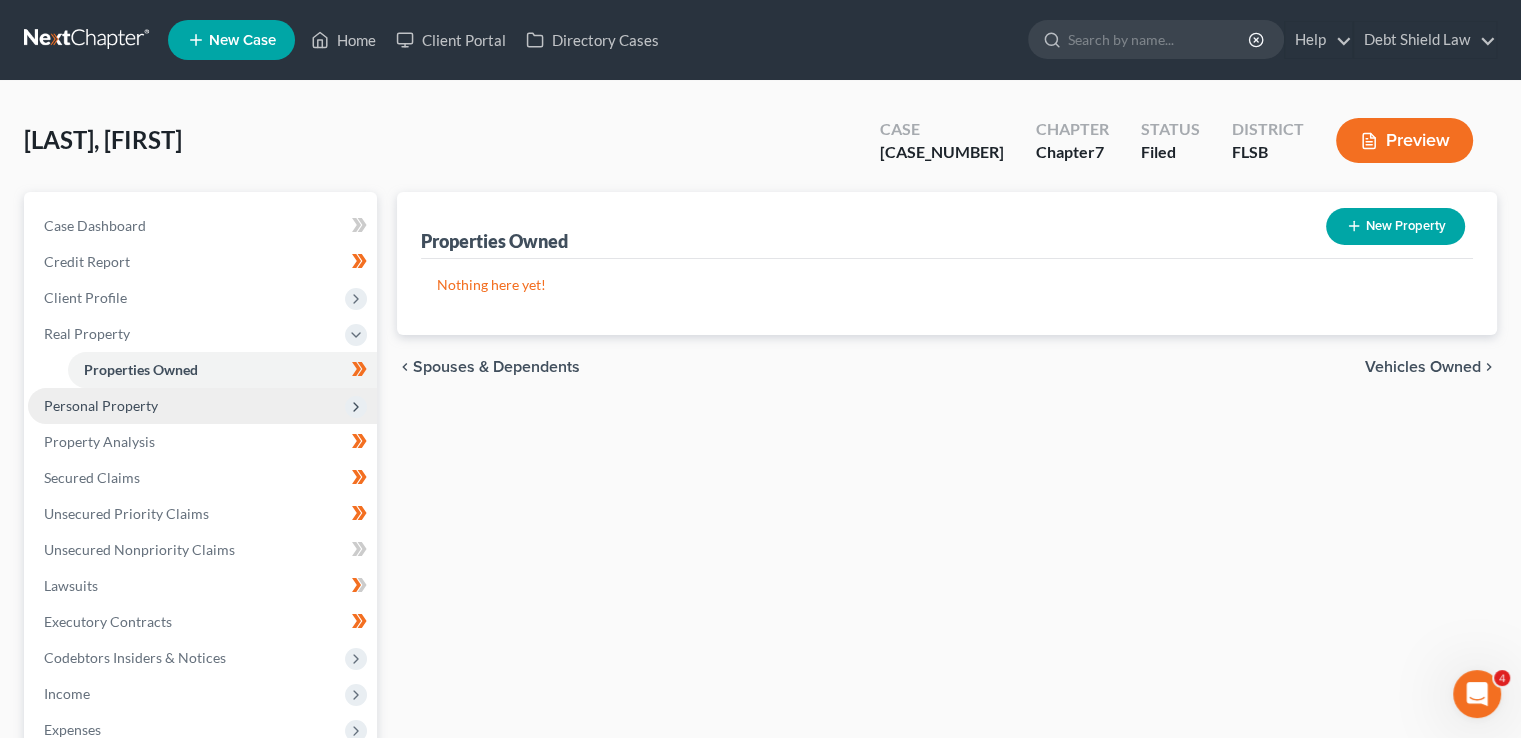 click on "Personal Property" at bounding box center [202, 406] 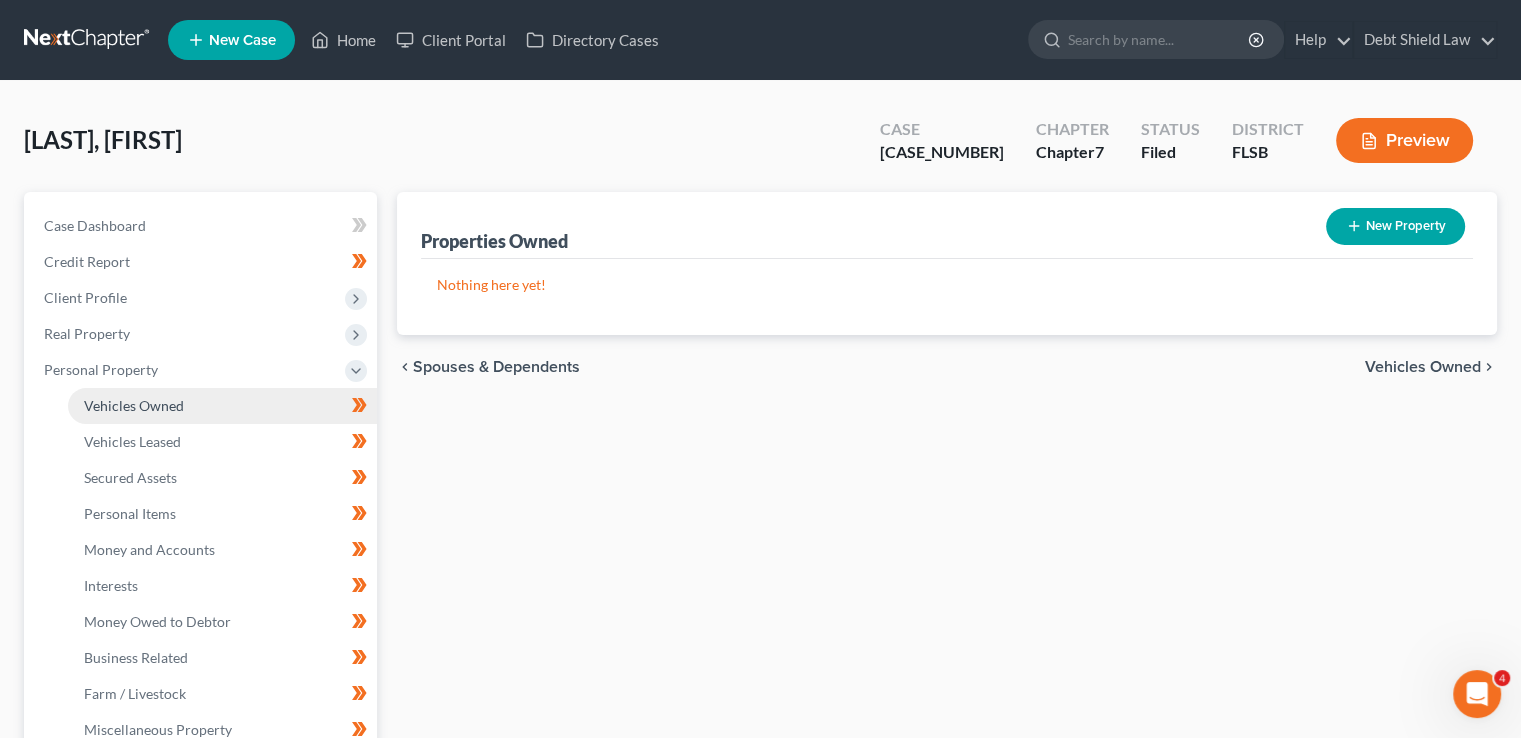 click on "Vehicles Owned" at bounding box center (134, 405) 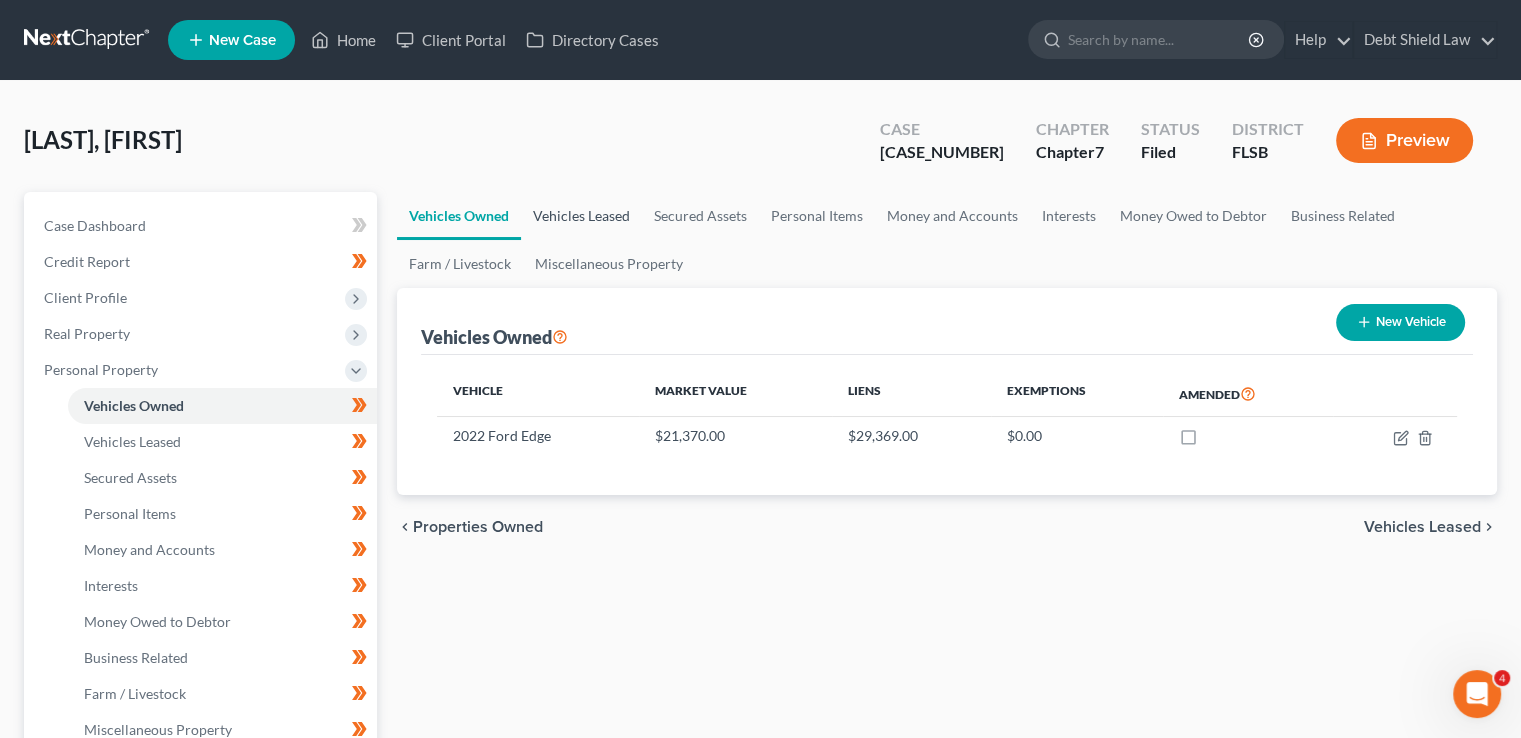 click on "Vehicles Leased" at bounding box center (581, 216) 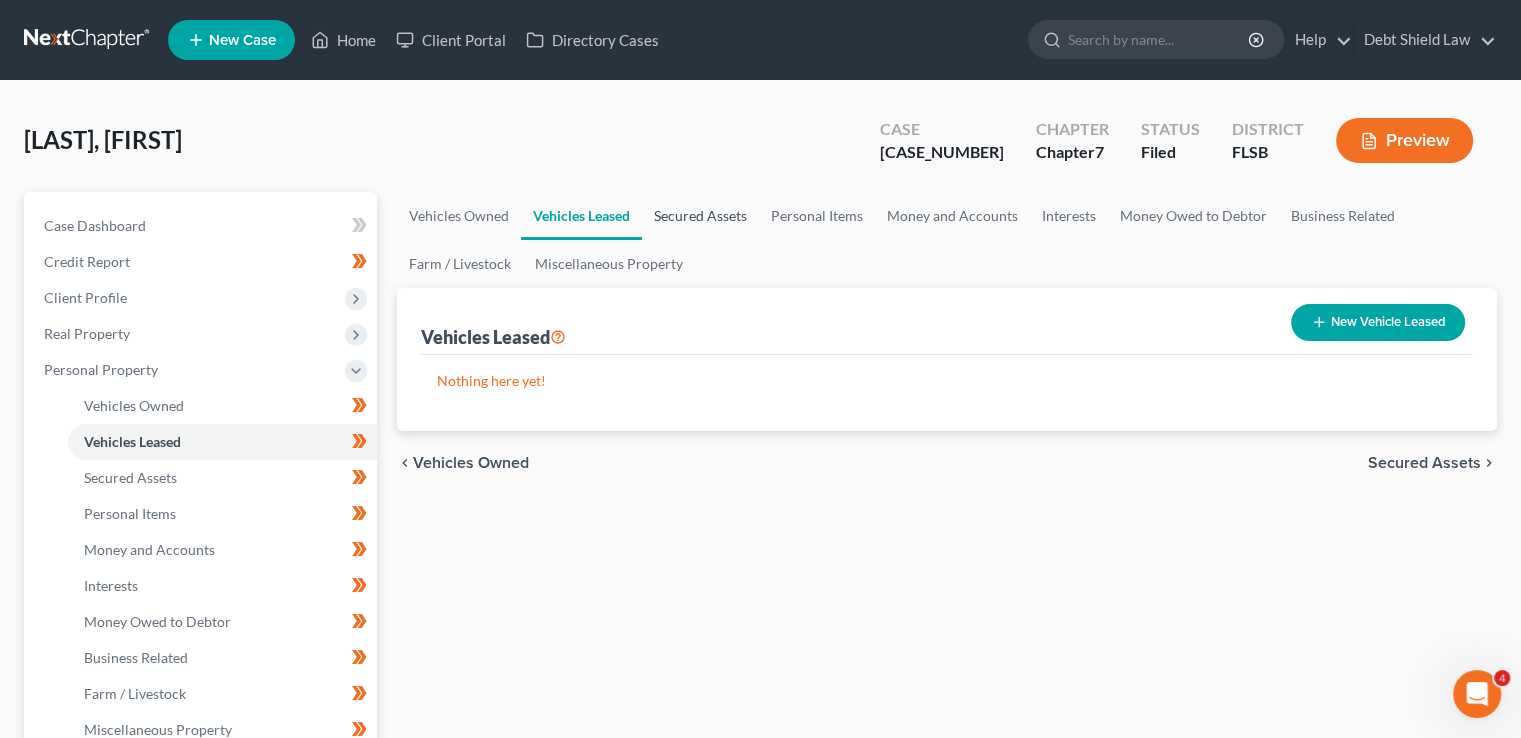 click on "Secured Assets" at bounding box center [700, 216] 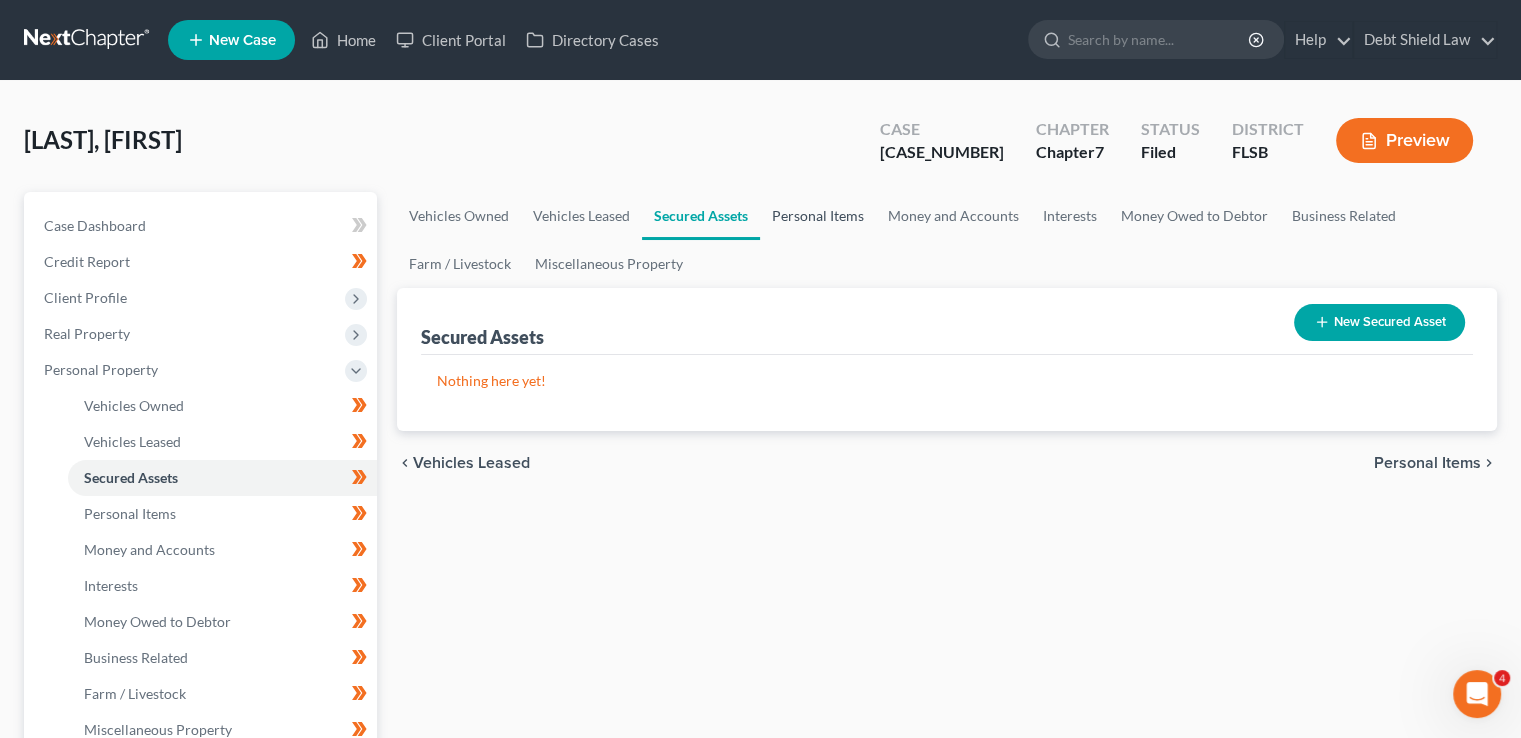 click on "Personal Items" at bounding box center (818, 216) 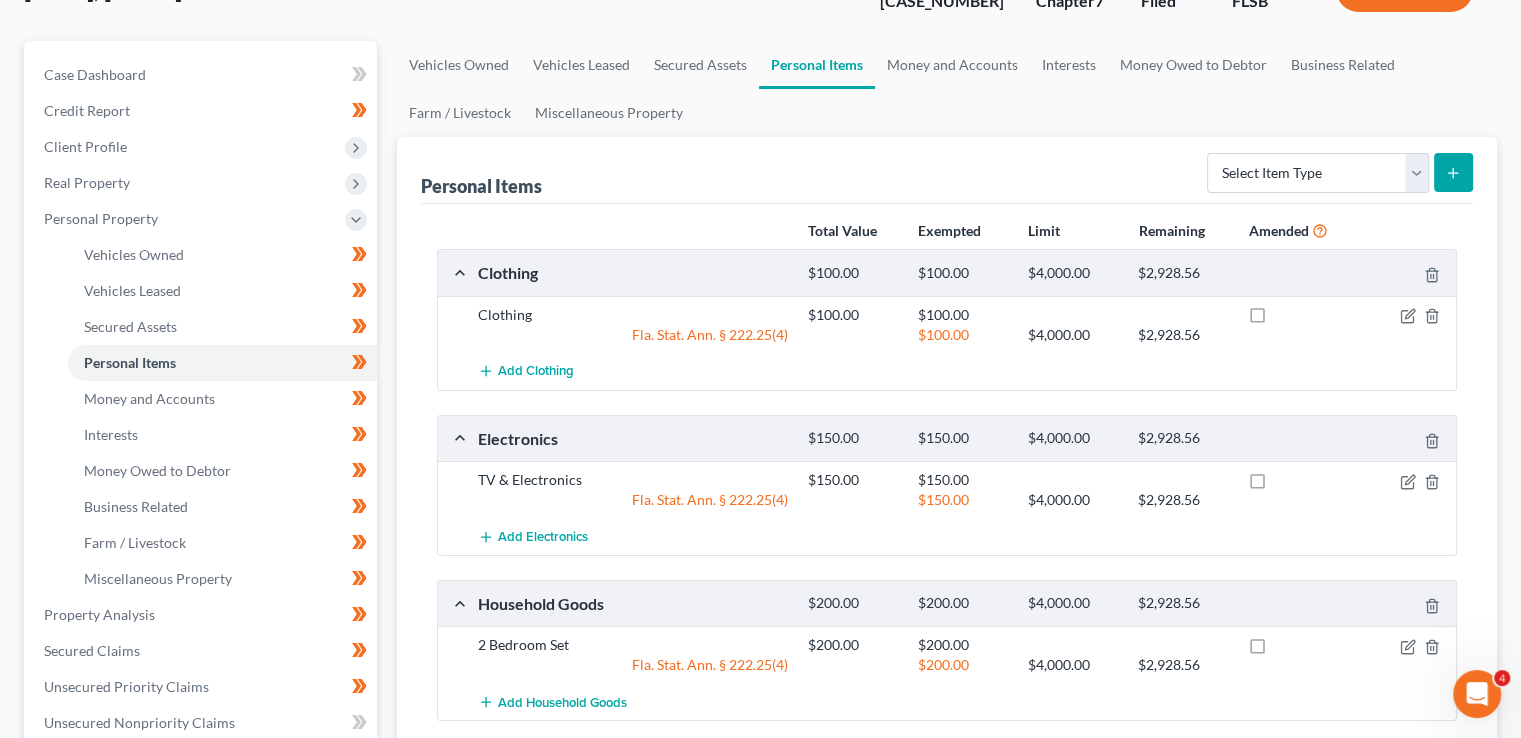 scroll, scrollTop: 149, scrollLeft: 0, axis: vertical 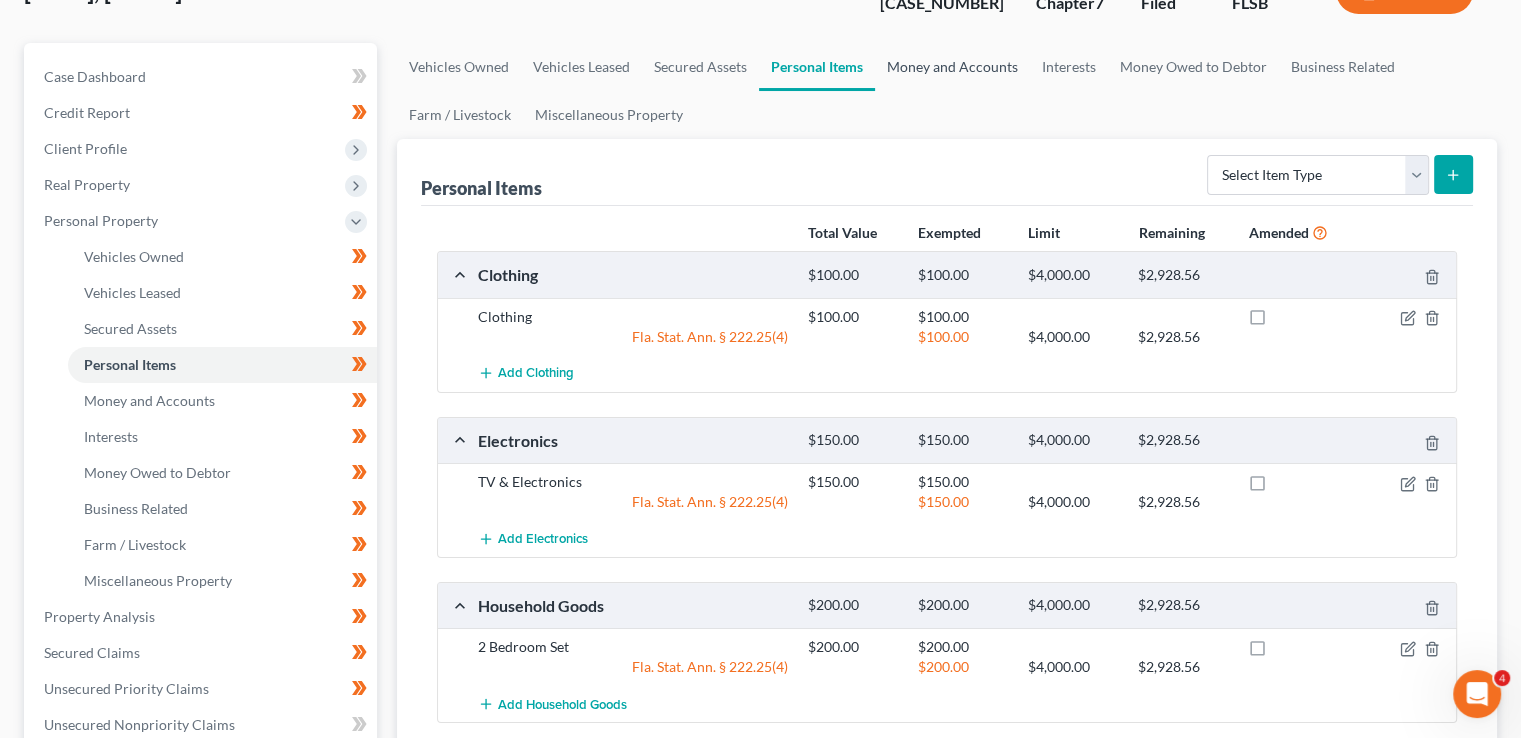 click on "Money and Accounts" at bounding box center (952, 67) 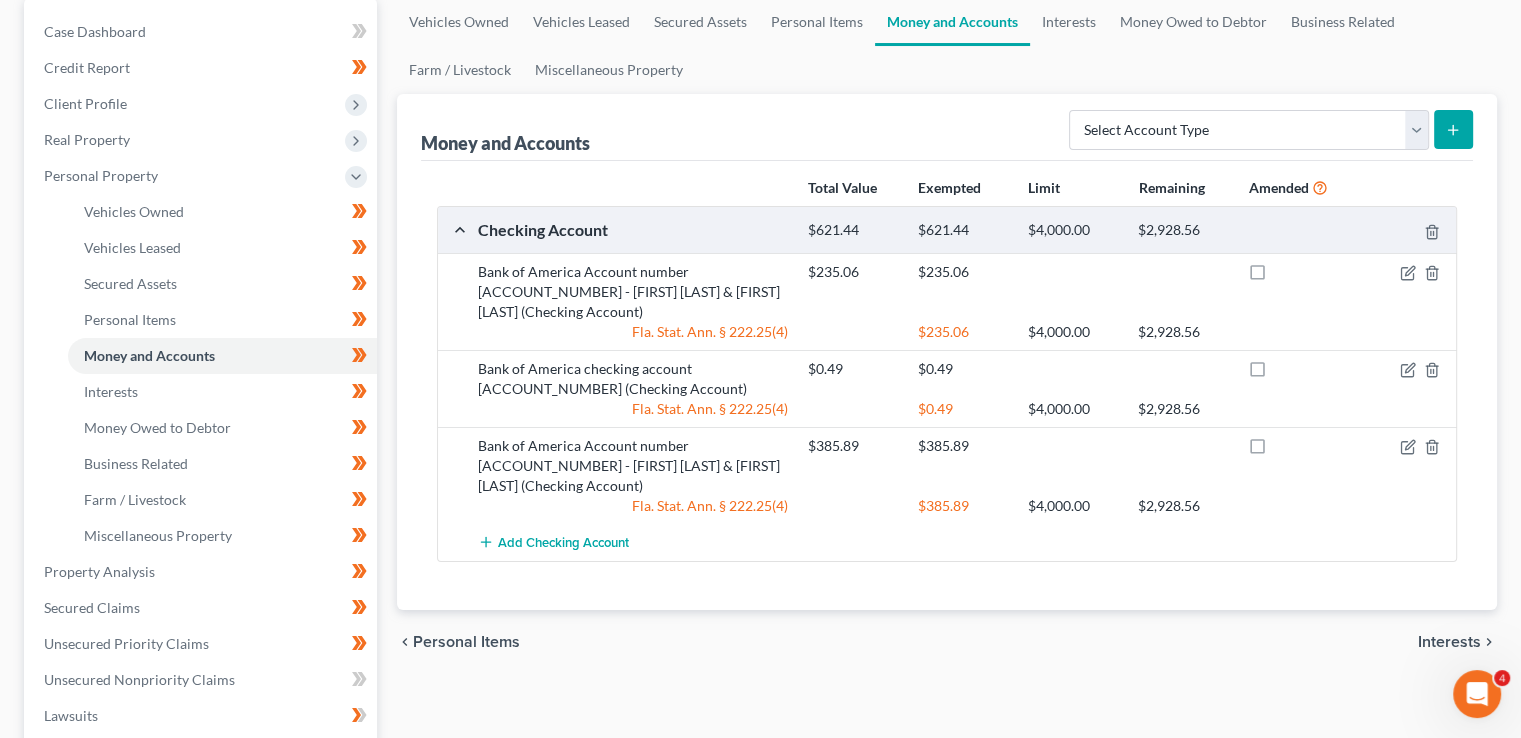 scroll, scrollTop: 195, scrollLeft: 0, axis: vertical 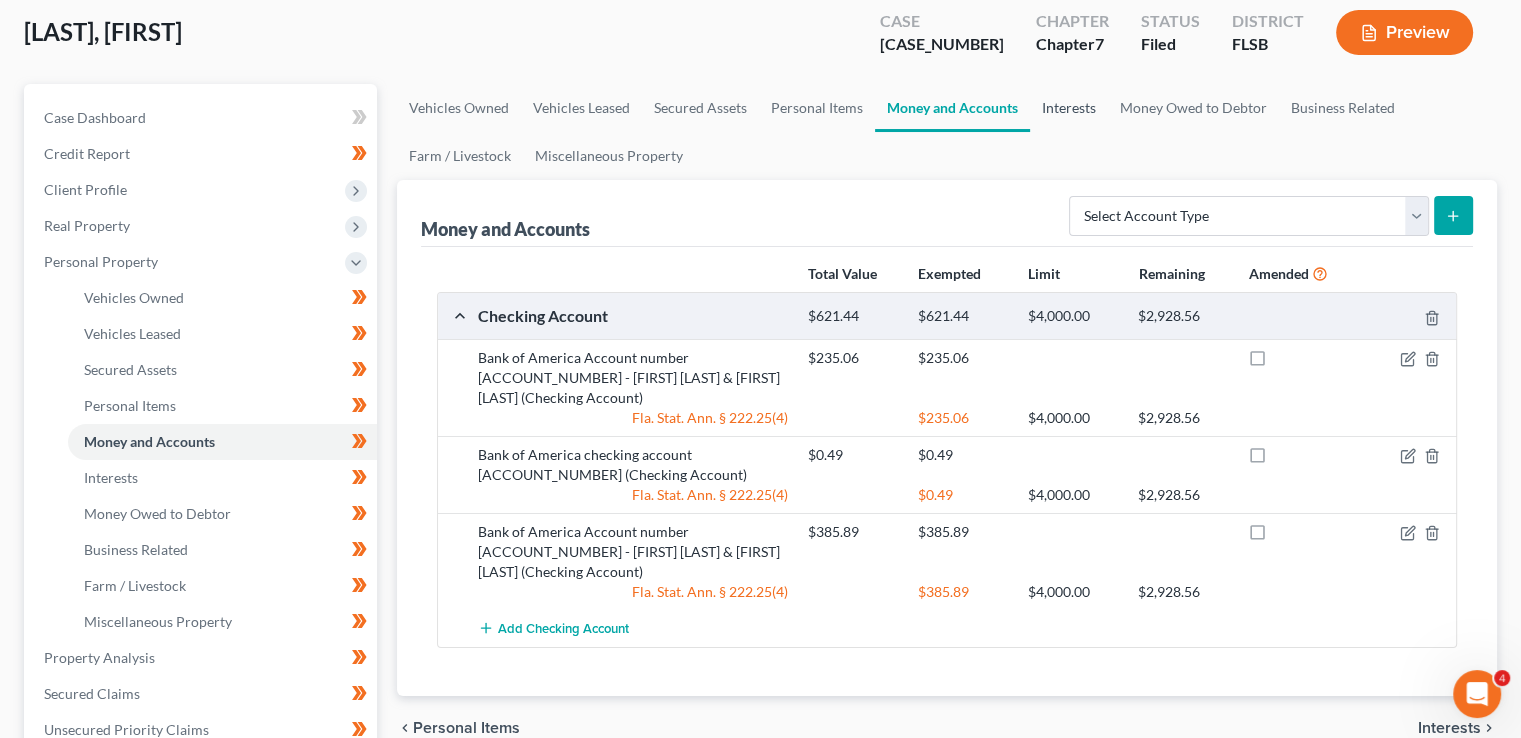 click on "Interests" at bounding box center [1069, 108] 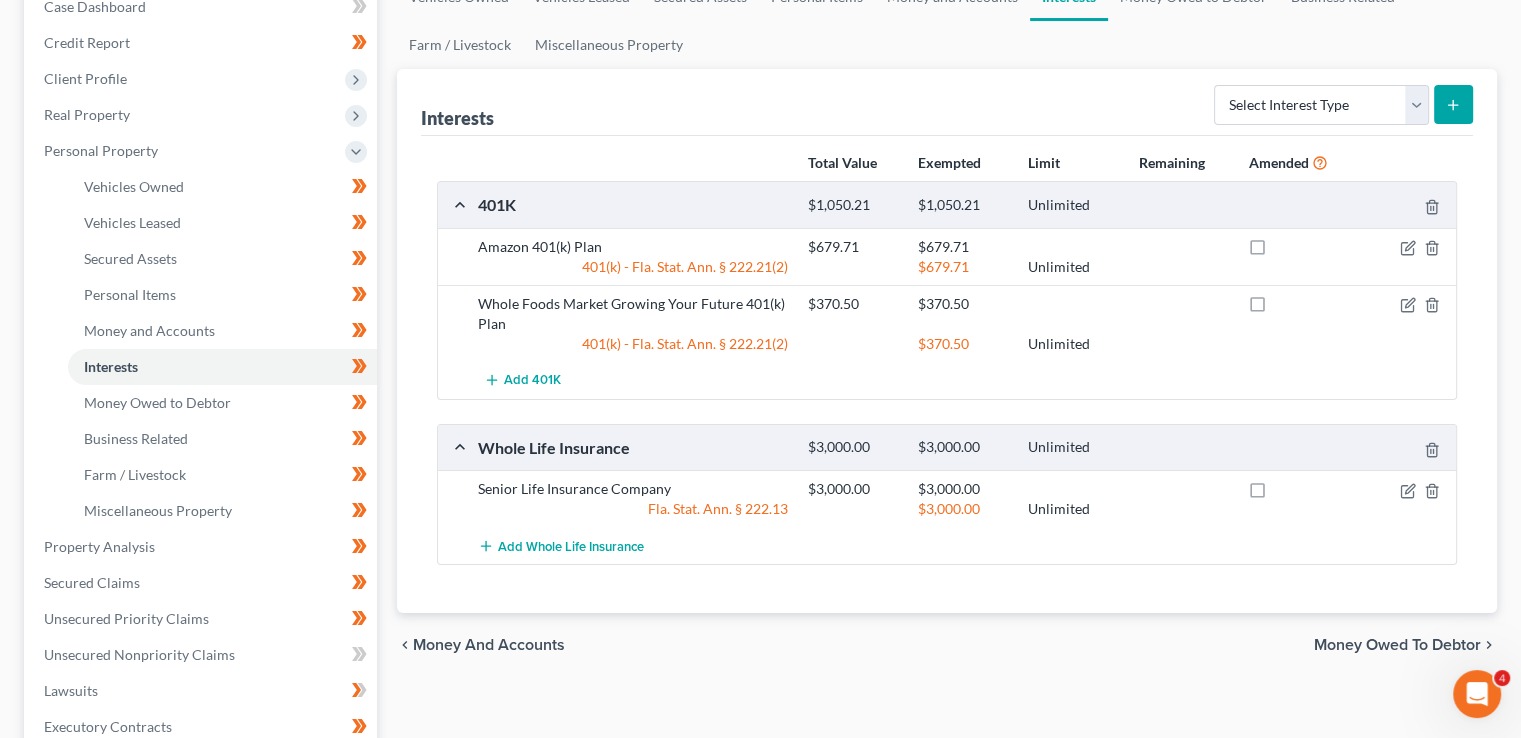 scroll, scrollTop: 196, scrollLeft: 0, axis: vertical 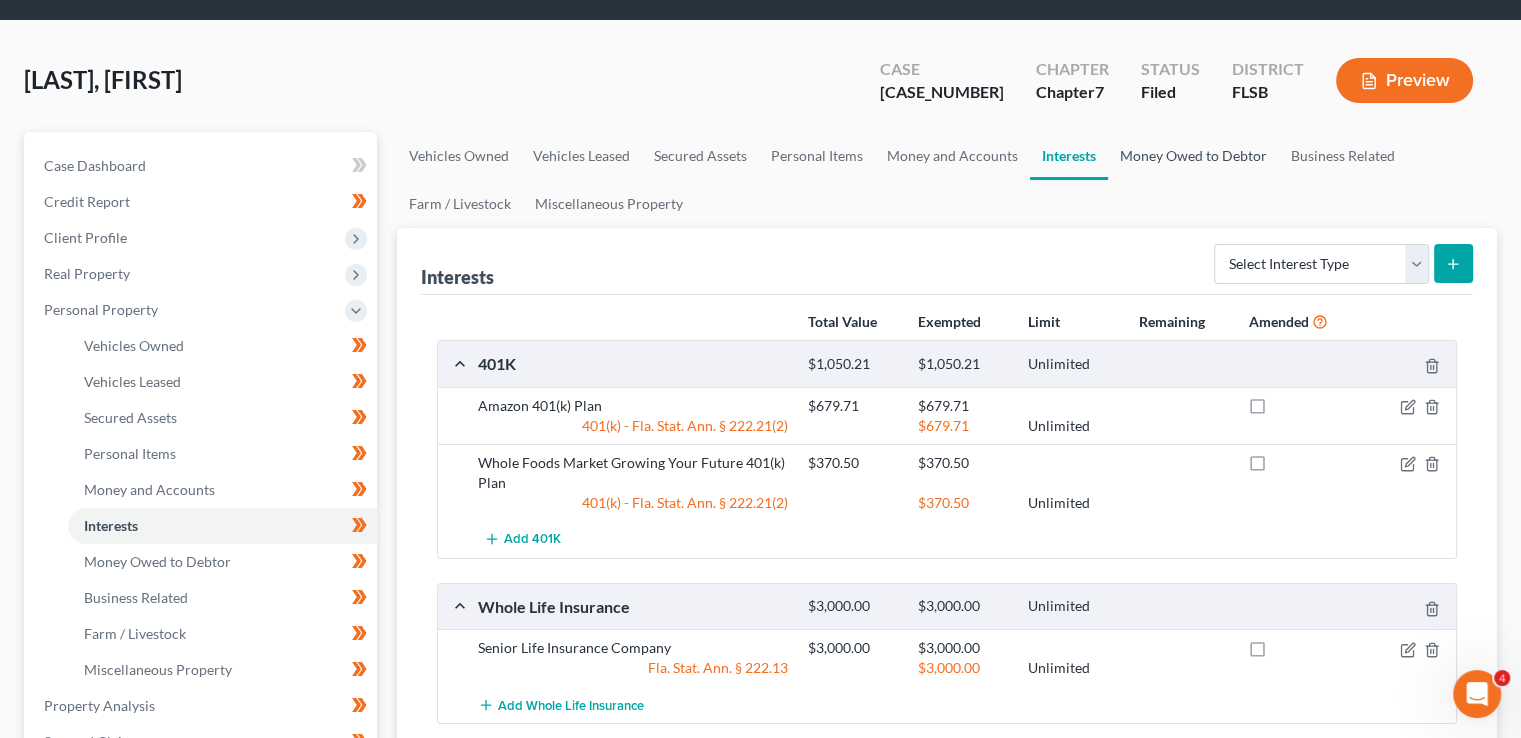 click on "Money Owed to Debtor" at bounding box center [1193, 156] 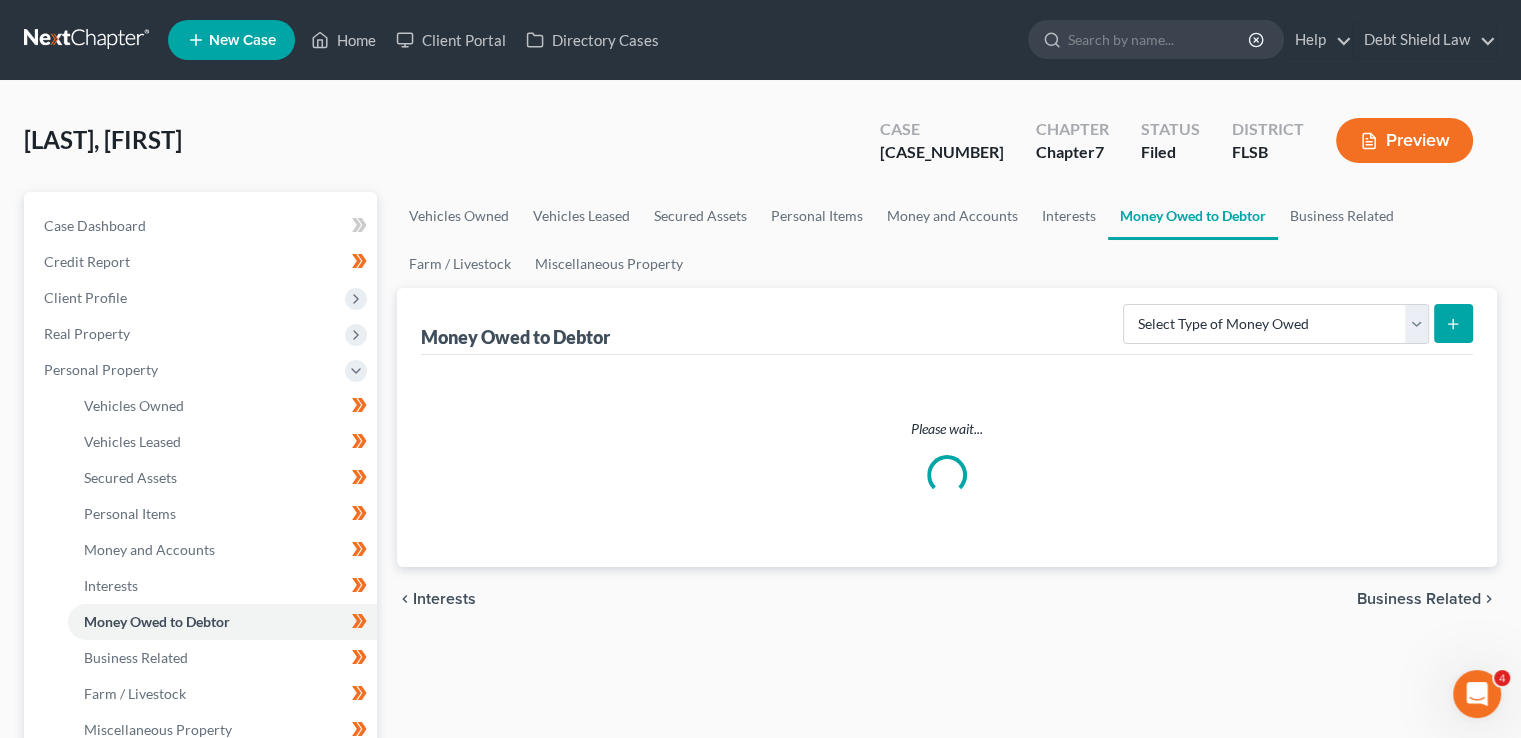 scroll, scrollTop: 0, scrollLeft: 0, axis: both 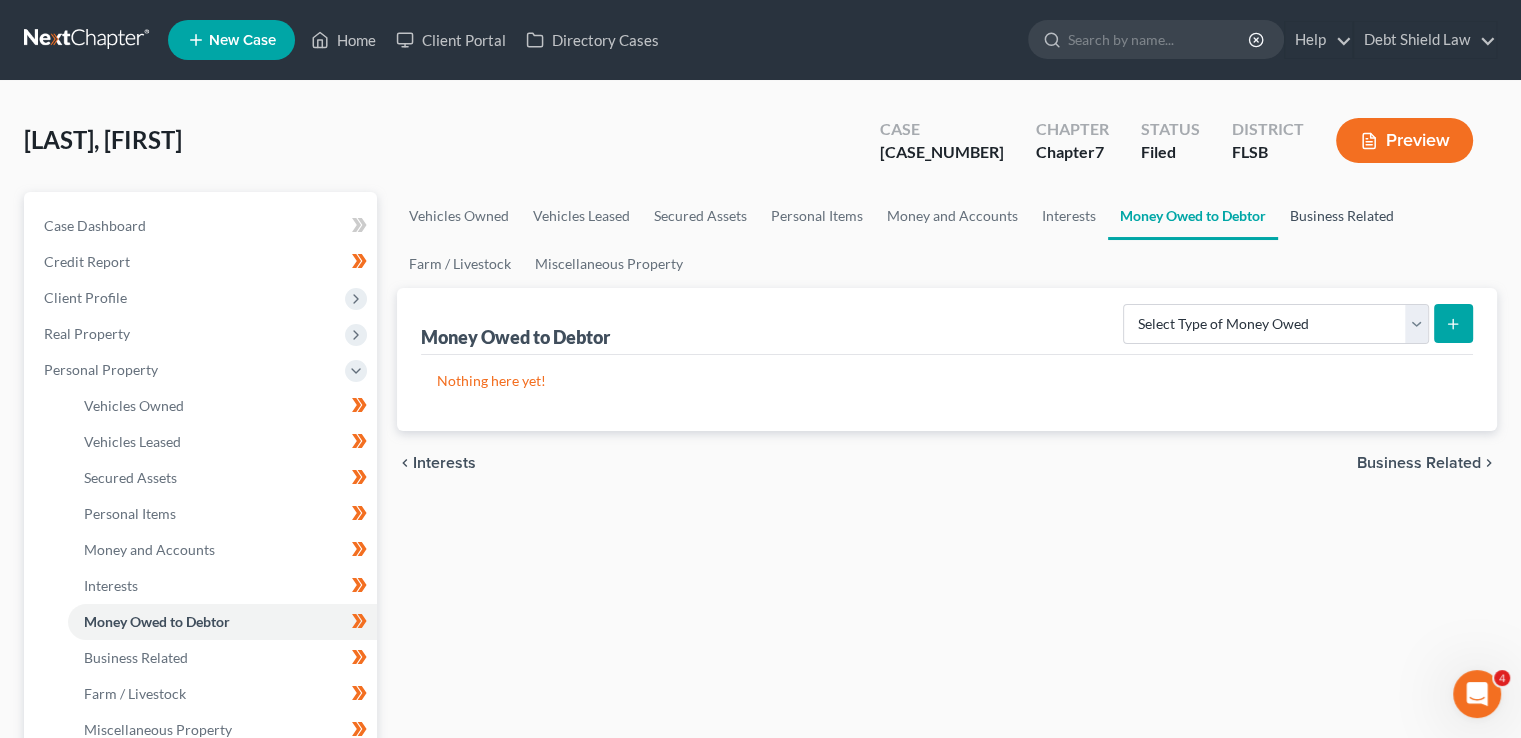 click on "Business Related" at bounding box center [1342, 216] 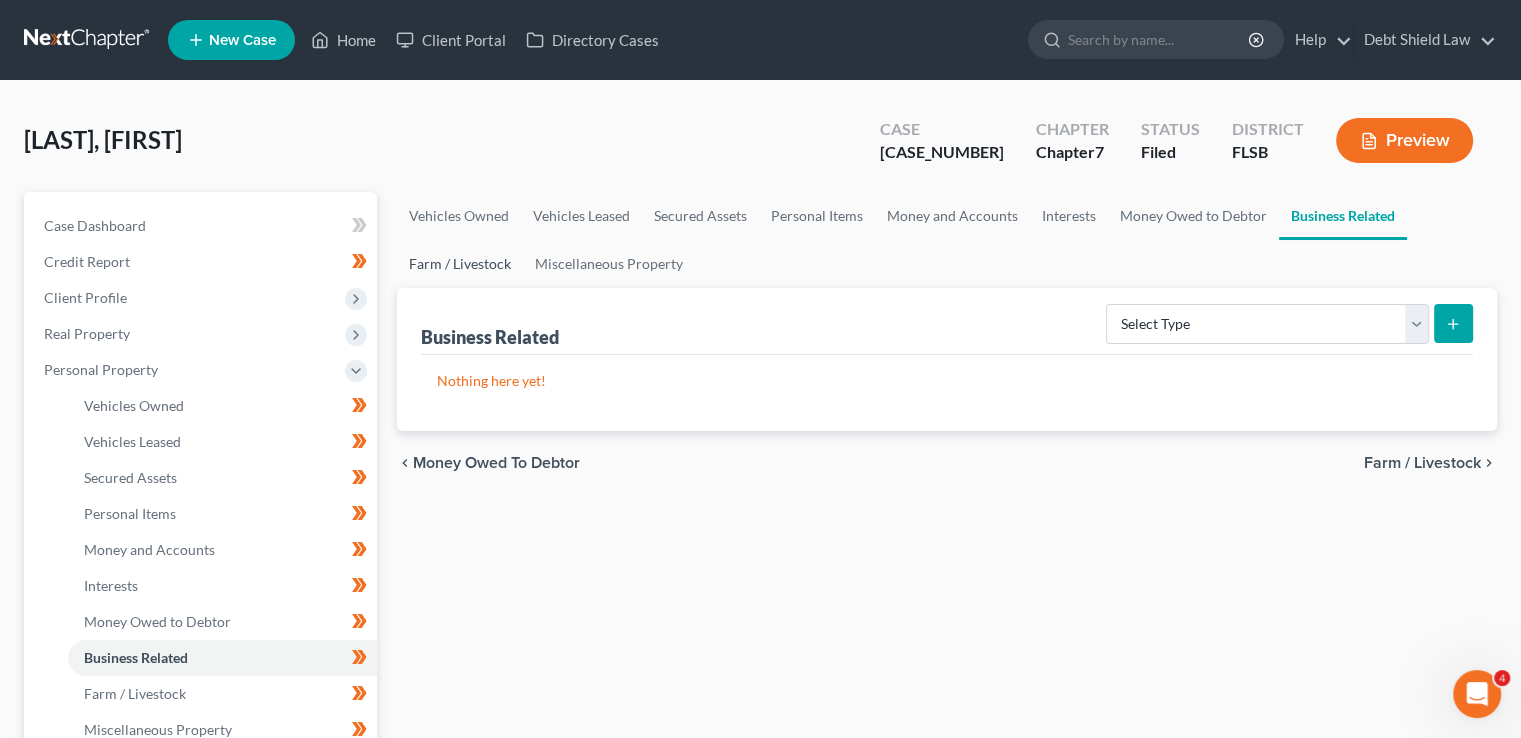 click on "Farm / Livestock" at bounding box center [460, 264] 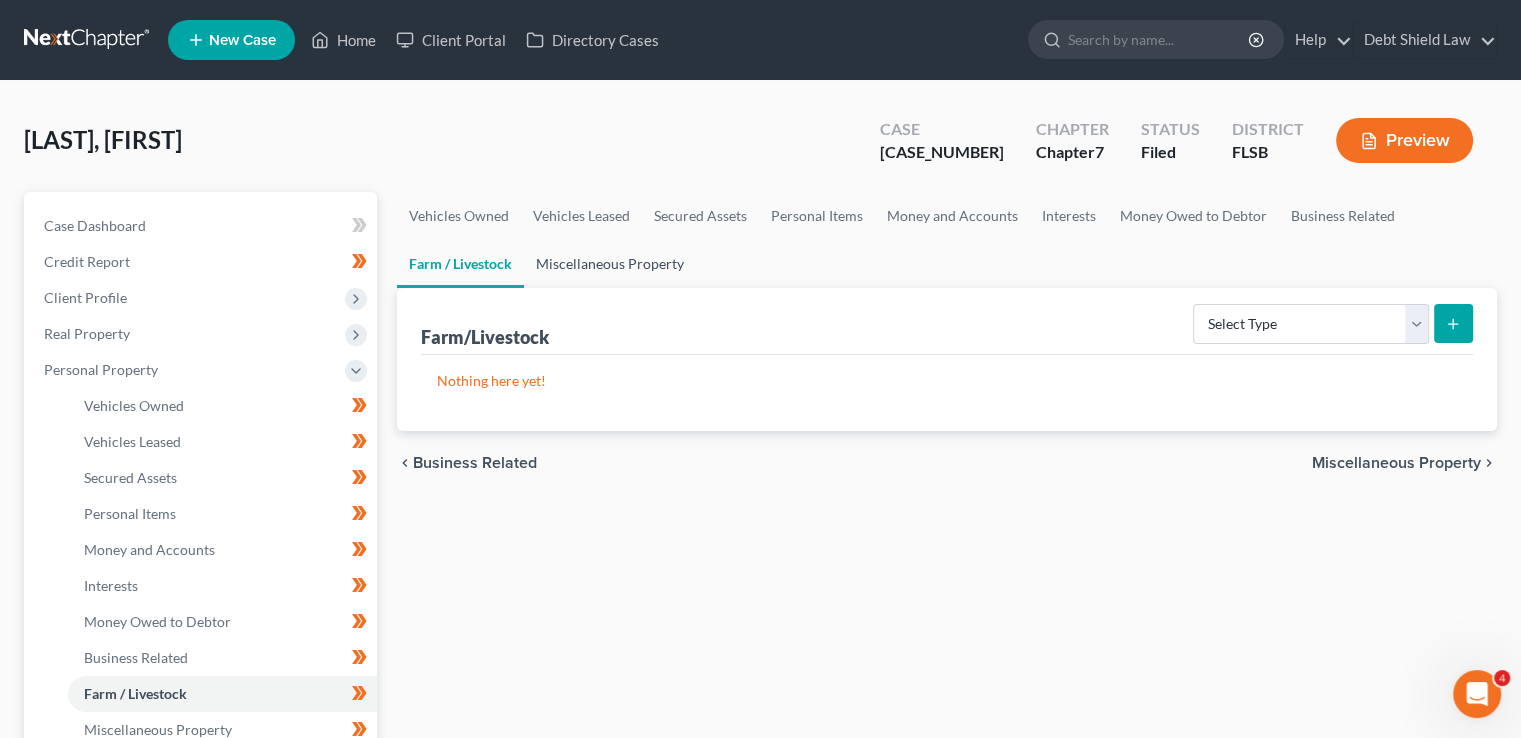 click on "Miscellaneous Property" at bounding box center [610, 264] 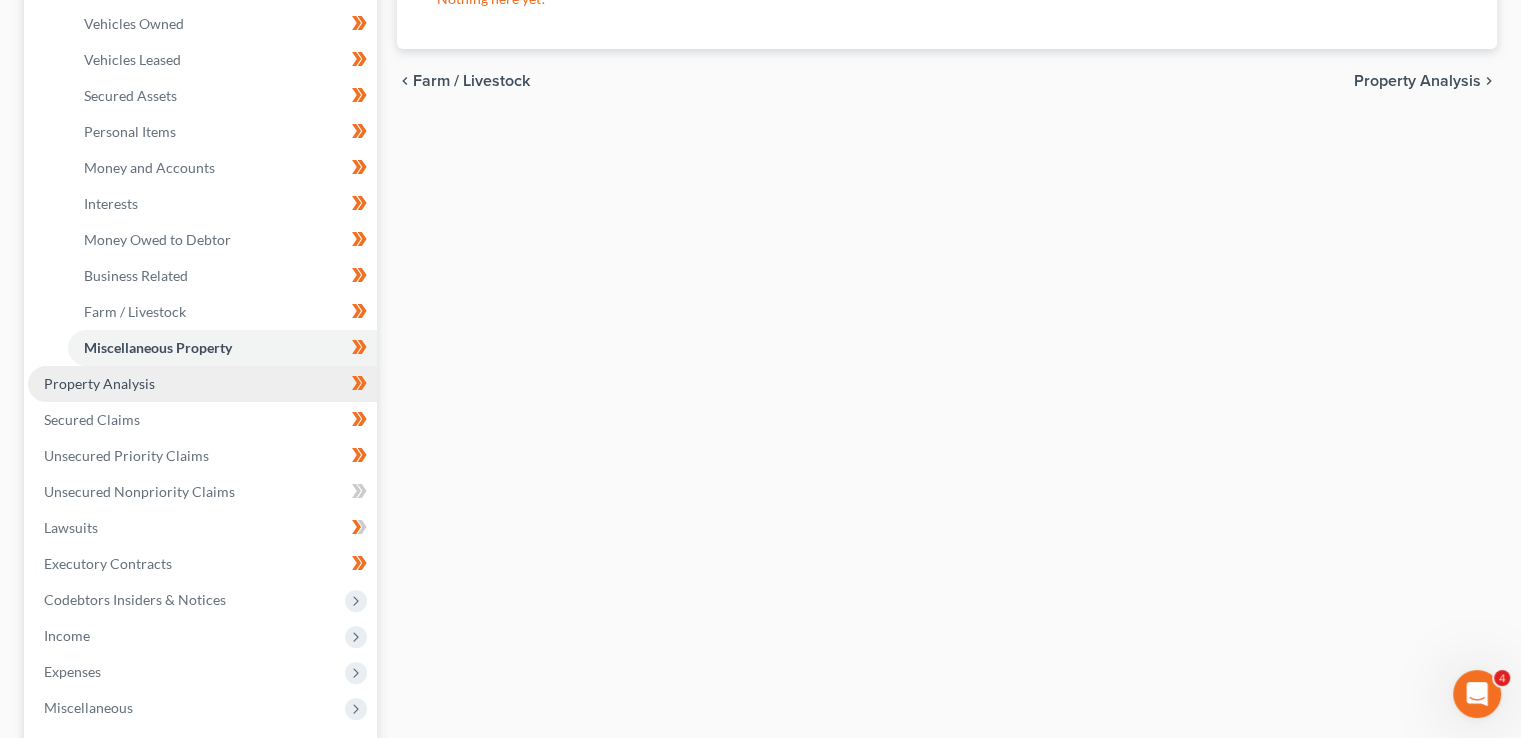 click on "Property Analysis" at bounding box center [202, 384] 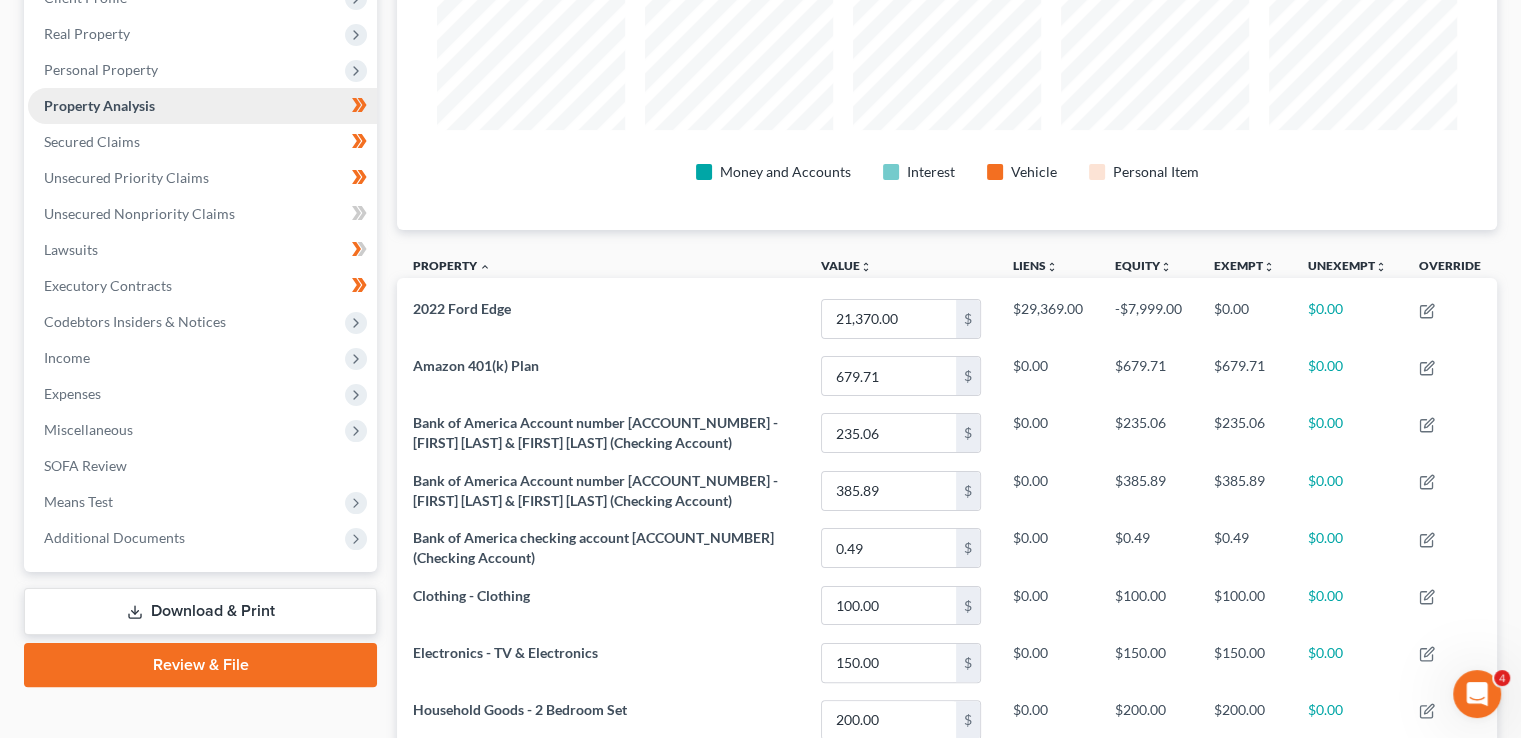 scroll, scrollTop: 0, scrollLeft: 0, axis: both 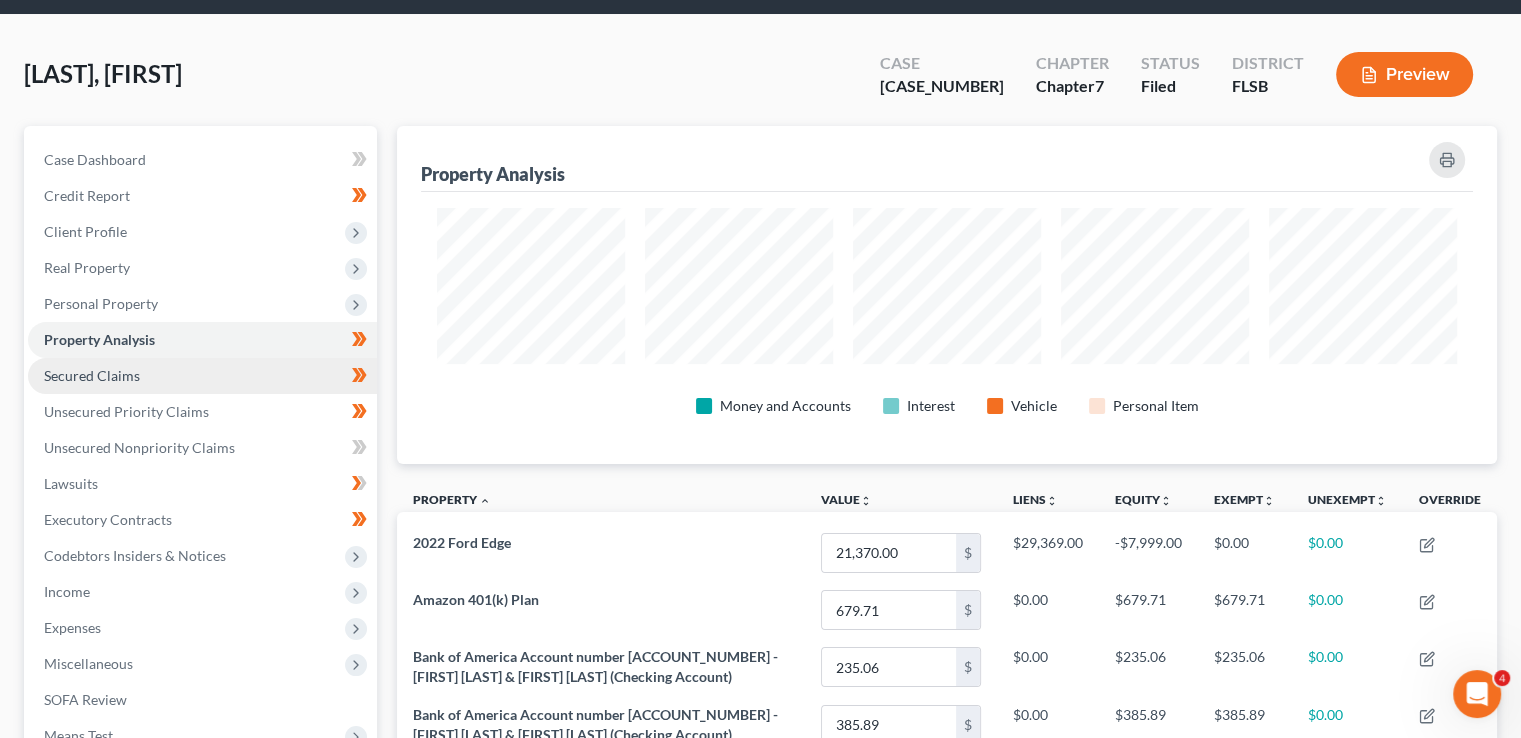 click on "Secured Claims" at bounding box center [202, 376] 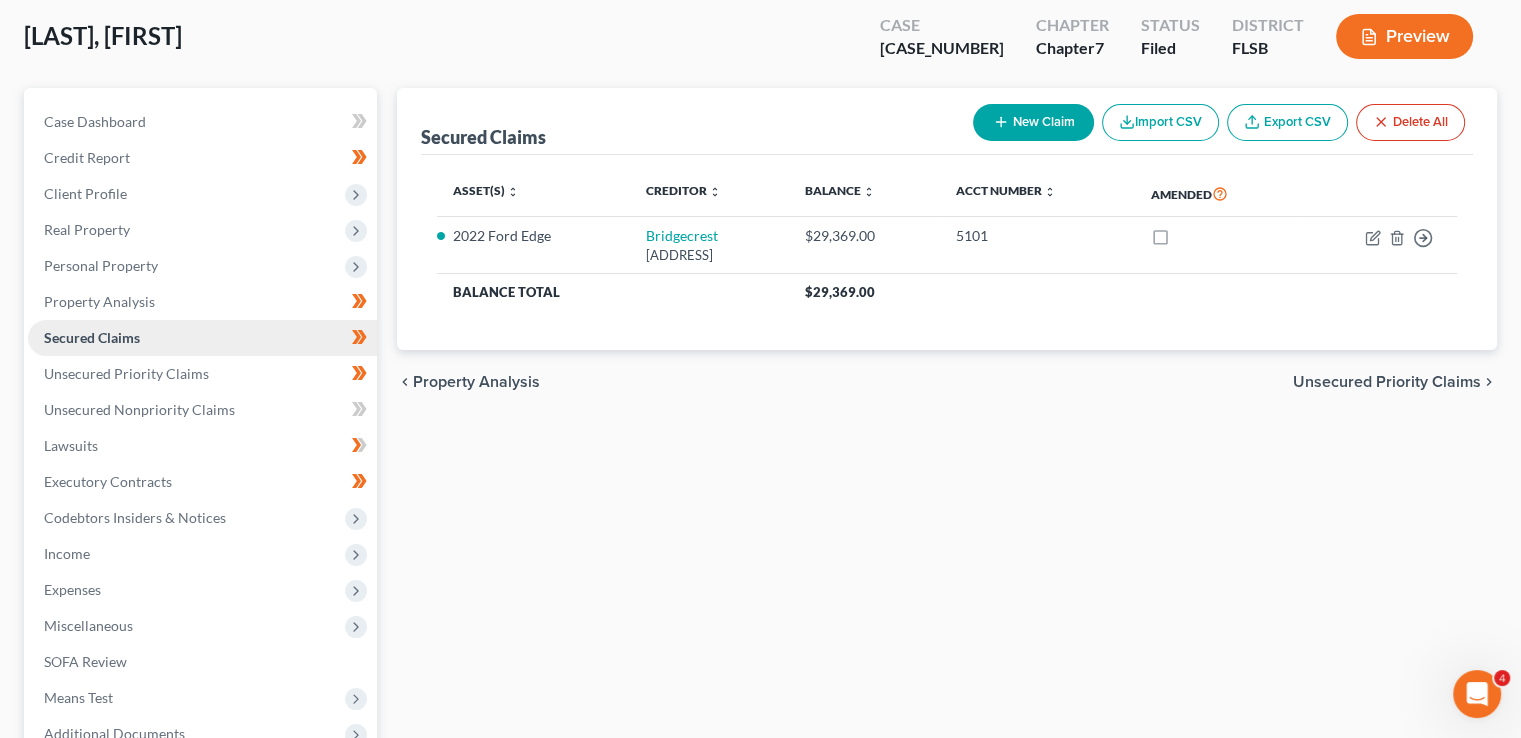 scroll, scrollTop: 104, scrollLeft: 0, axis: vertical 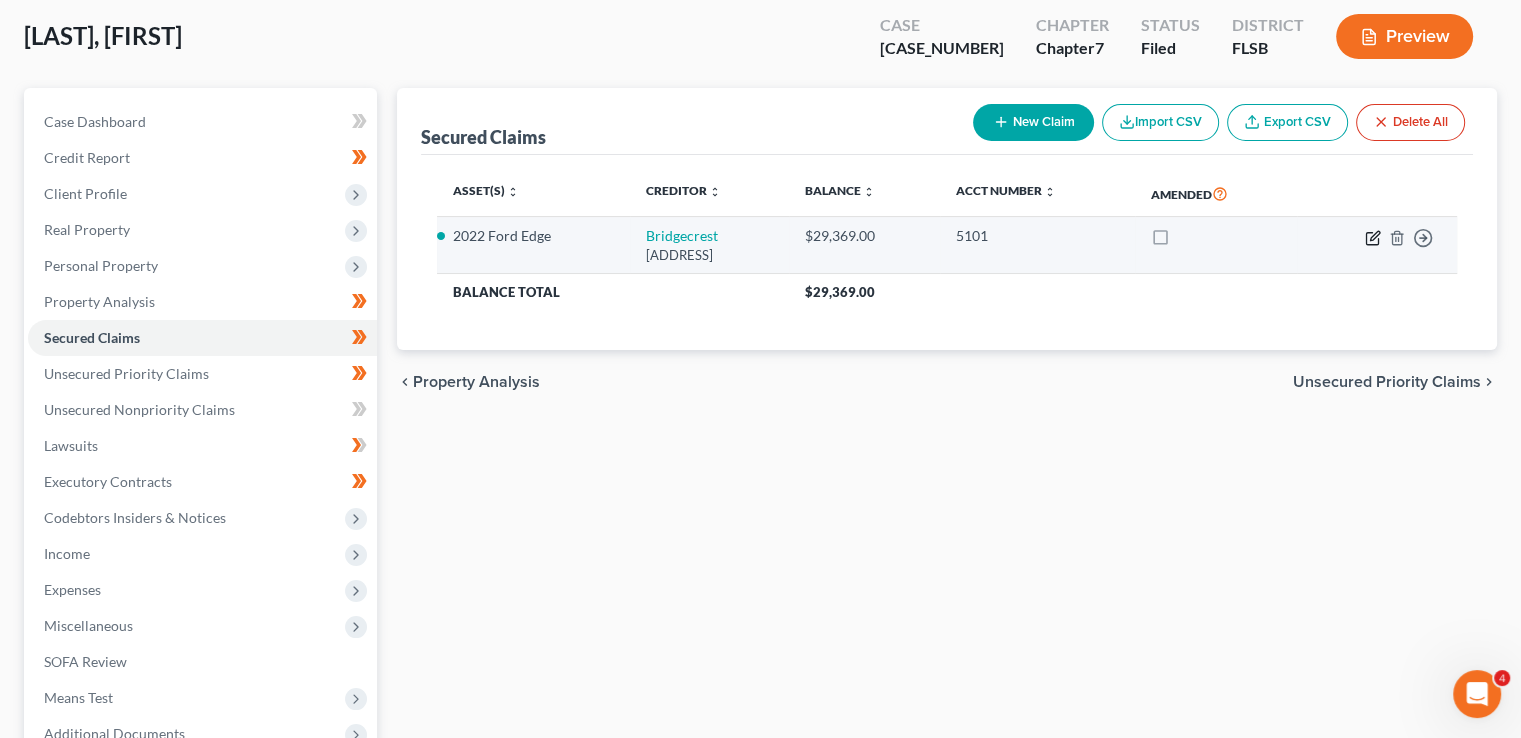 click 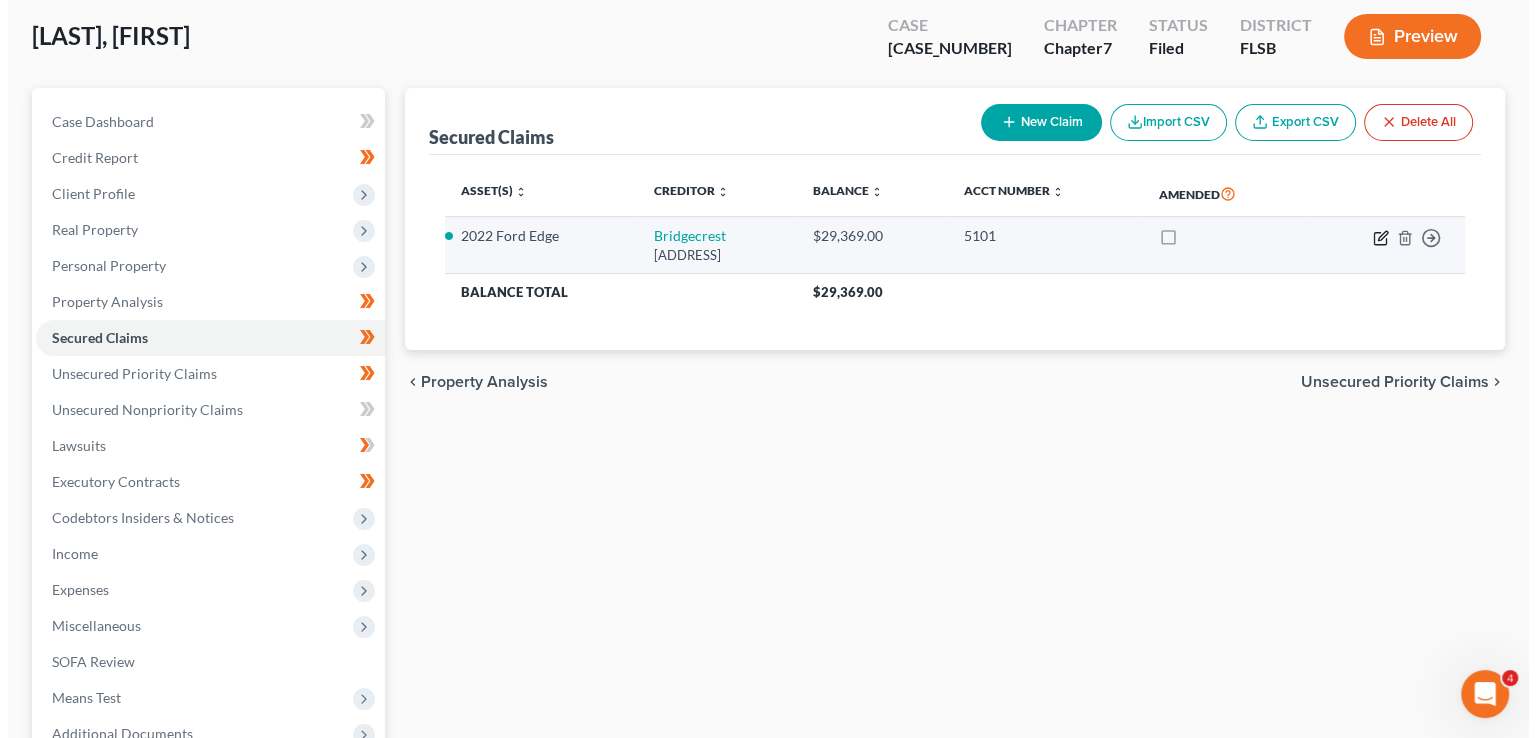 select on "3" 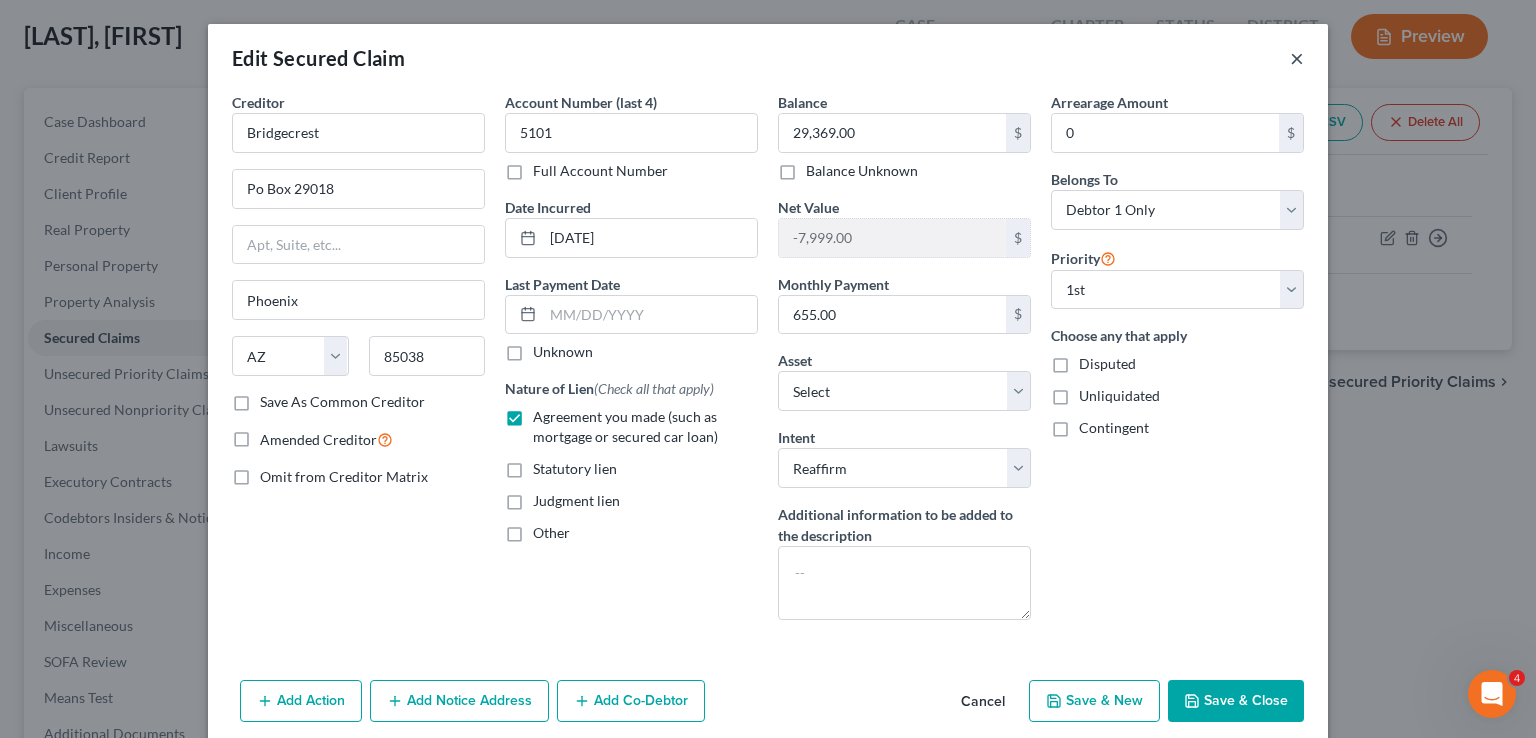 click on "×" at bounding box center (1297, 58) 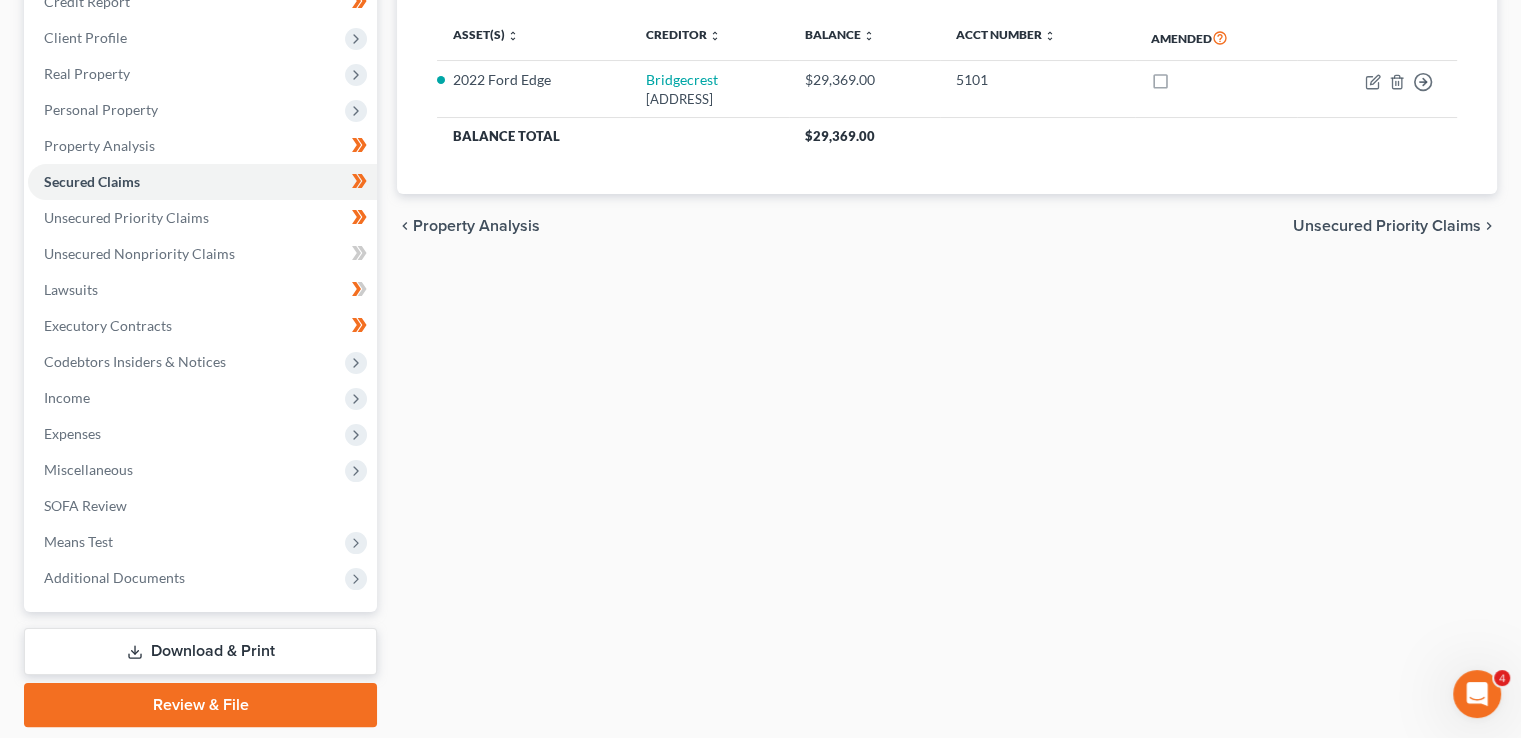 scroll, scrollTop: 260, scrollLeft: 0, axis: vertical 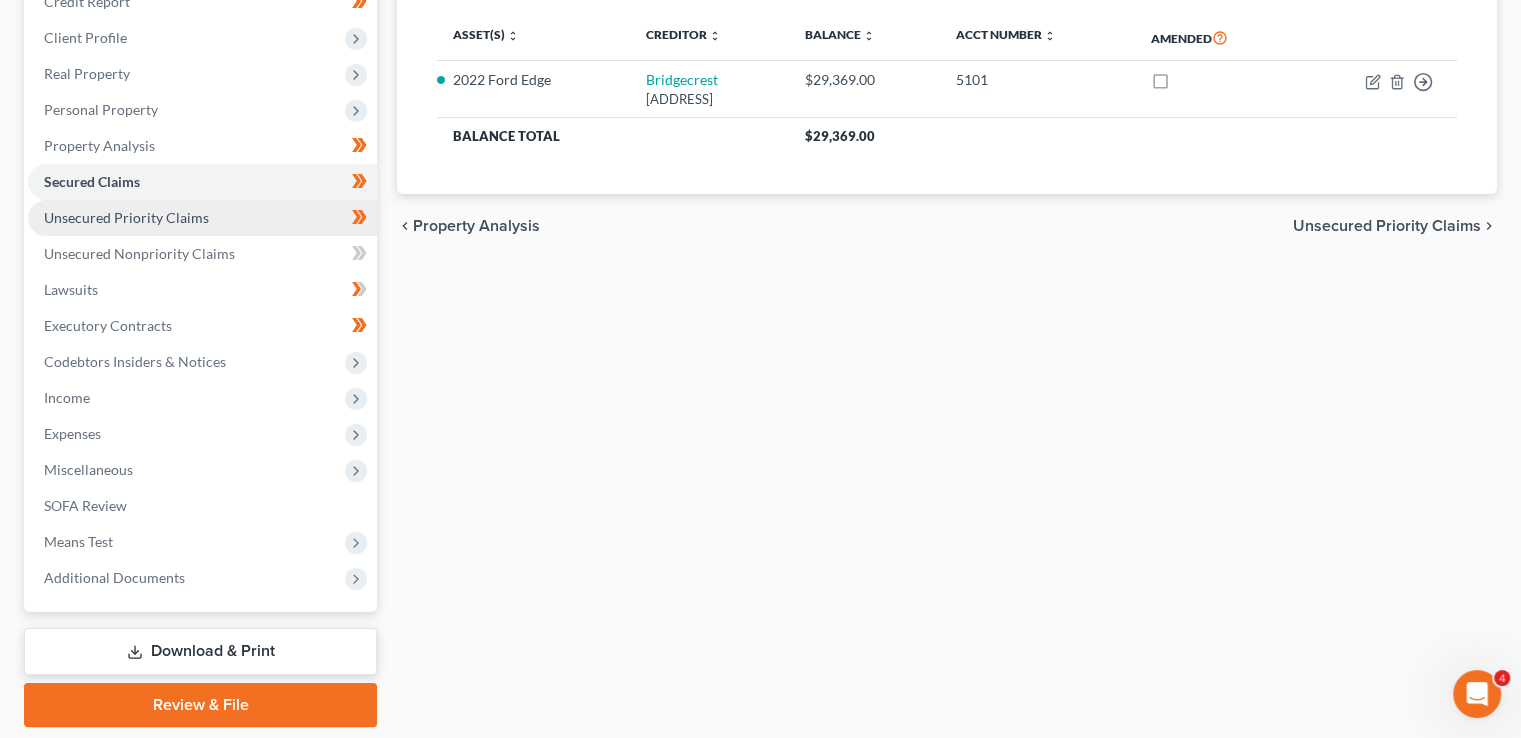 click on "Unsecured Priority Claims" at bounding box center [202, 218] 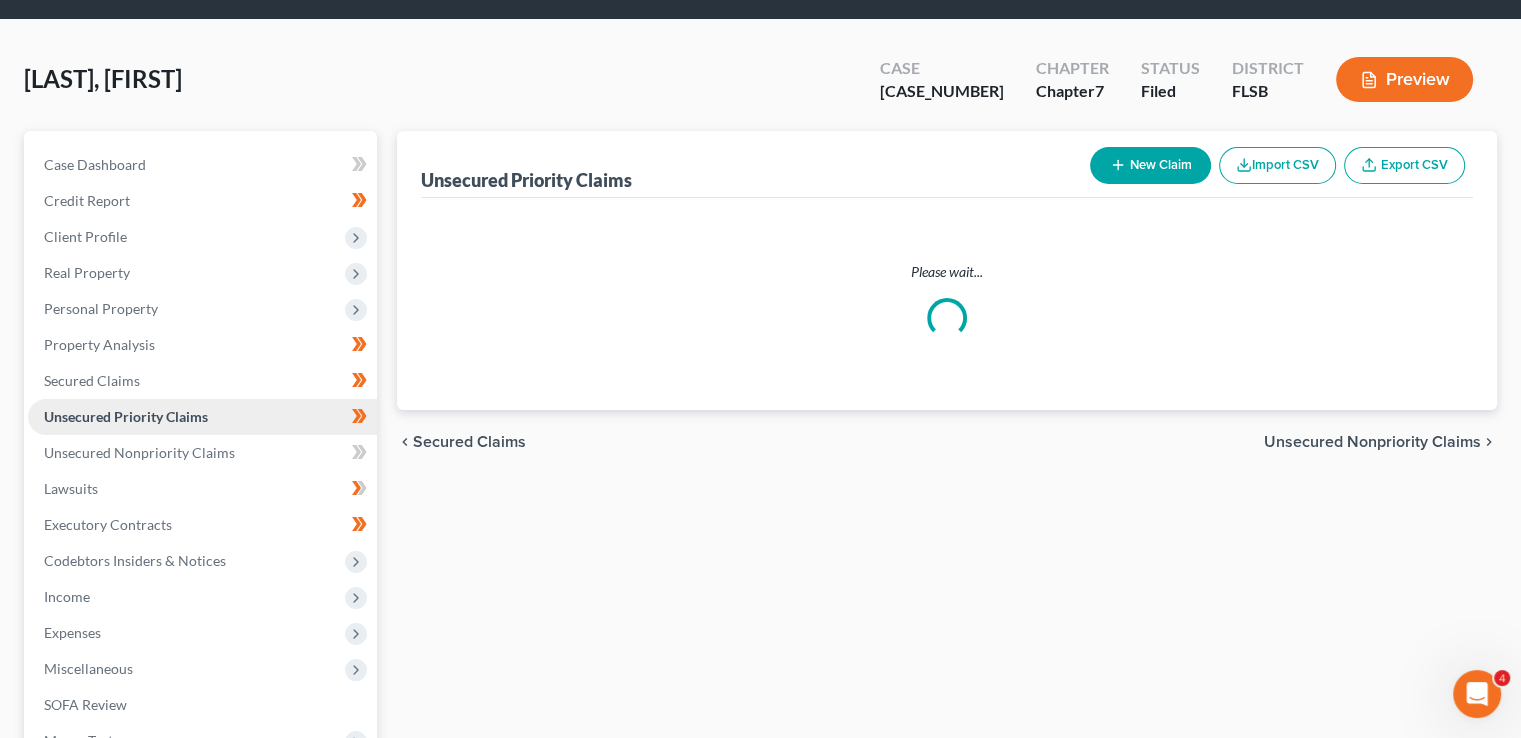 scroll, scrollTop: 0, scrollLeft: 0, axis: both 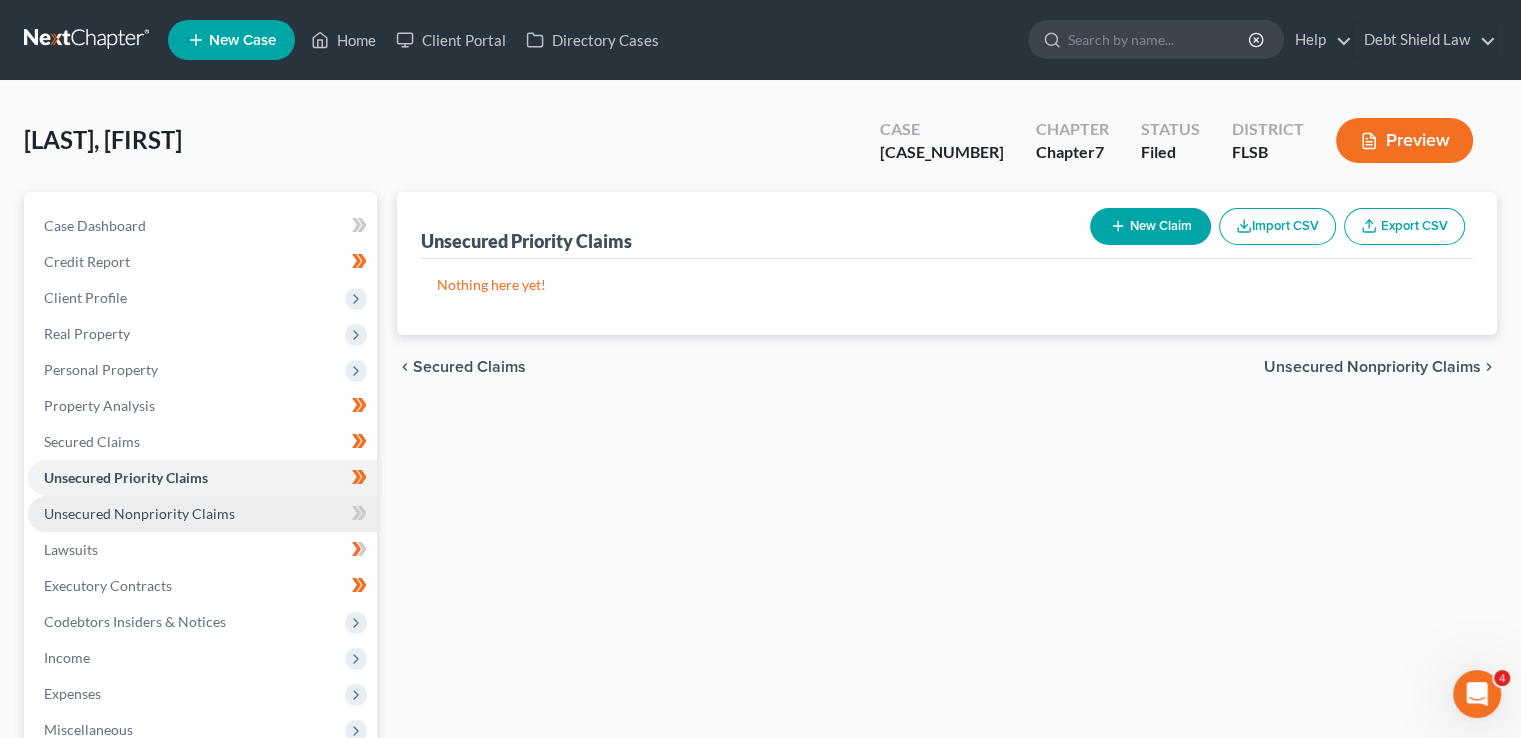 click on "Unsecured Nonpriority Claims" at bounding box center (139, 513) 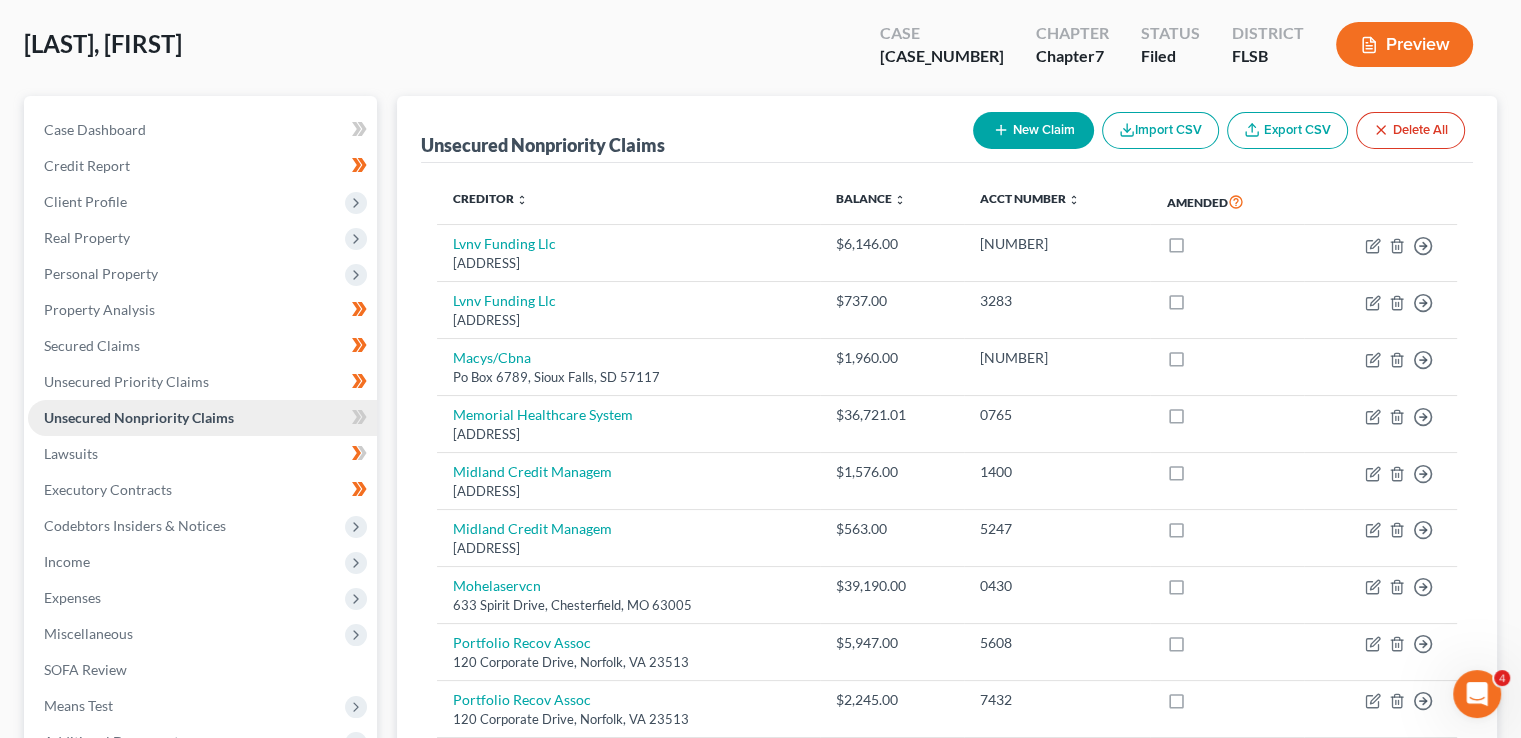 scroll, scrollTop: 96, scrollLeft: 0, axis: vertical 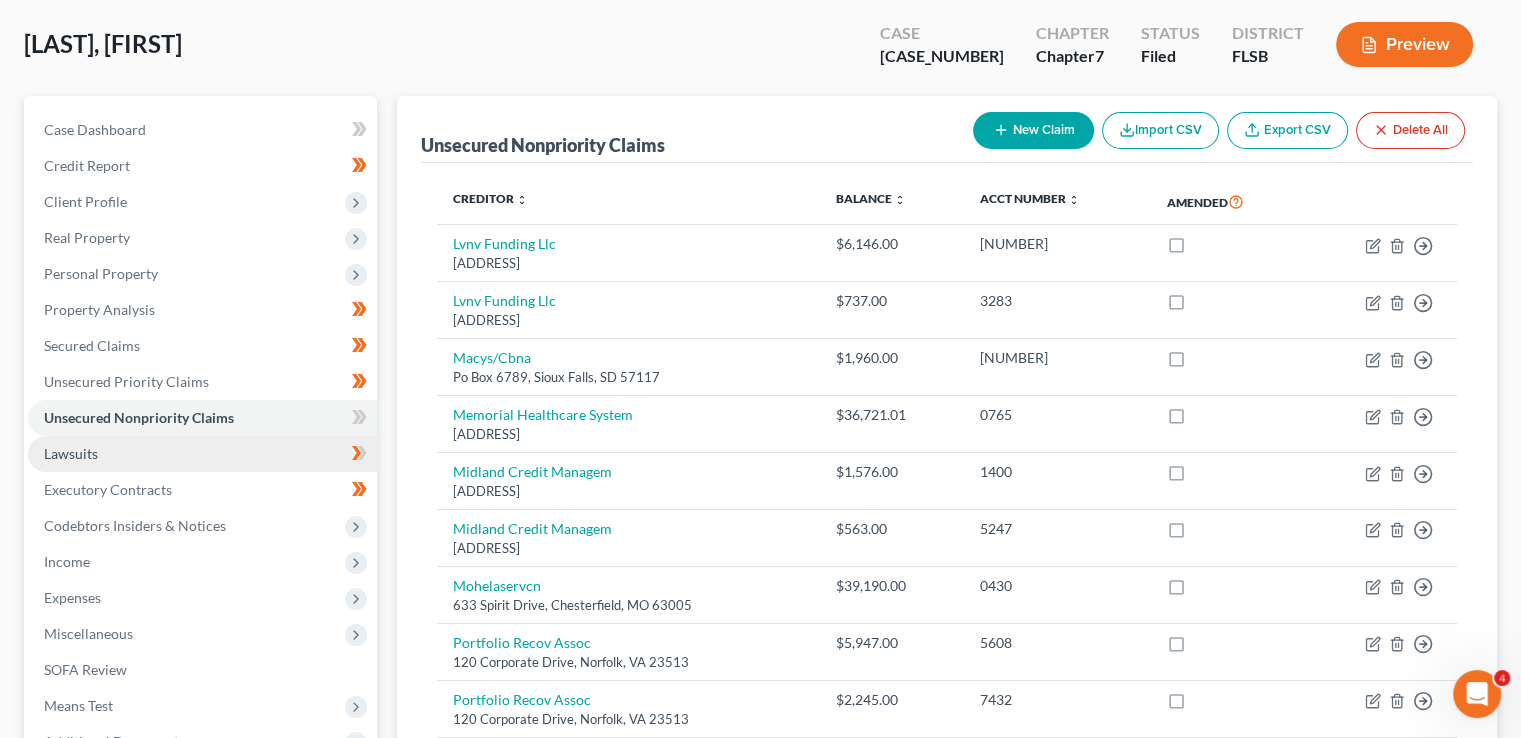click on "Lawsuits" at bounding box center (202, 454) 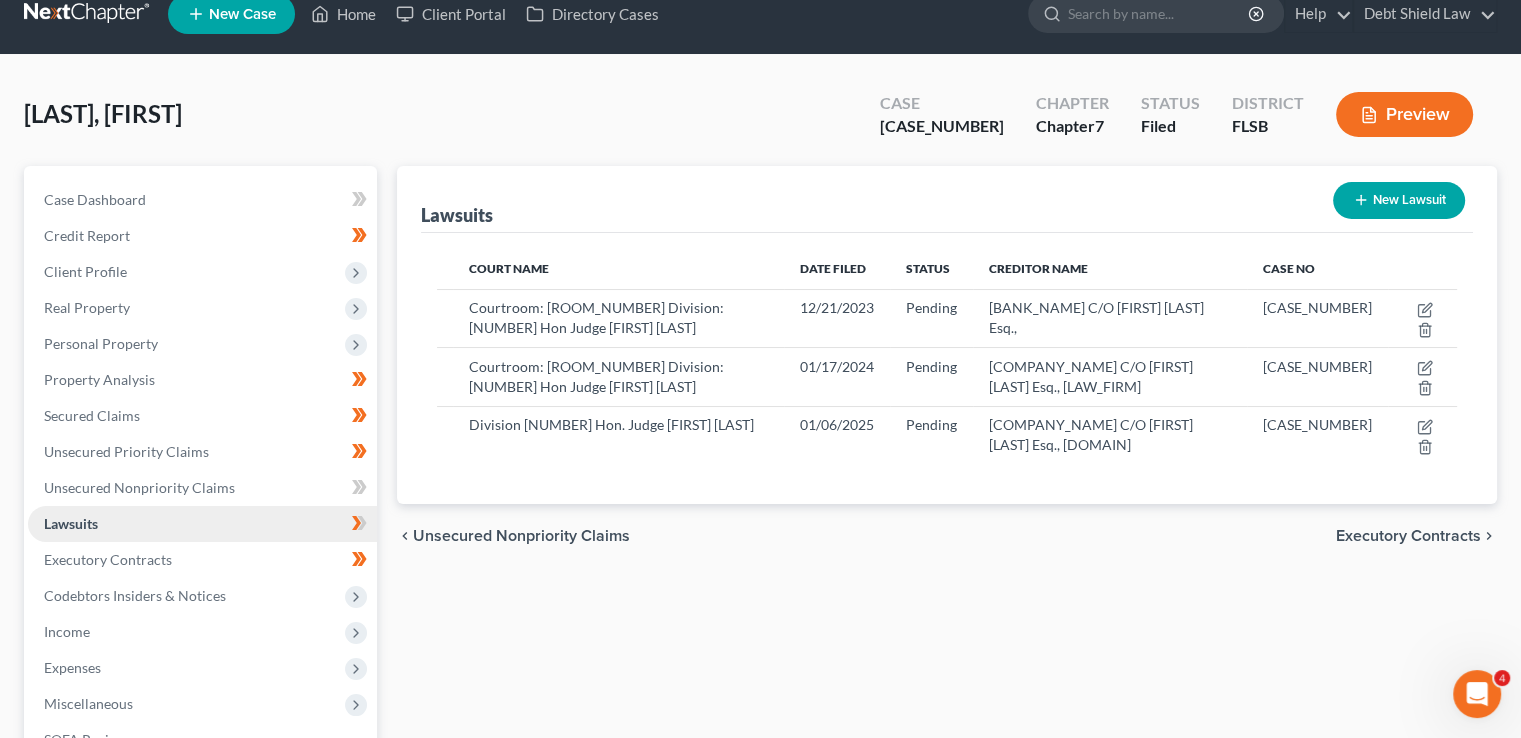 scroll, scrollTop: 0, scrollLeft: 0, axis: both 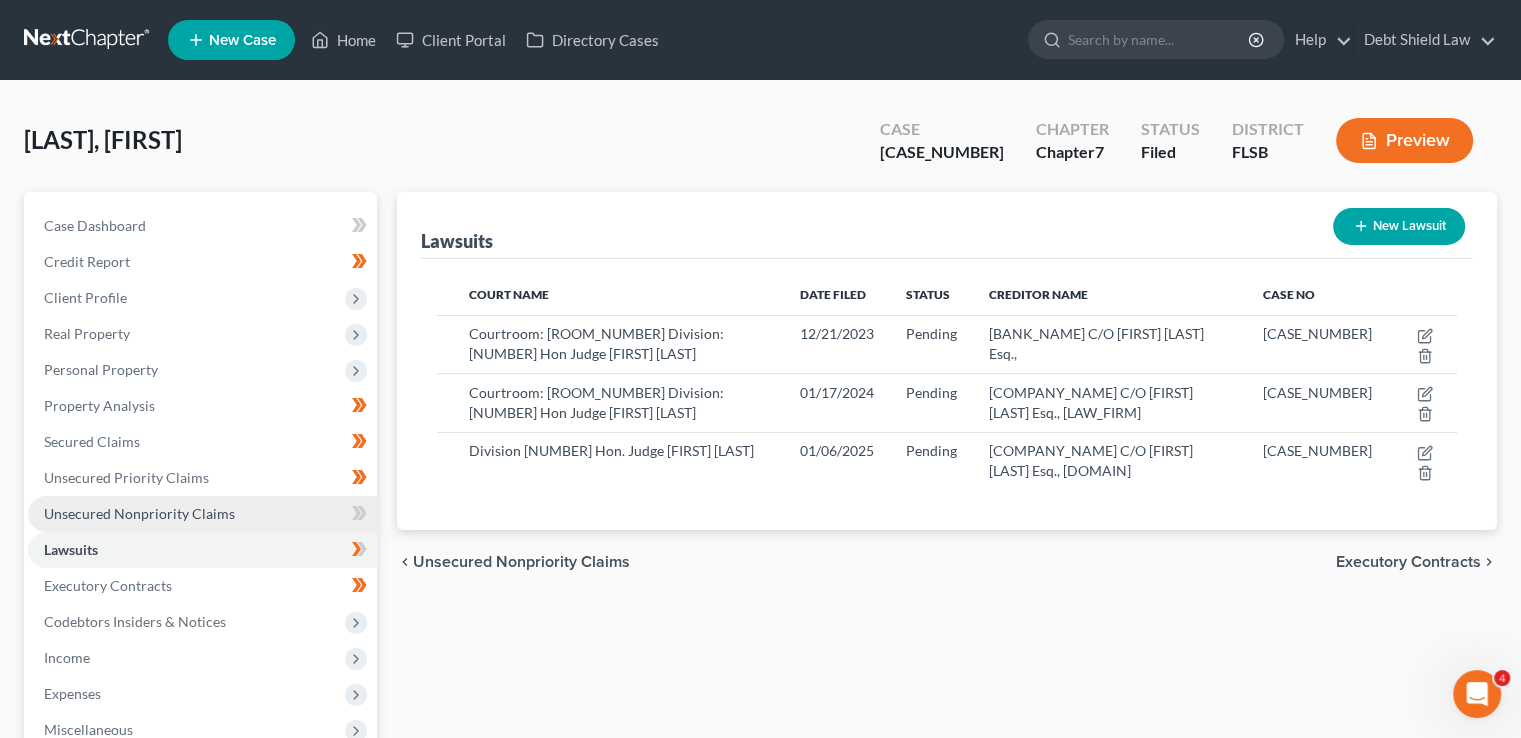 click on "Unsecured Nonpriority Claims" at bounding box center [139, 513] 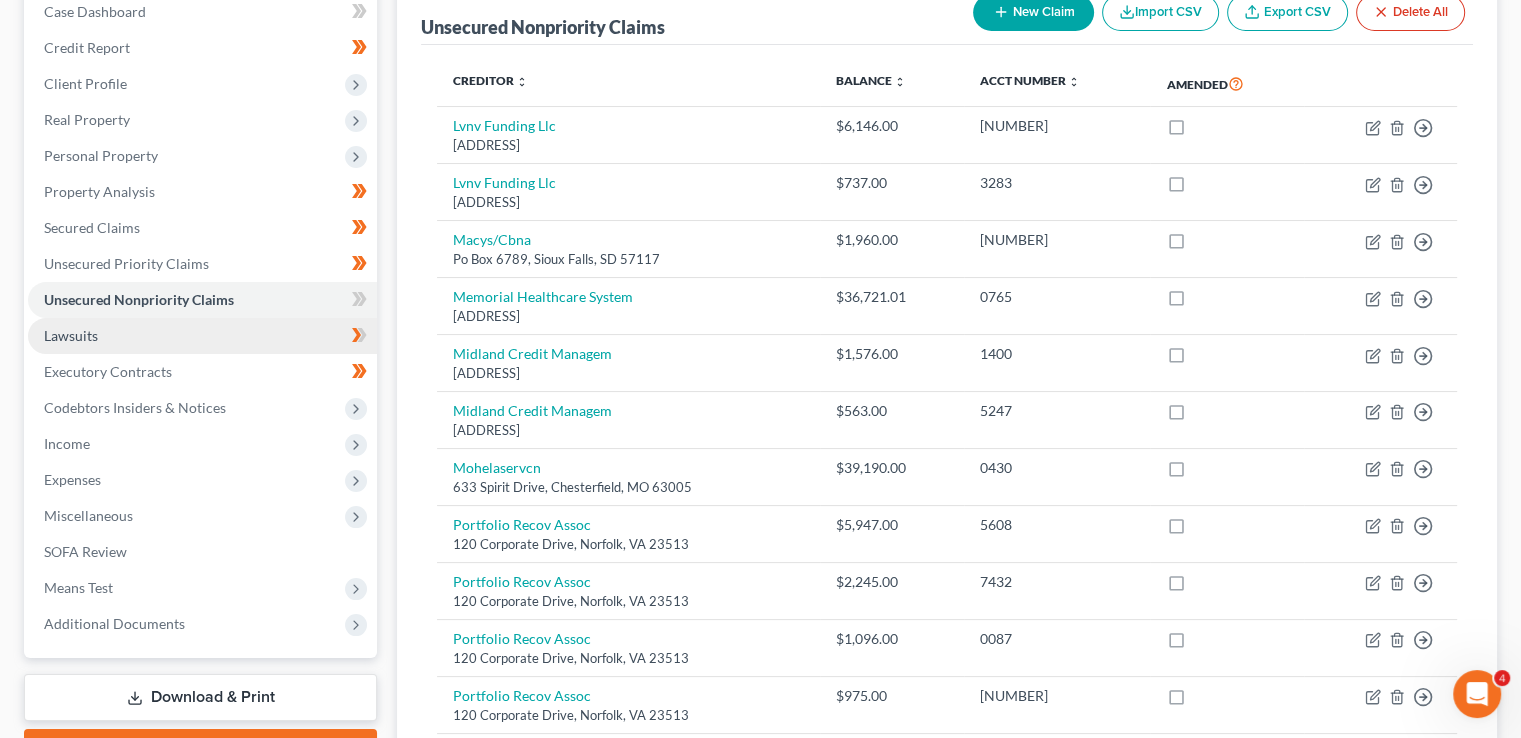 click on "Lawsuits" at bounding box center (202, 336) 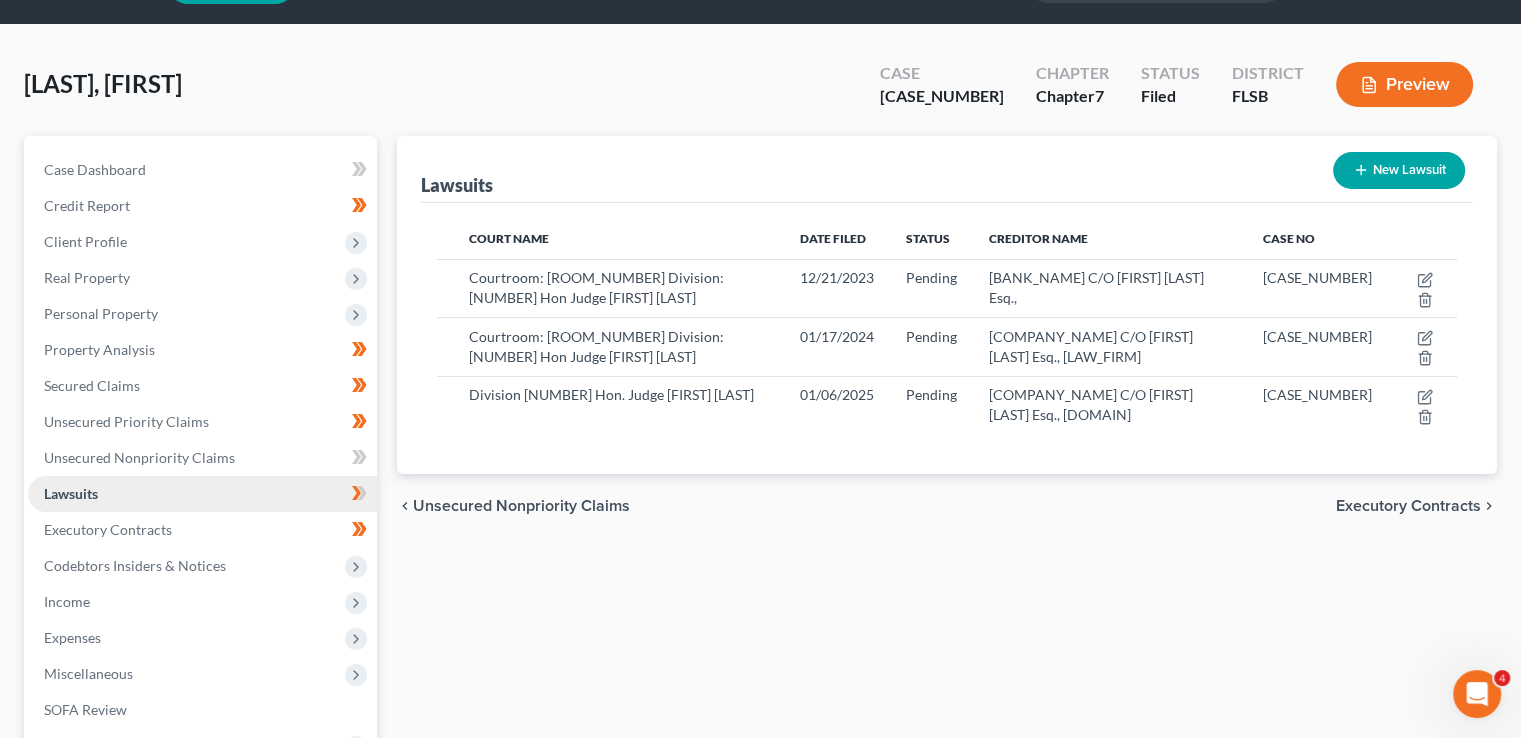 scroll, scrollTop: 67, scrollLeft: 0, axis: vertical 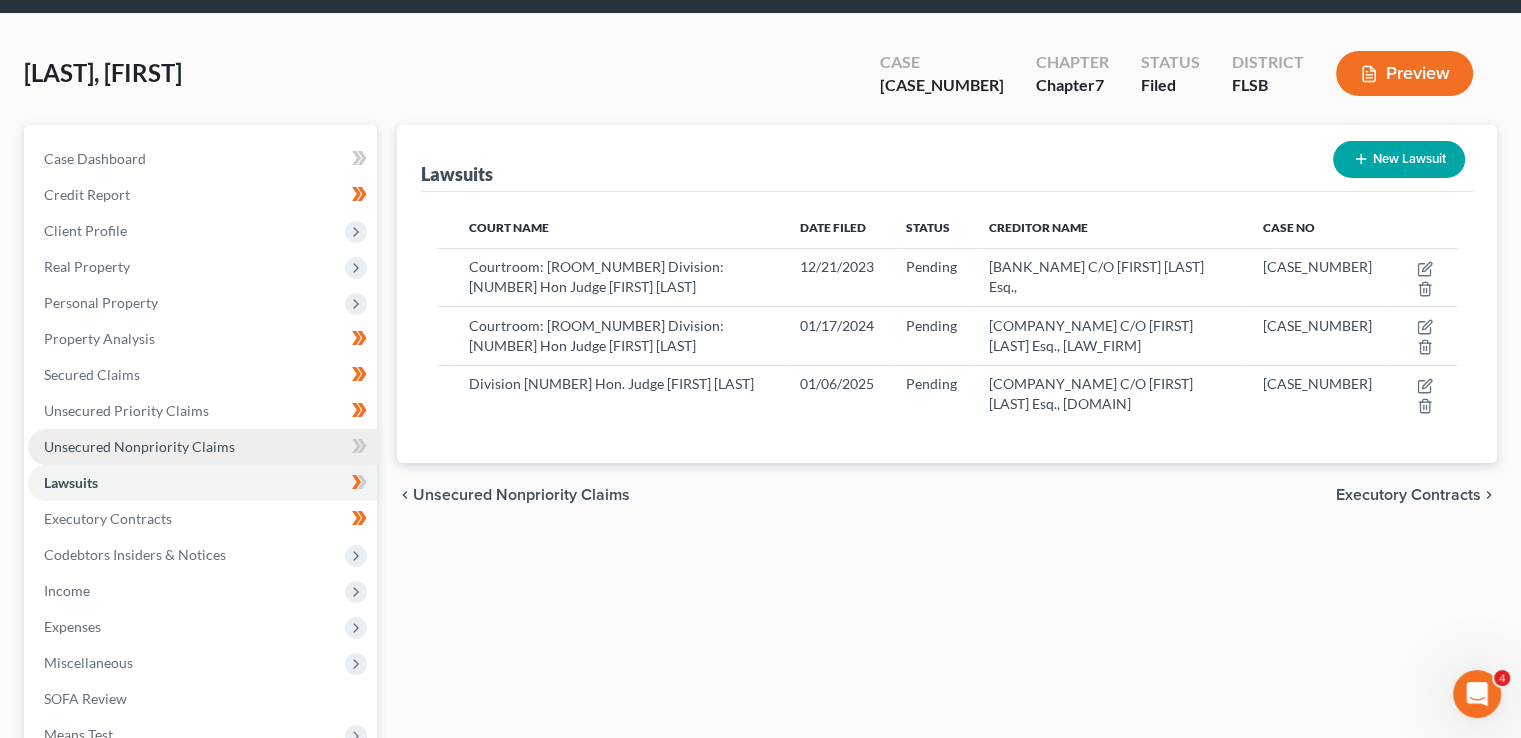 click on "Unsecured Nonpriority Claims" at bounding box center (202, 447) 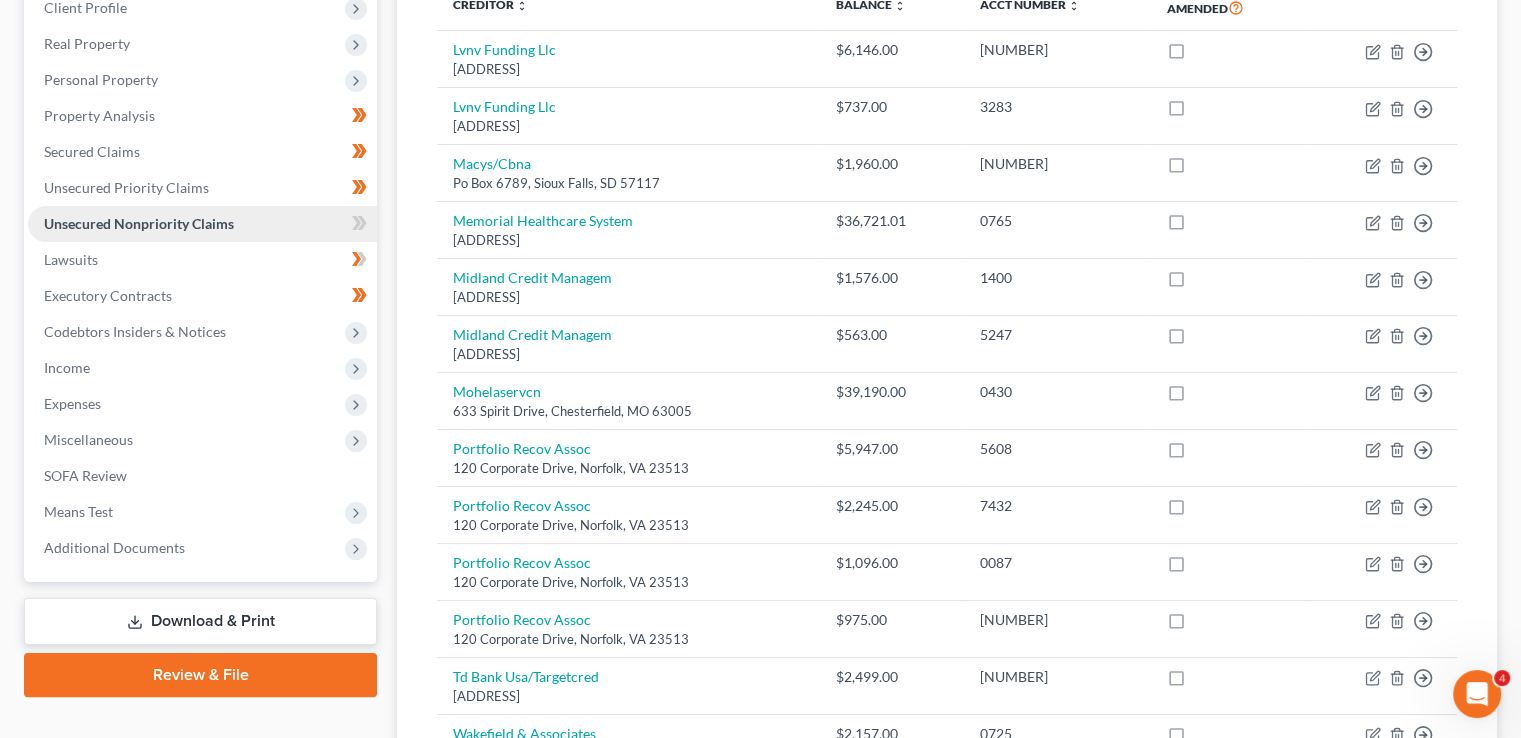 scroll, scrollTop: 286, scrollLeft: 0, axis: vertical 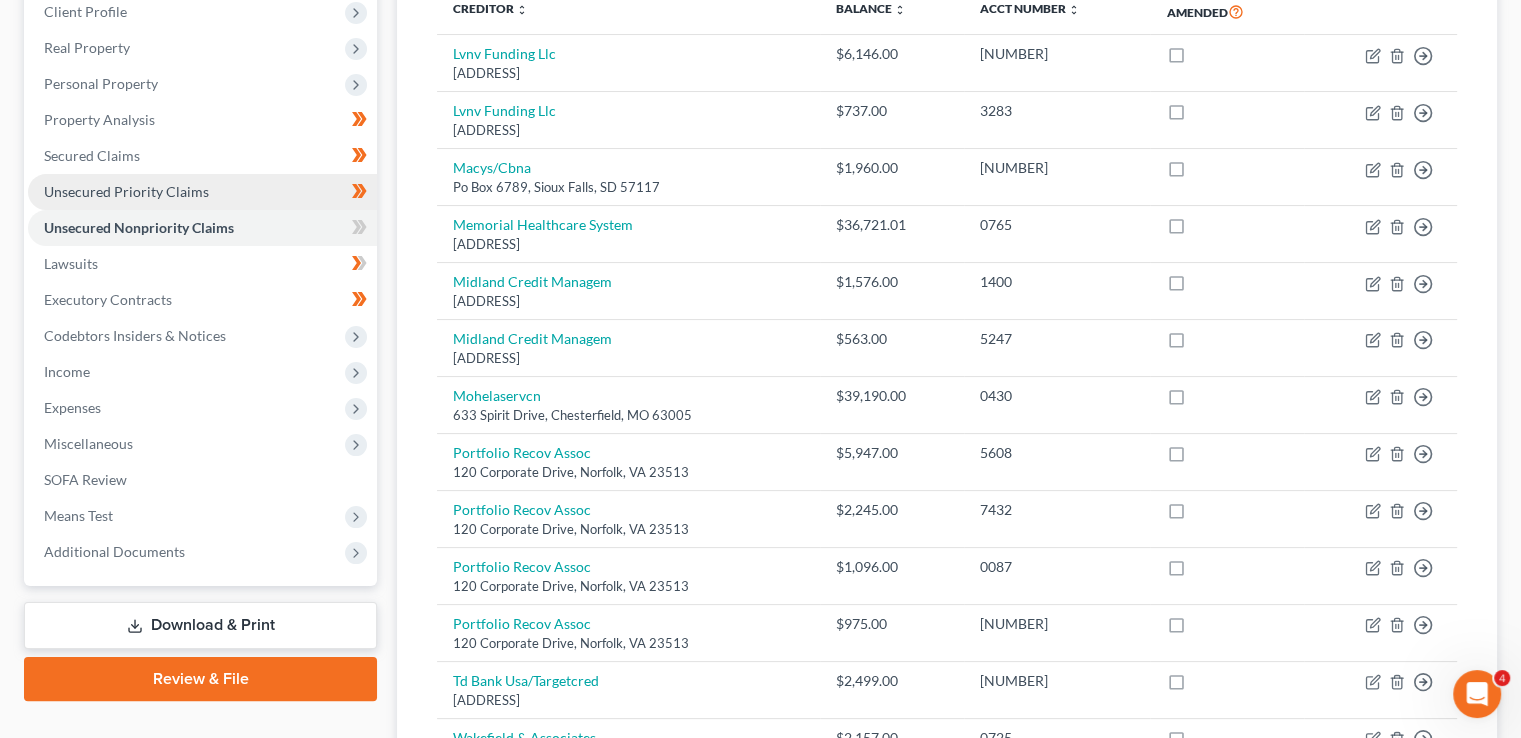 click on "Unsecured Priority Claims" at bounding box center (126, 191) 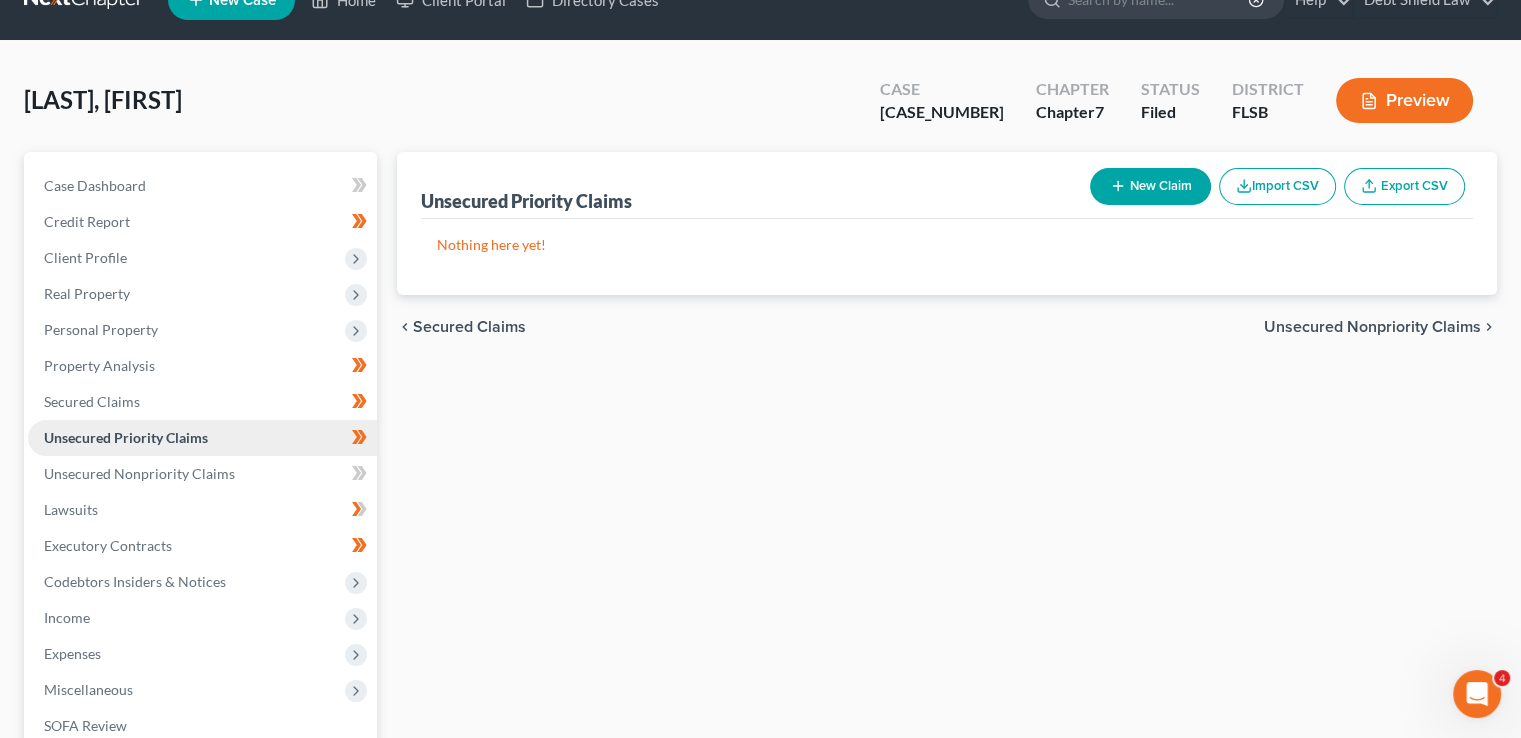 scroll, scrollTop: 0, scrollLeft: 0, axis: both 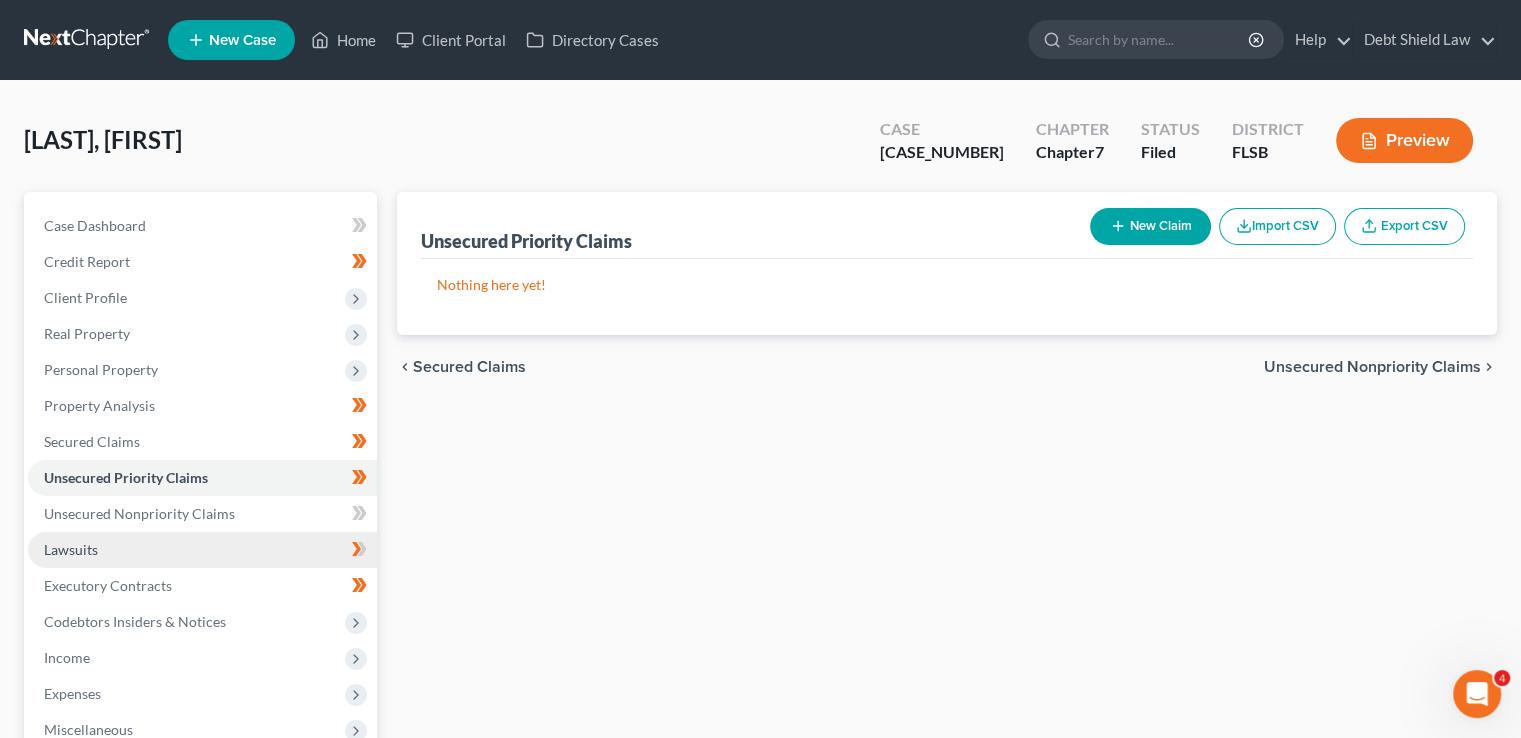 click on "Lawsuits" at bounding box center (202, 550) 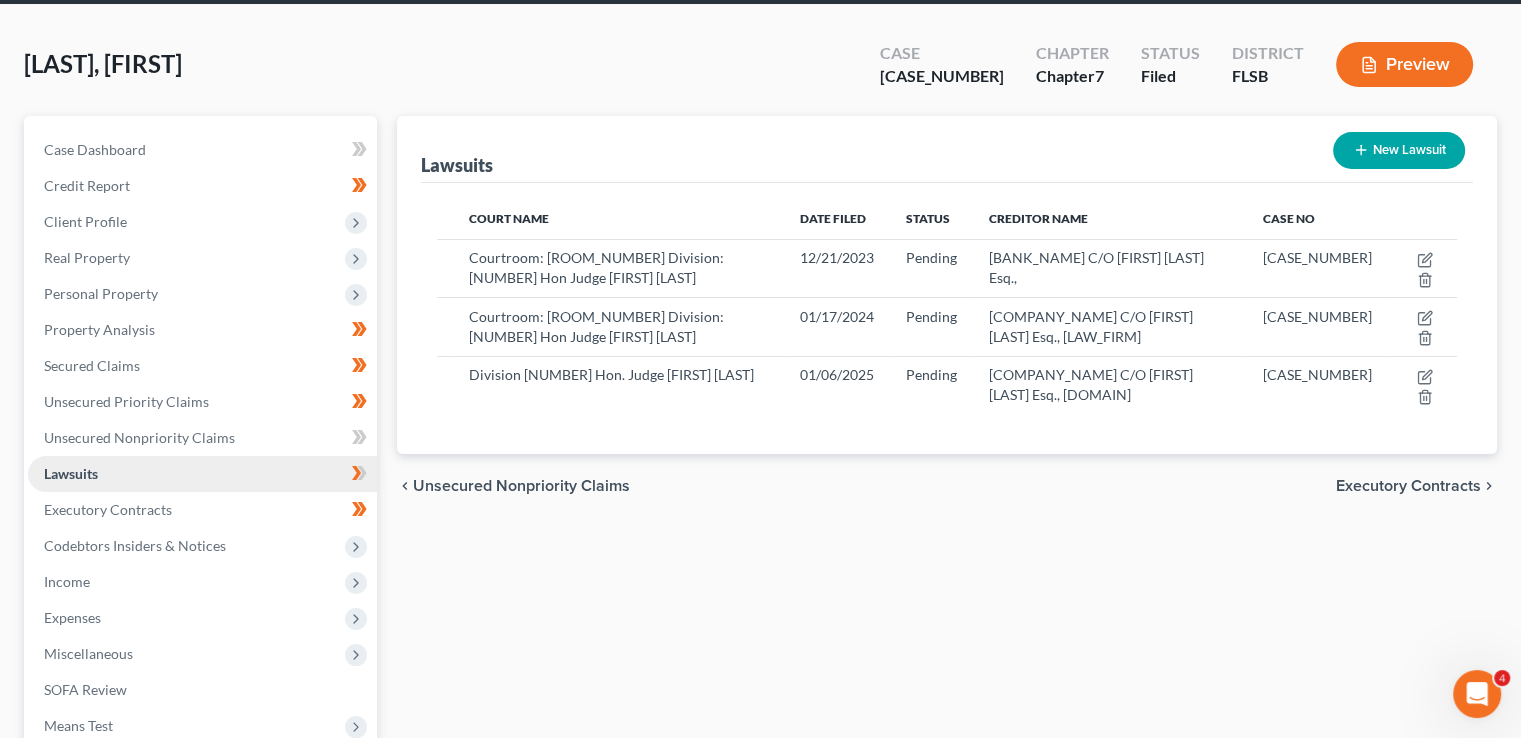scroll, scrollTop: 83, scrollLeft: 0, axis: vertical 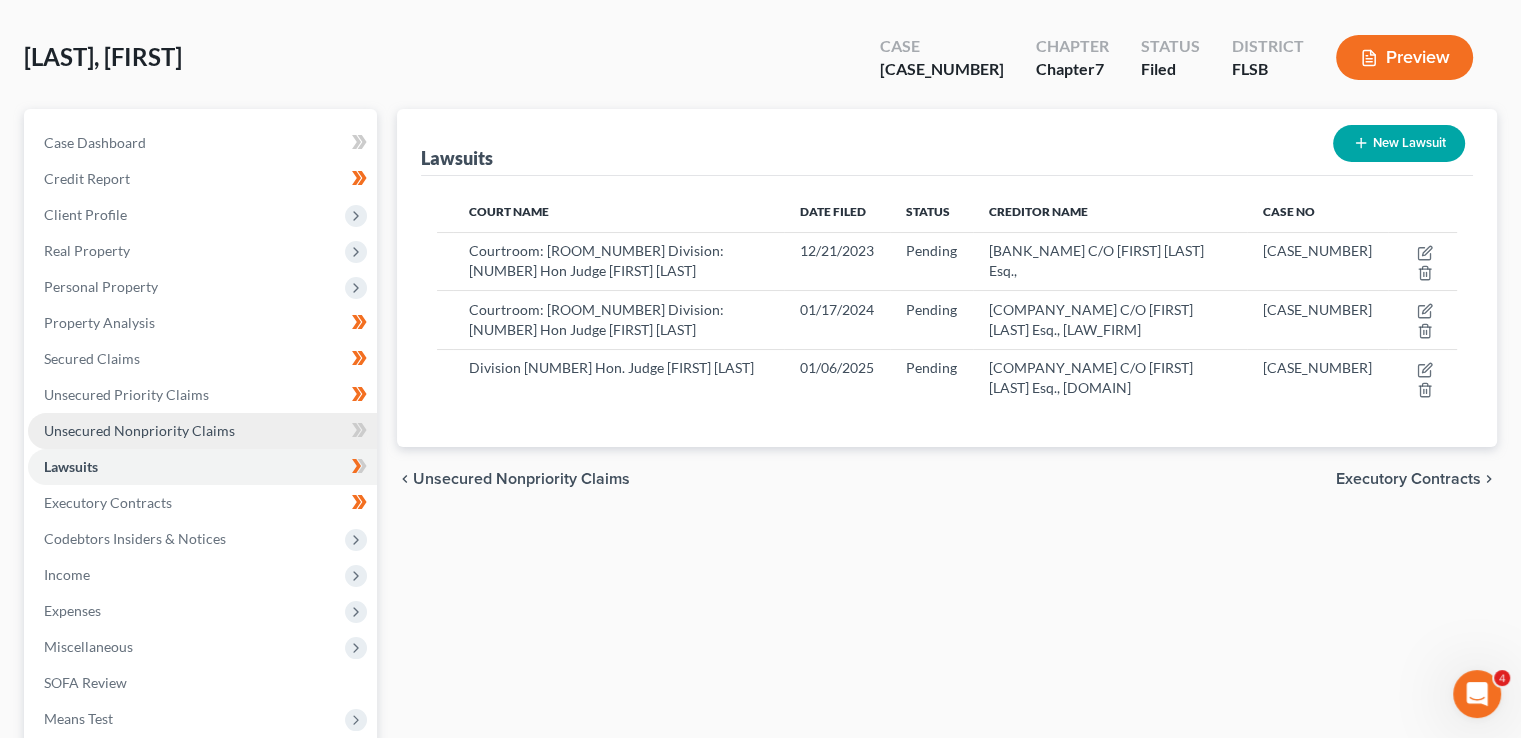 click on "Unsecured Nonpriority Claims" at bounding box center (202, 431) 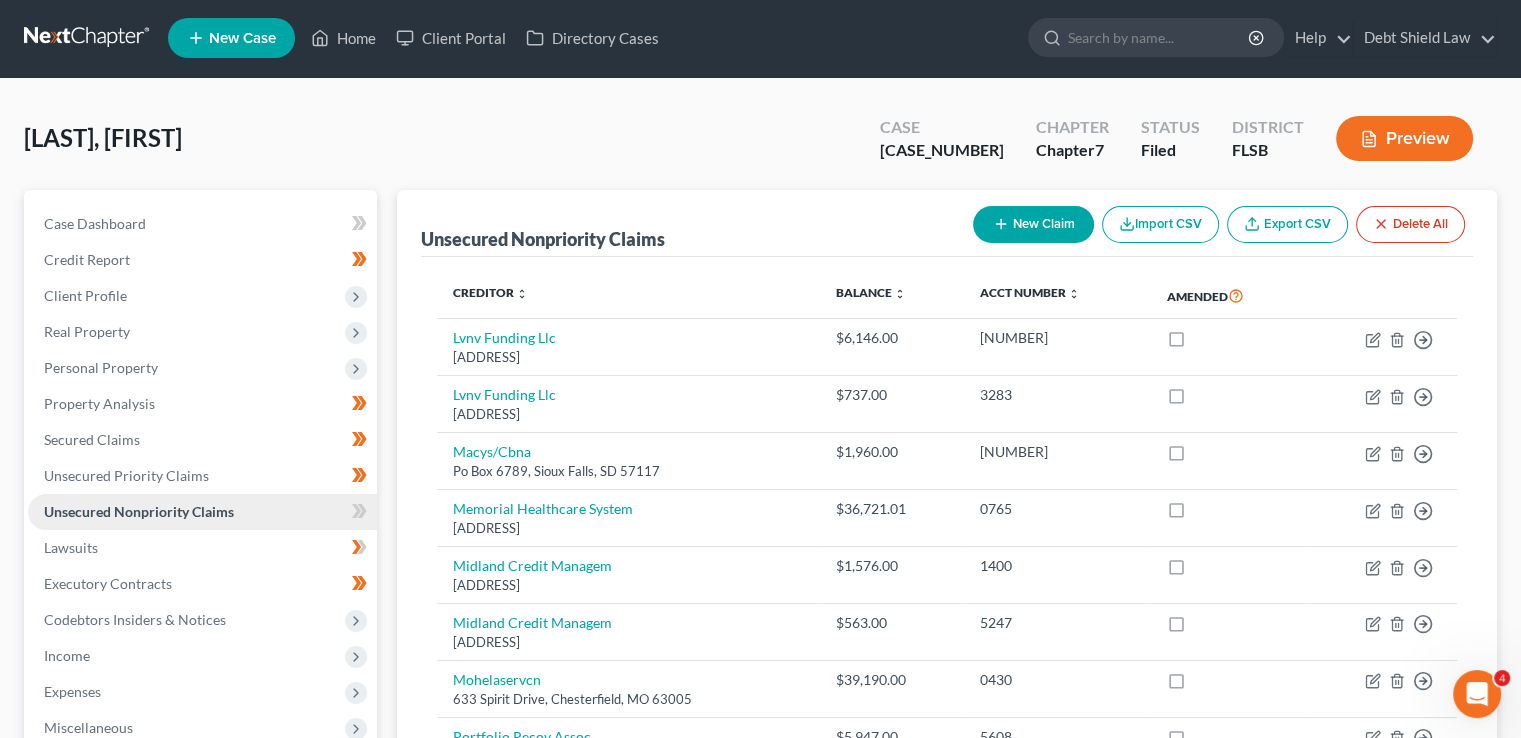 scroll, scrollTop: 0, scrollLeft: 0, axis: both 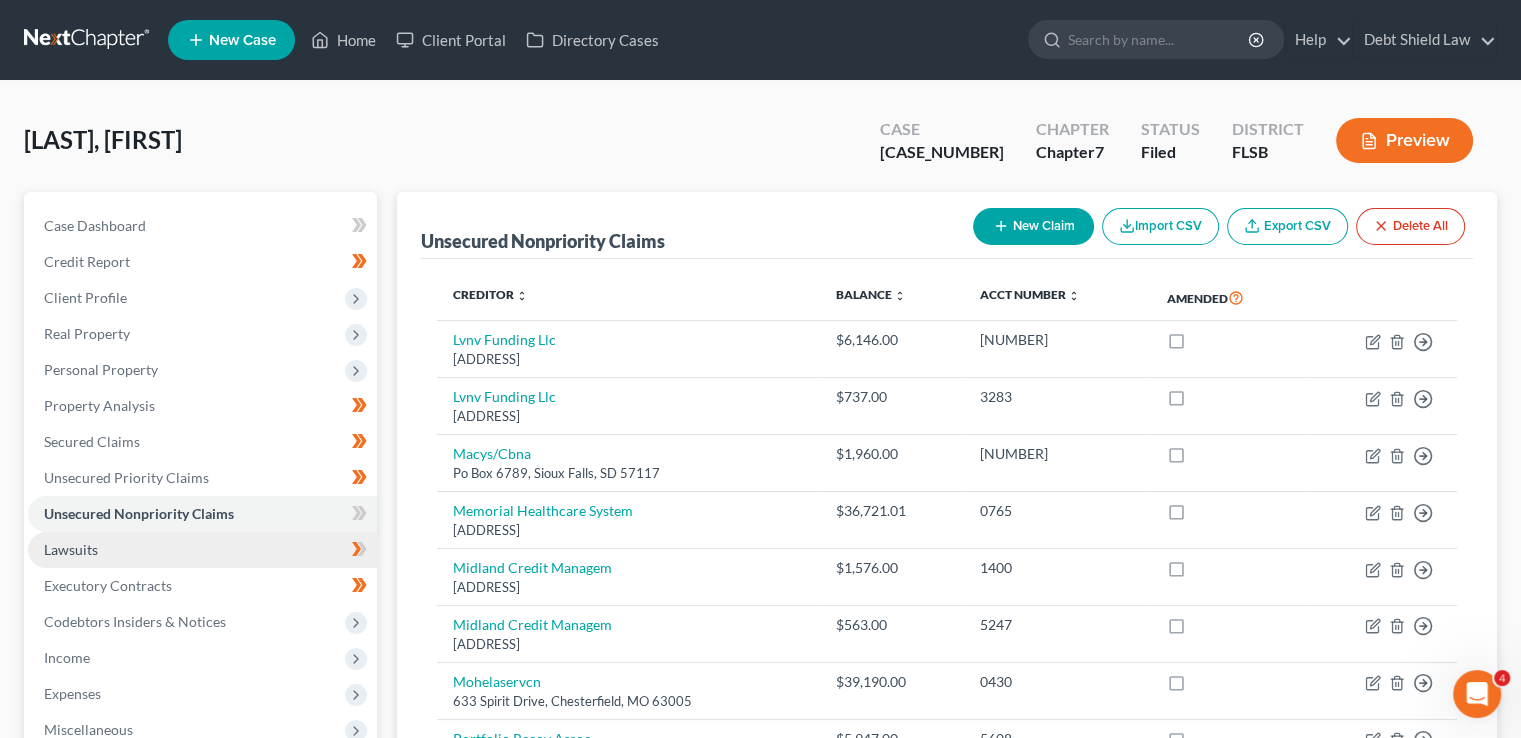 click on "Lawsuits" at bounding box center (202, 550) 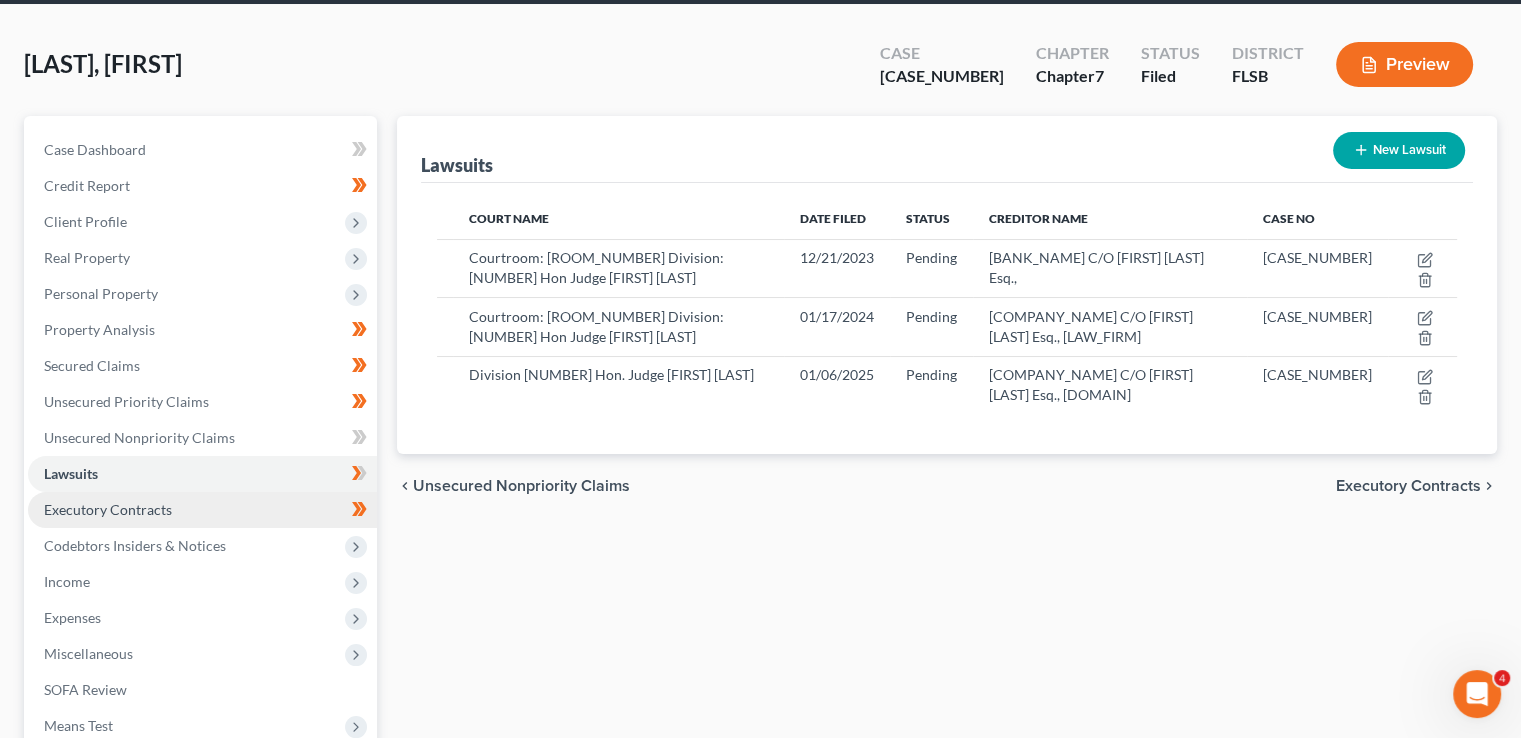 click on "Executory Contracts" at bounding box center [202, 510] 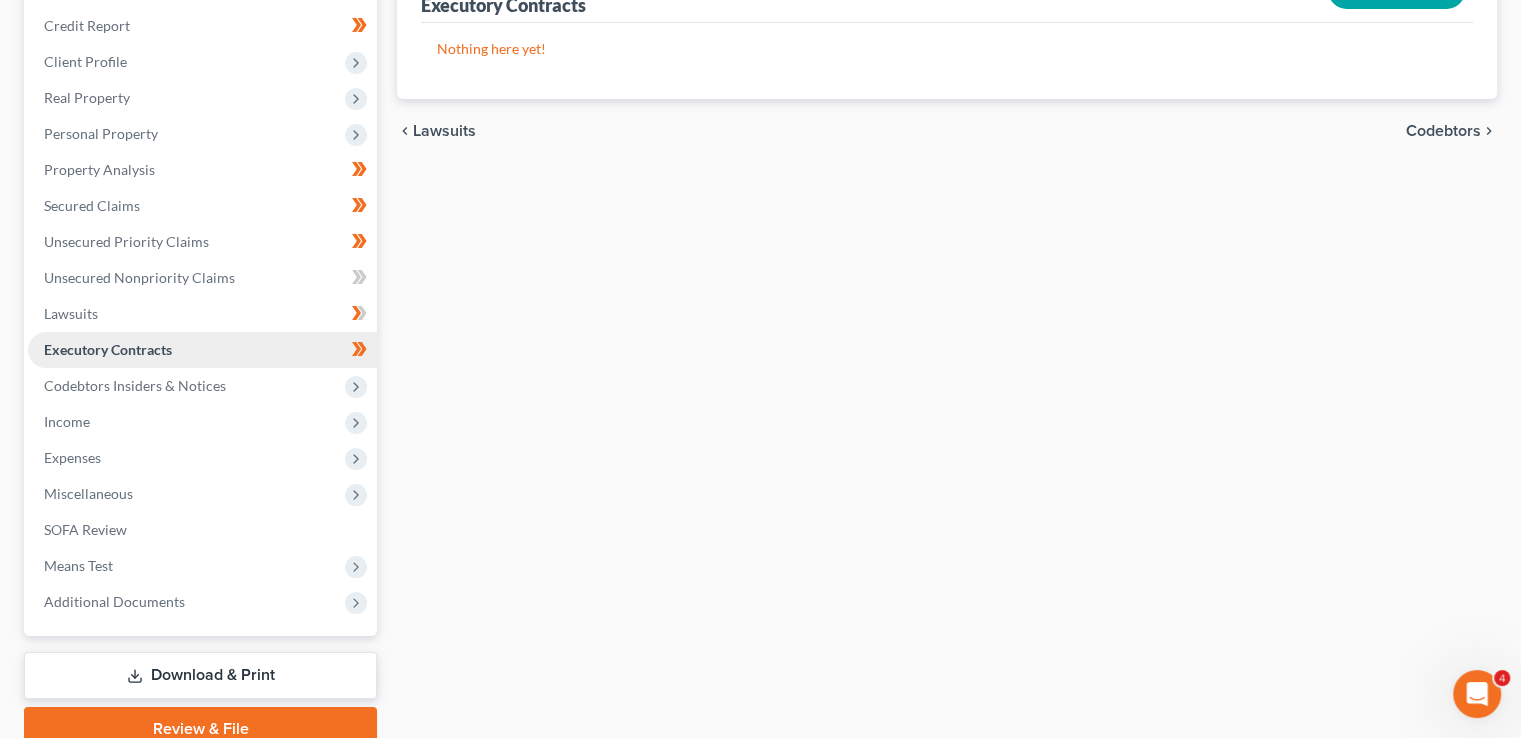 scroll, scrollTop: 237, scrollLeft: 0, axis: vertical 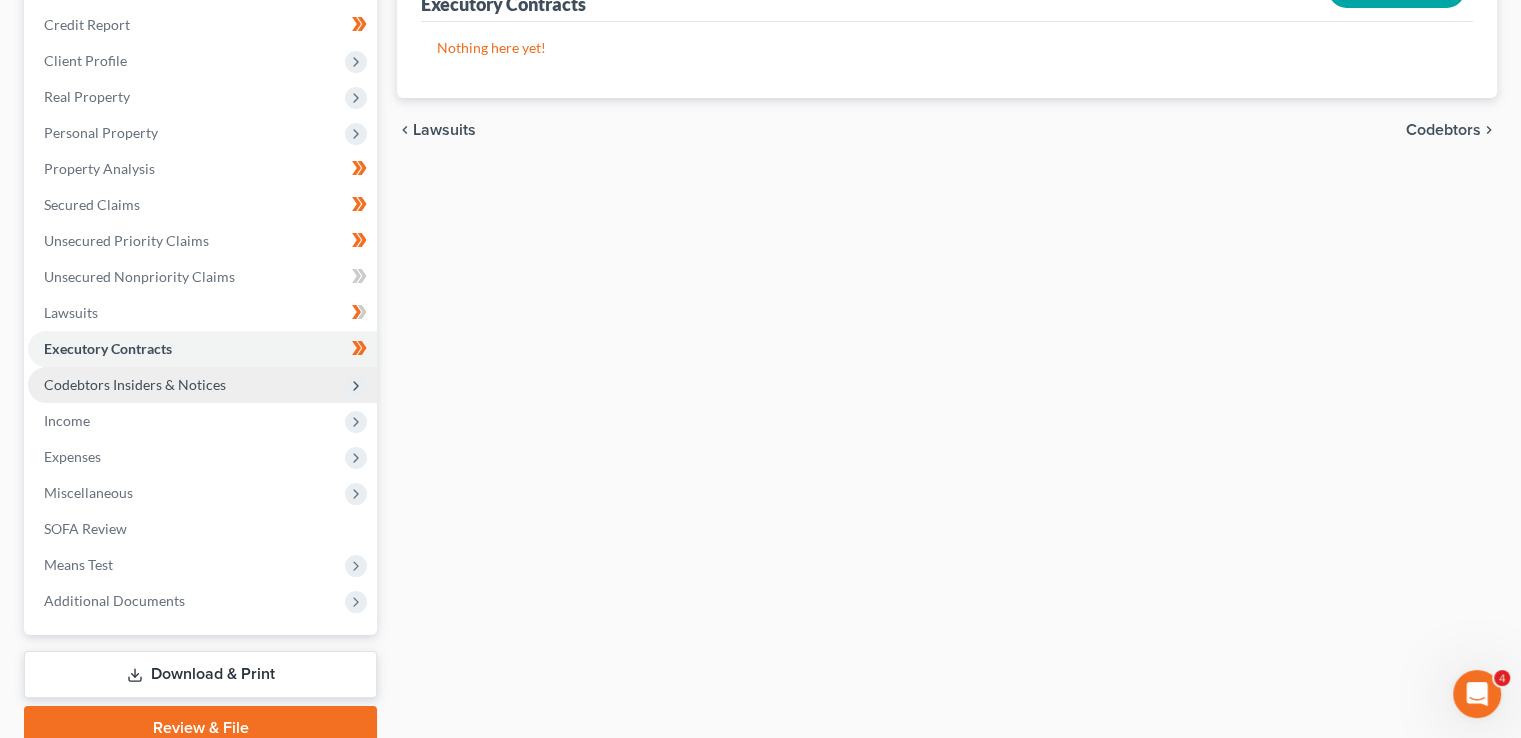 click on "Codebtors Insiders & Notices" at bounding box center [202, 385] 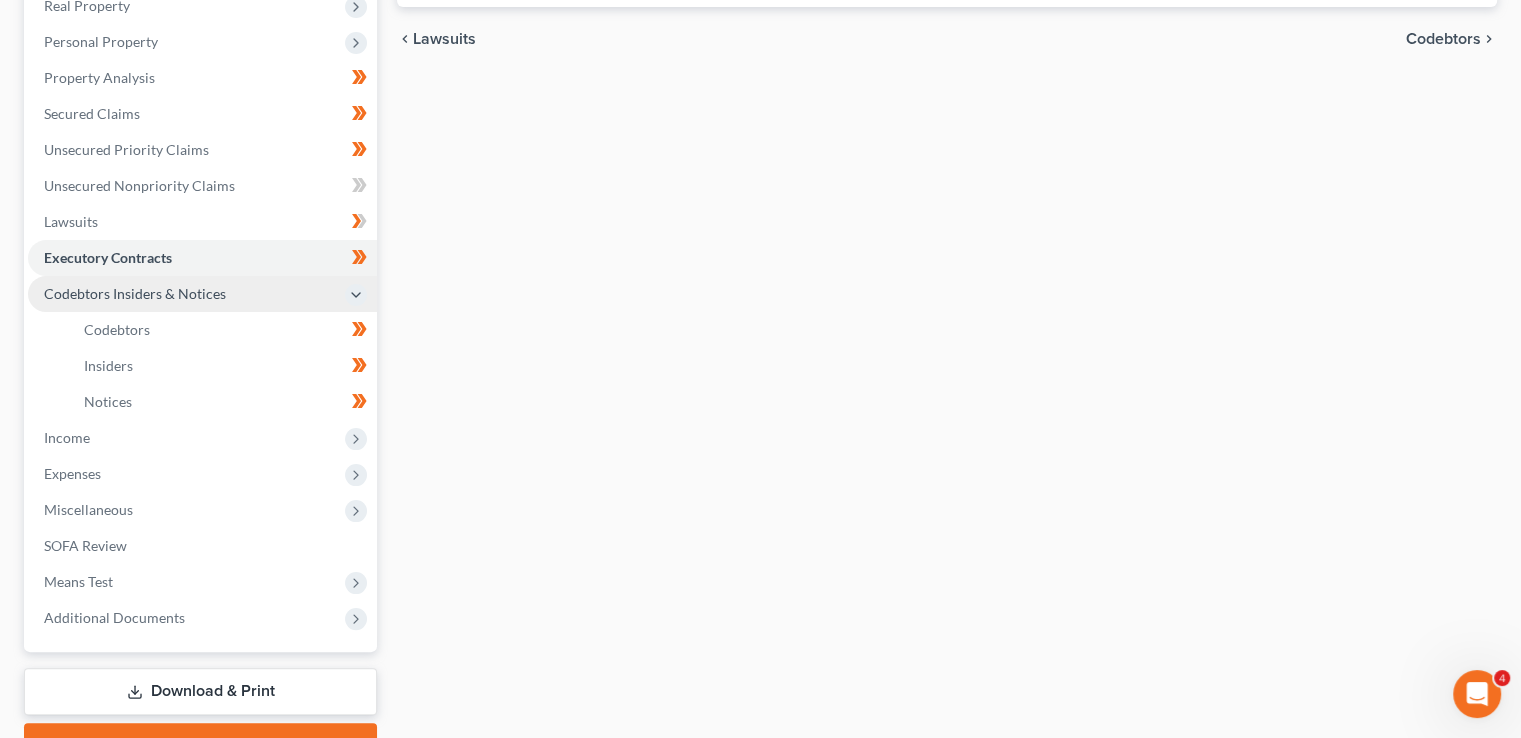 scroll, scrollTop: 346, scrollLeft: 0, axis: vertical 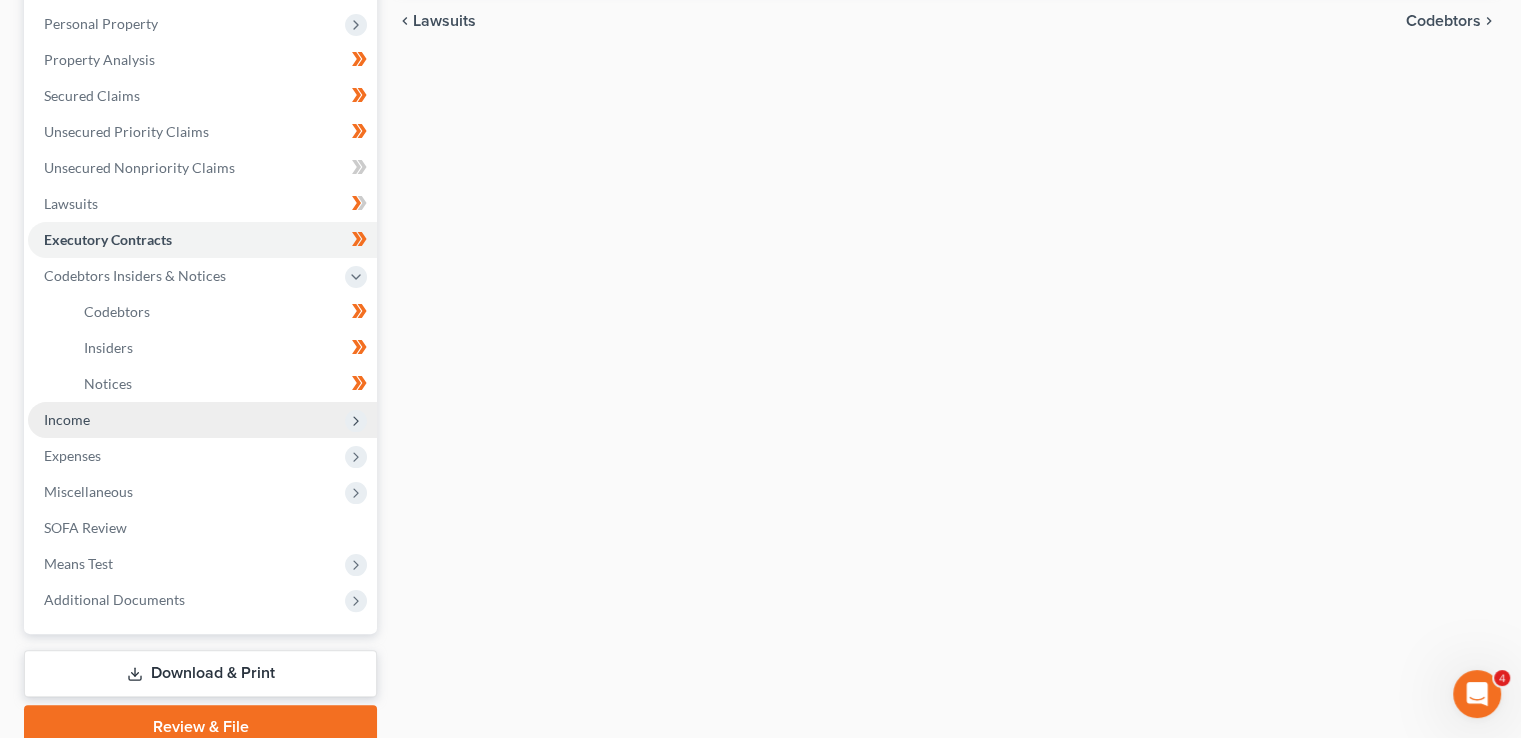 click on "Income" at bounding box center [202, 420] 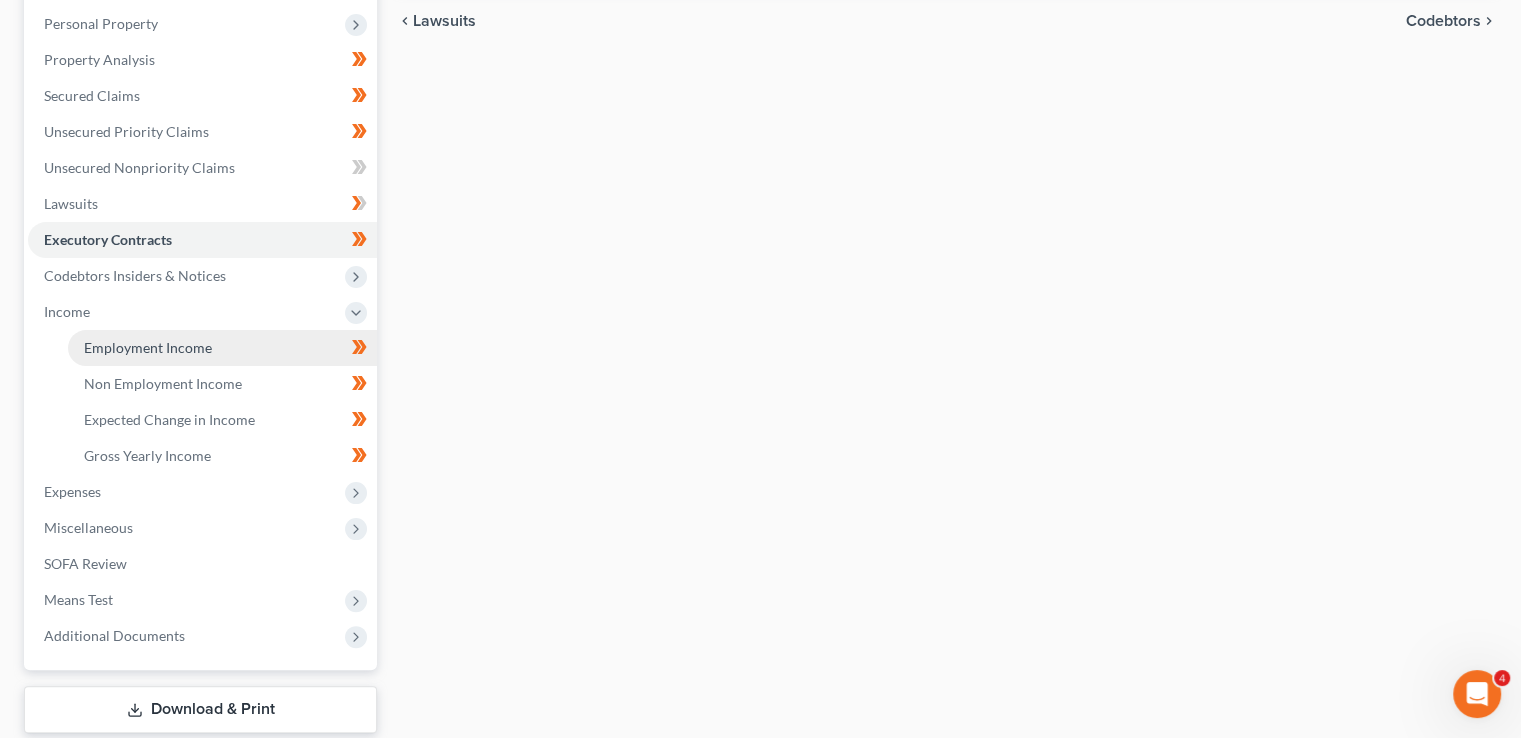click on "Employment Income" at bounding box center [222, 348] 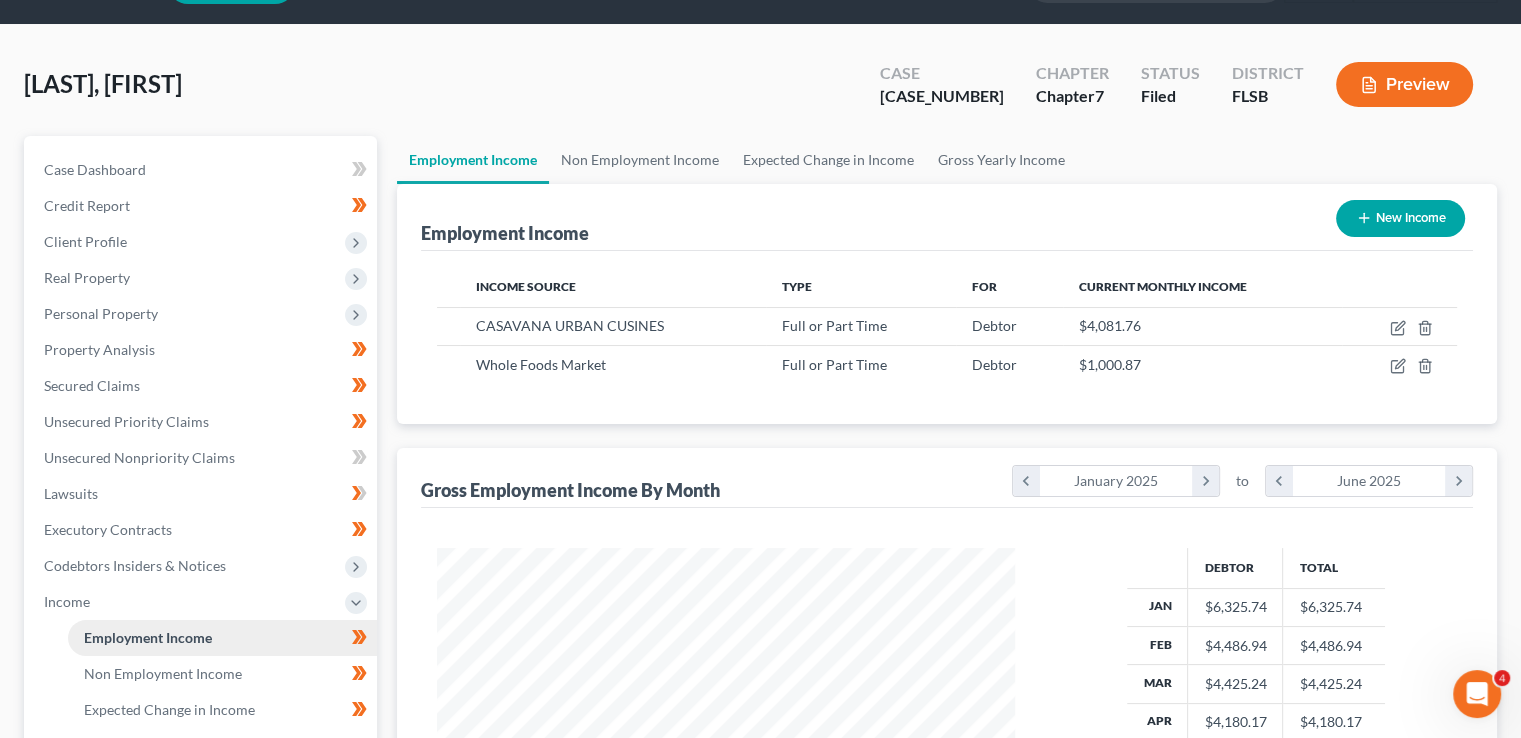 scroll, scrollTop: 0, scrollLeft: 0, axis: both 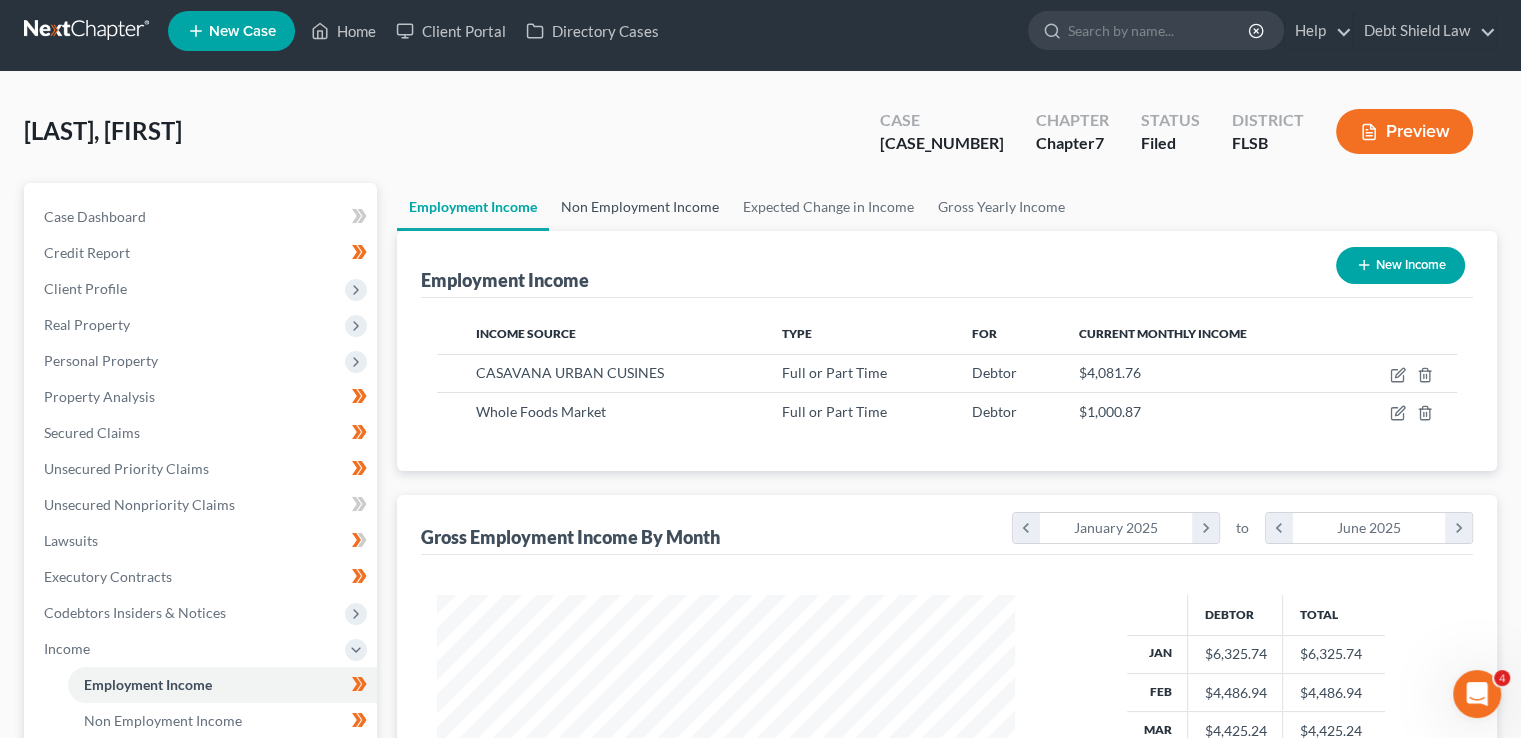 click on "Non Employment Income" at bounding box center (640, 207) 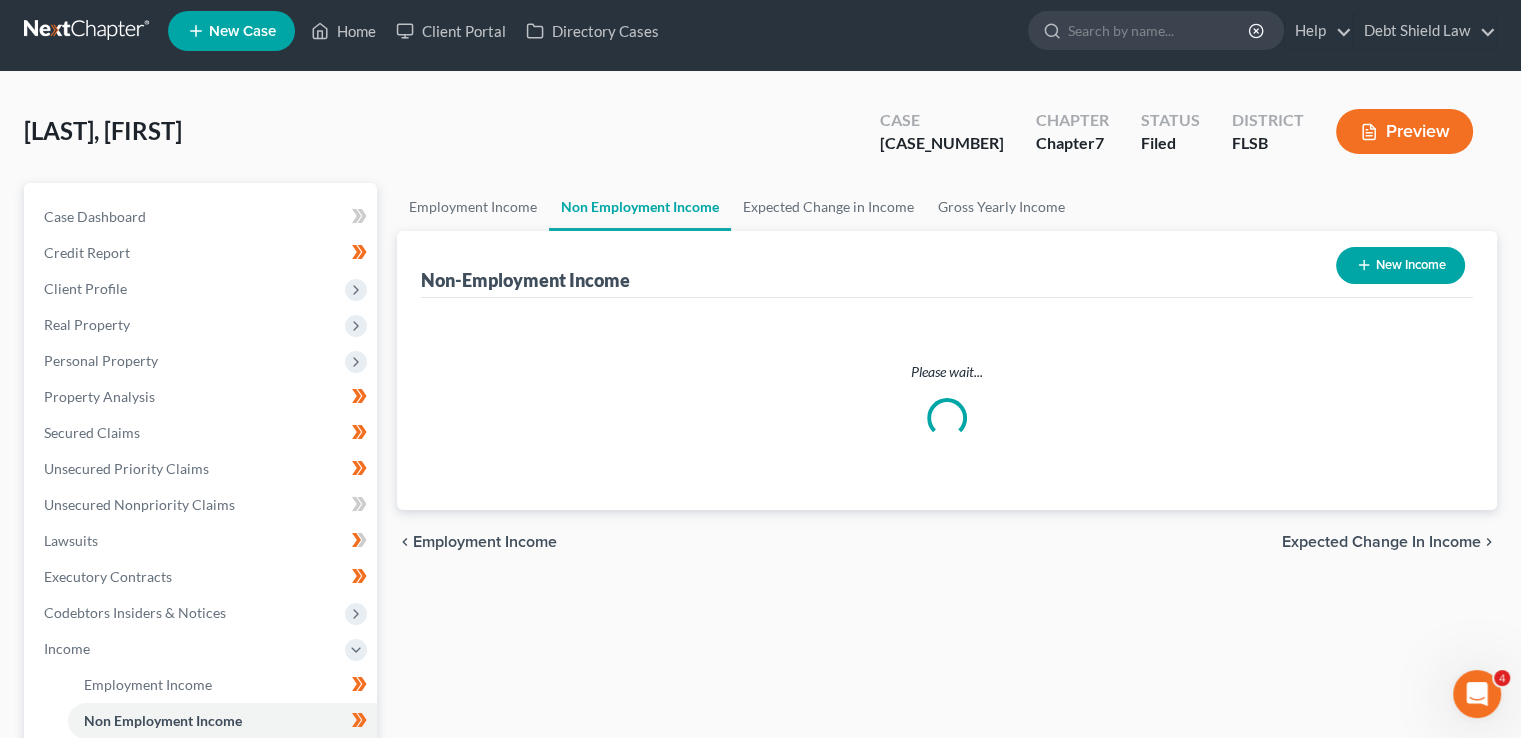 scroll, scrollTop: 0, scrollLeft: 0, axis: both 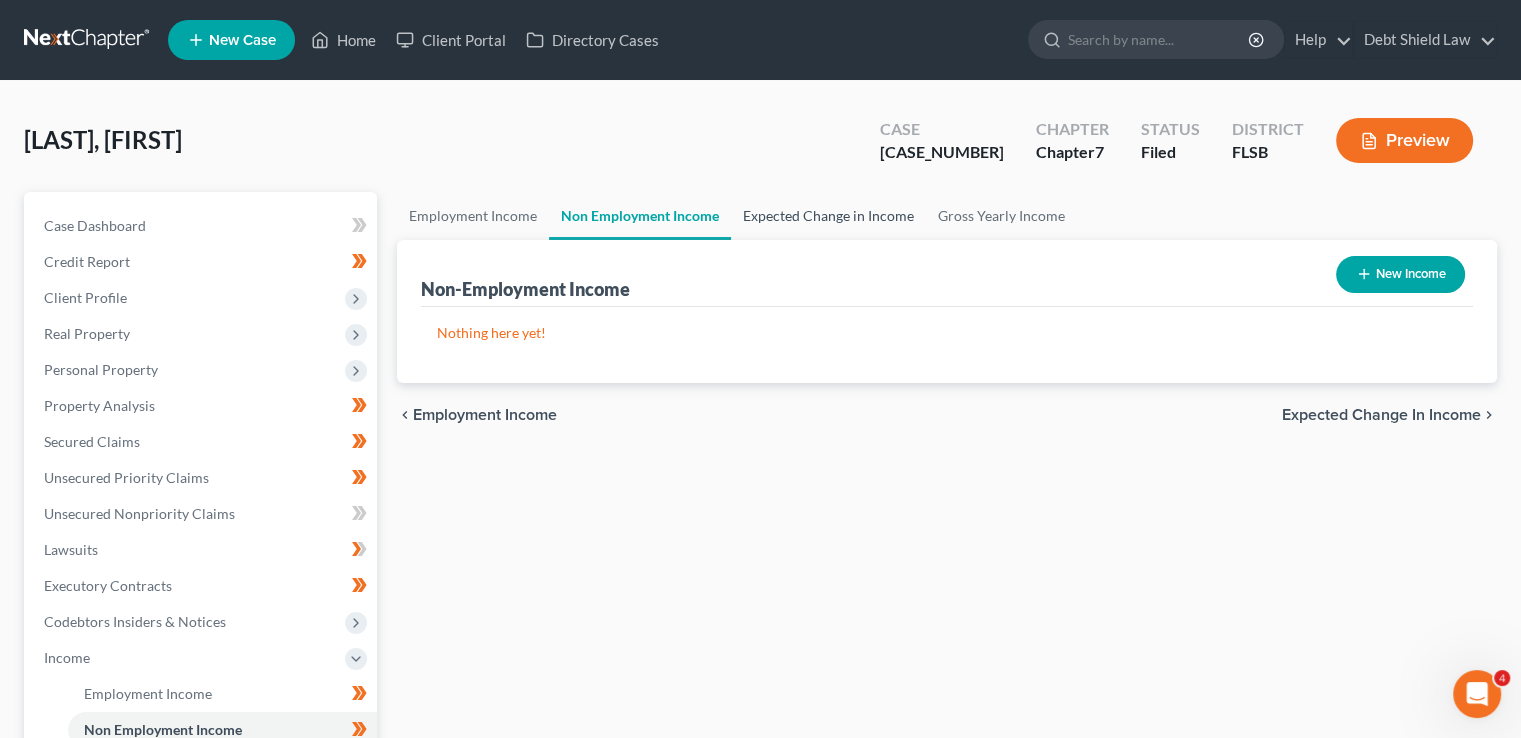 click on "Expected Change in Income" at bounding box center [828, 216] 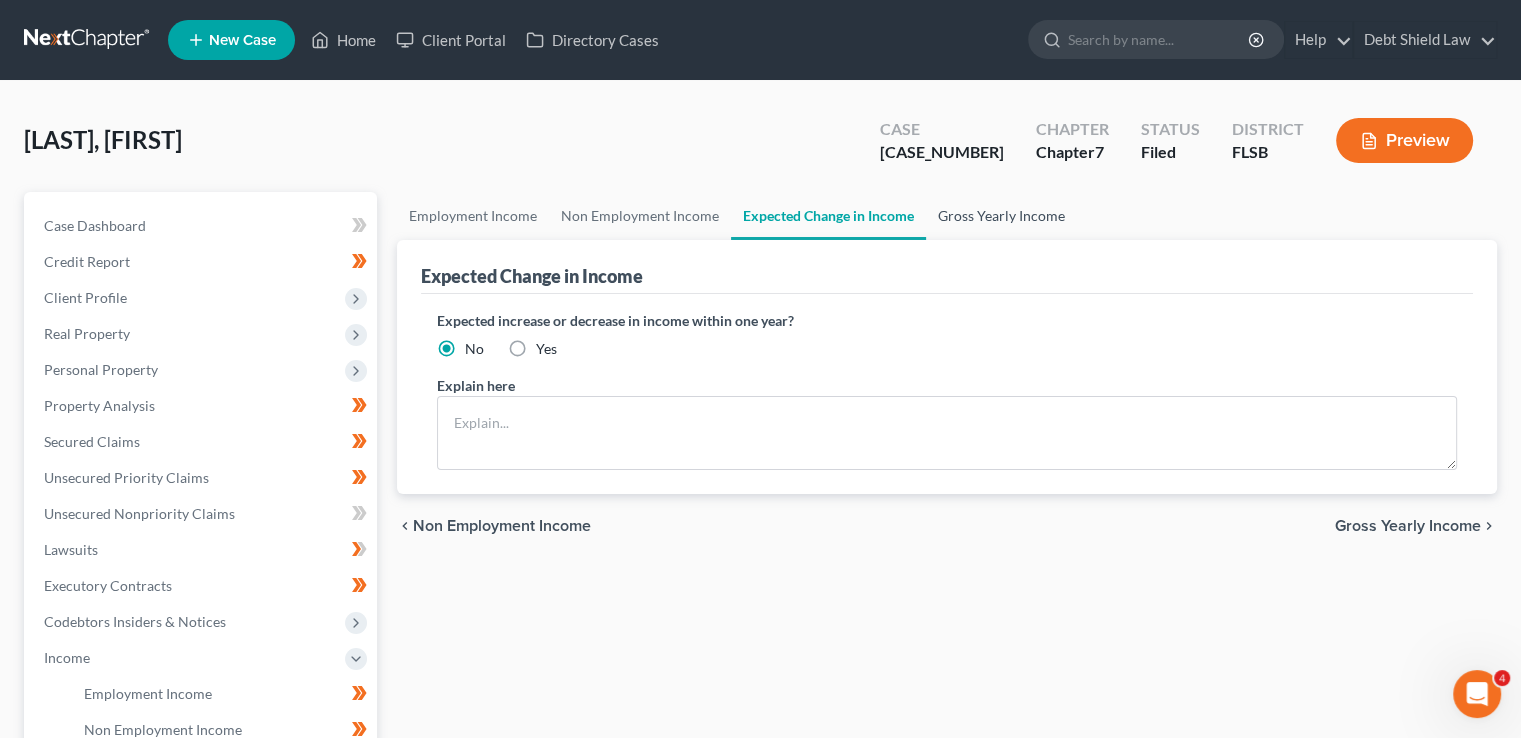 click on "Gross Yearly Income" at bounding box center [1001, 216] 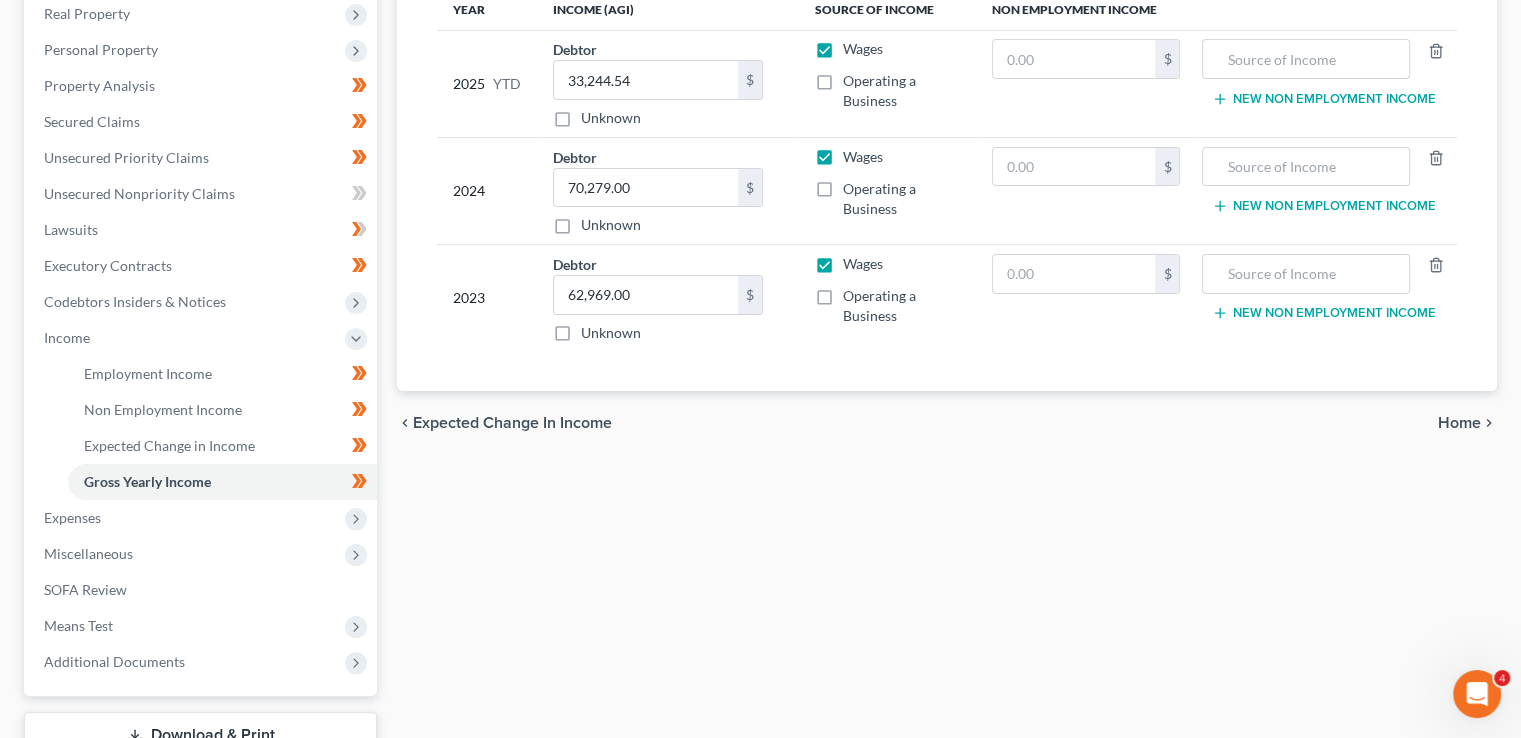 scroll, scrollTop: 349, scrollLeft: 0, axis: vertical 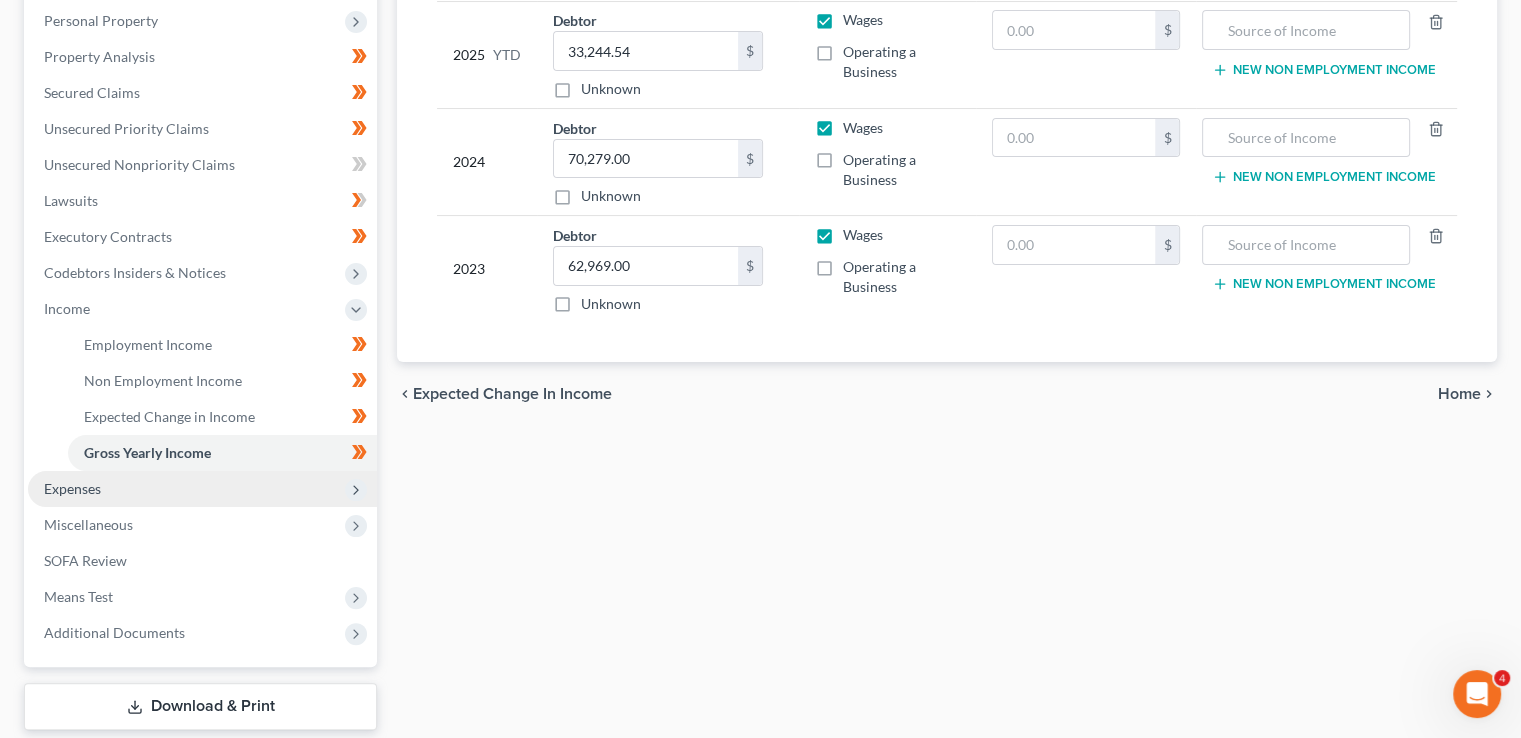 click on "Expenses" at bounding box center (202, 489) 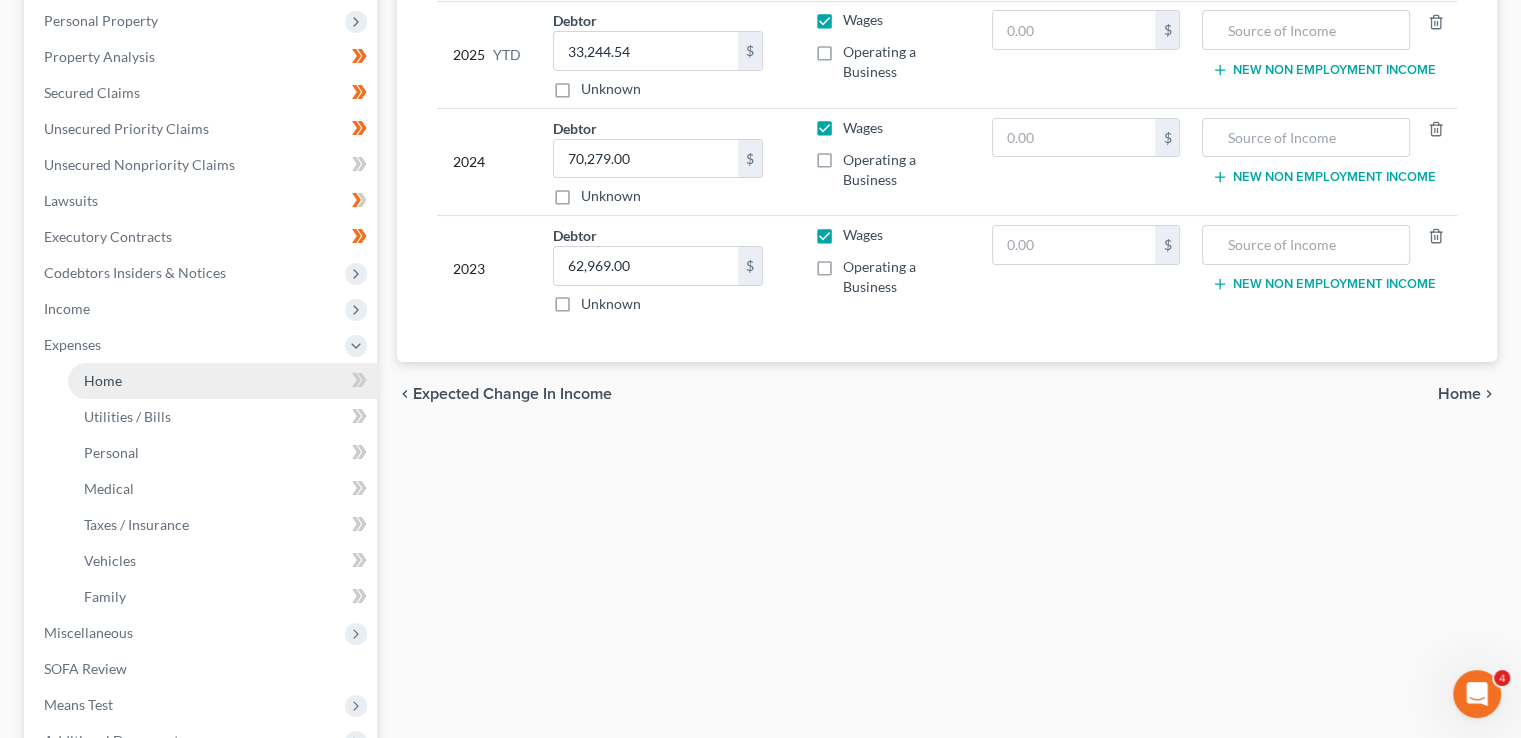 click on "Home" at bounding box center [222, 381] 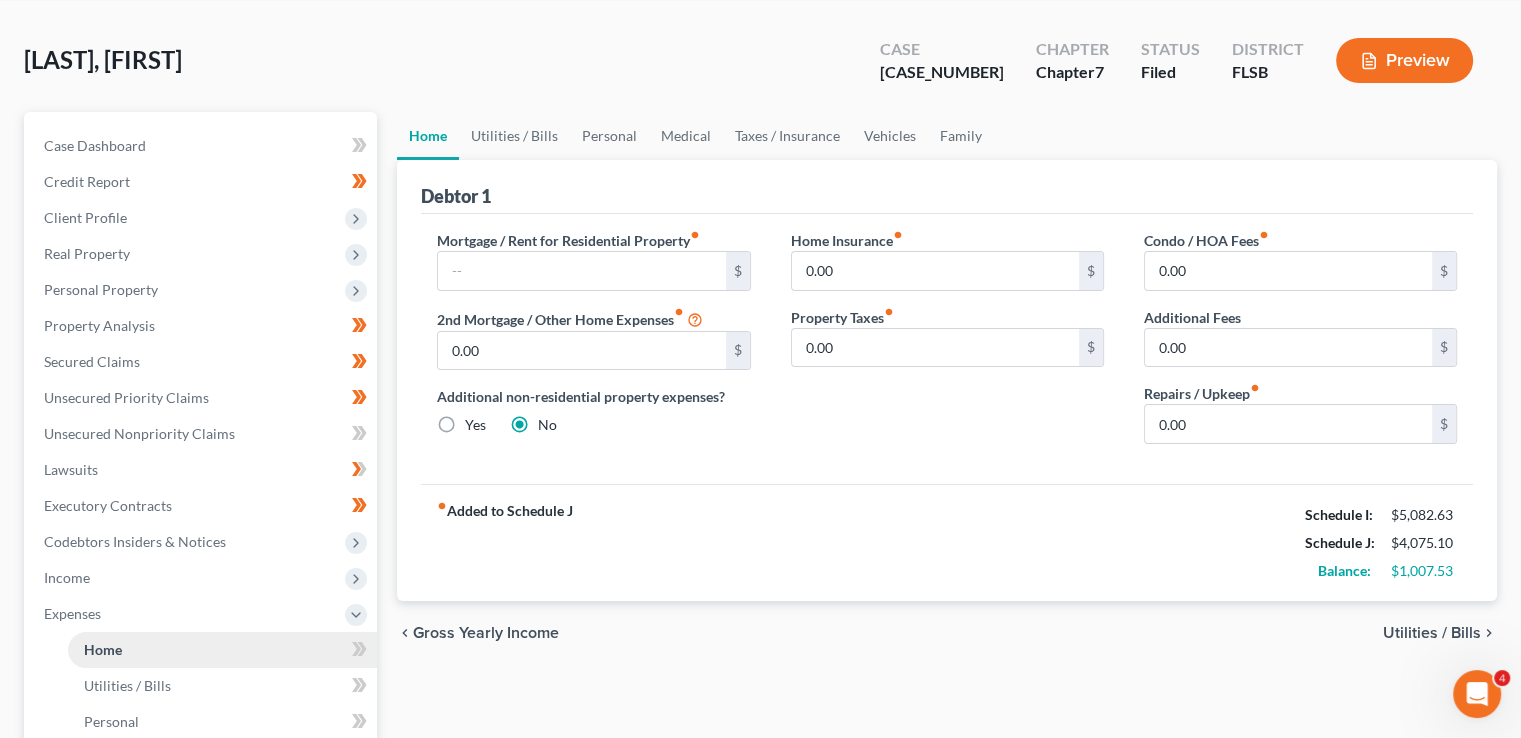 scroll, scrollTop: 0, scrollLeft: 0, axis: both 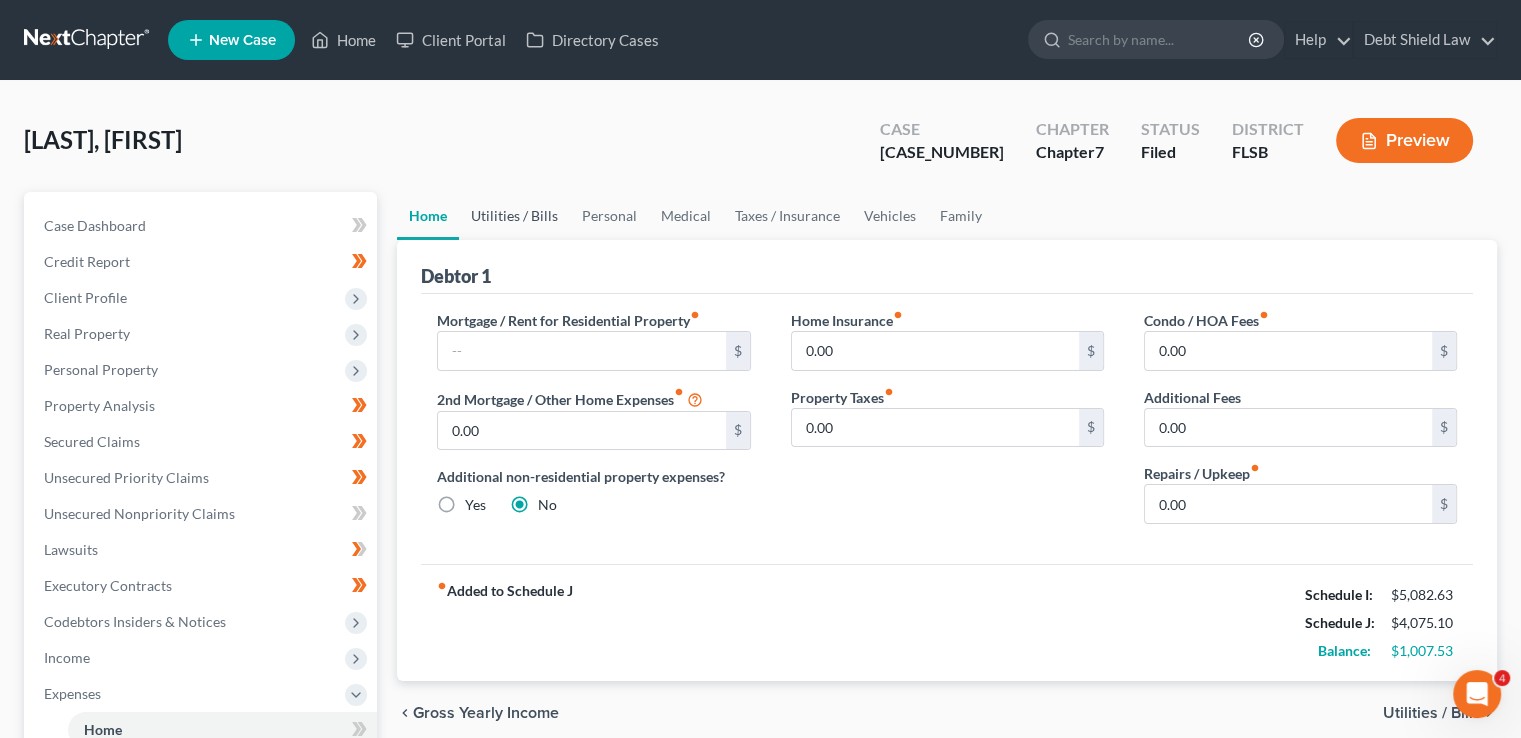 click on "Utilities / Bills" at bounding box center (514, 216) 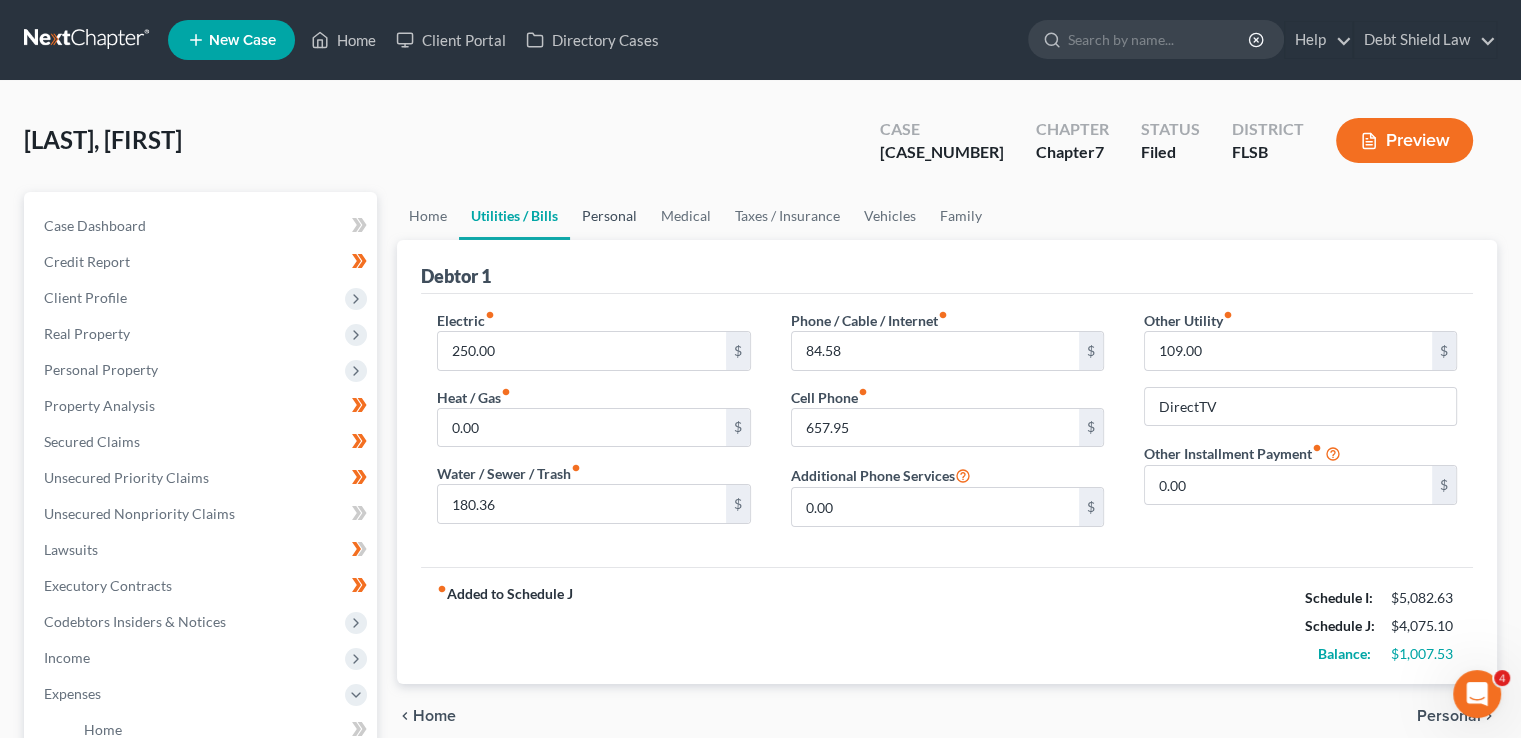click on "Personal" at bounding box center (609, 216) 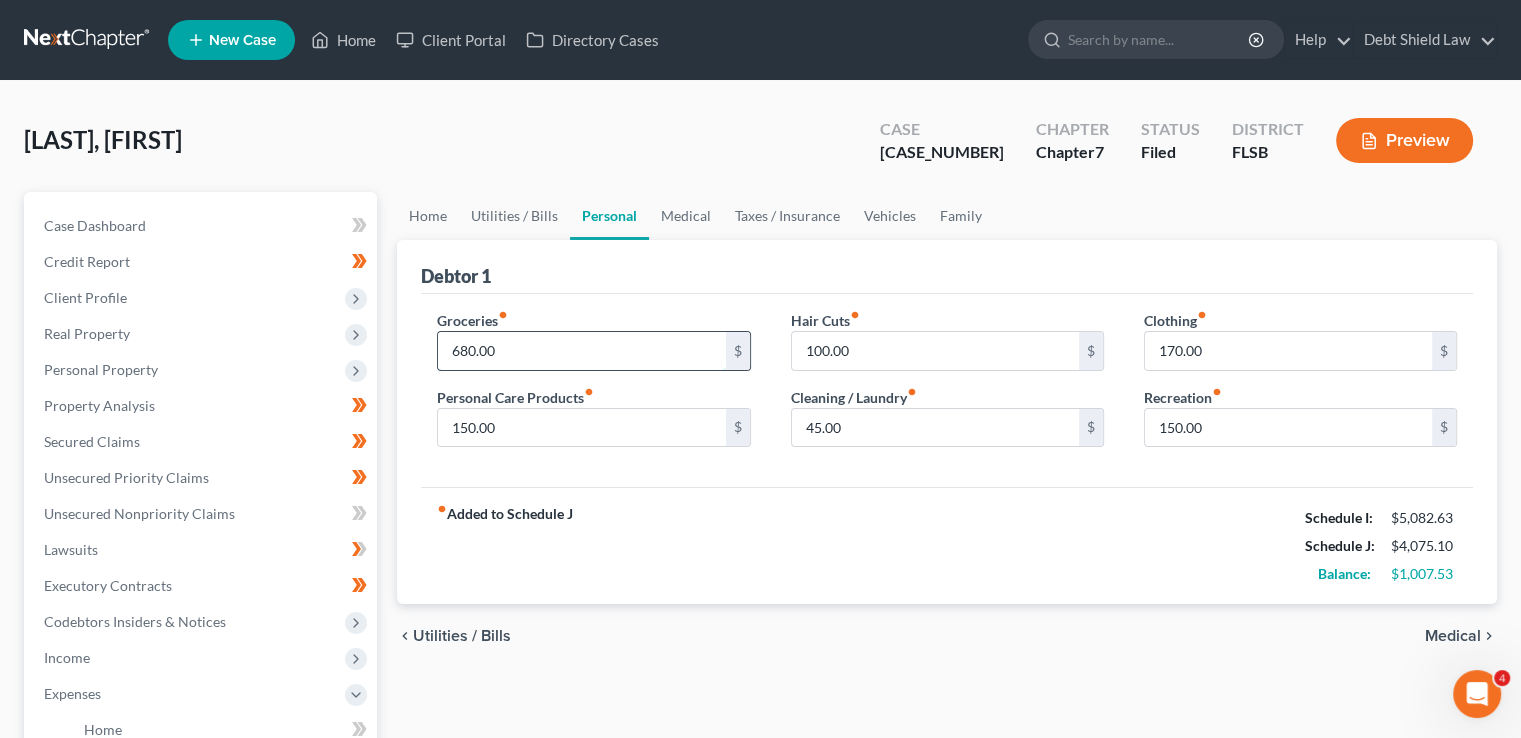 click on "680.00" at bounding box center [581, 351] 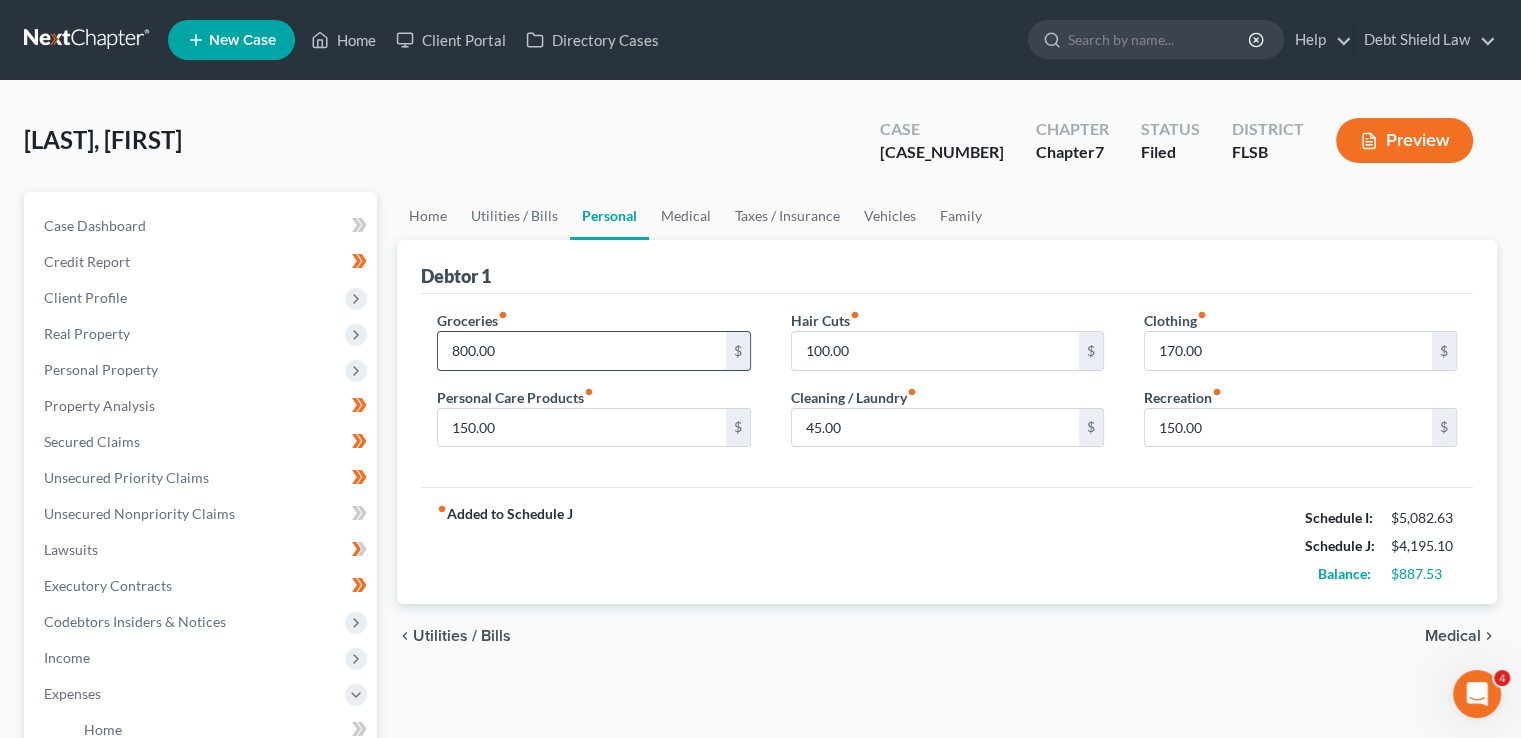 type on "800.00" 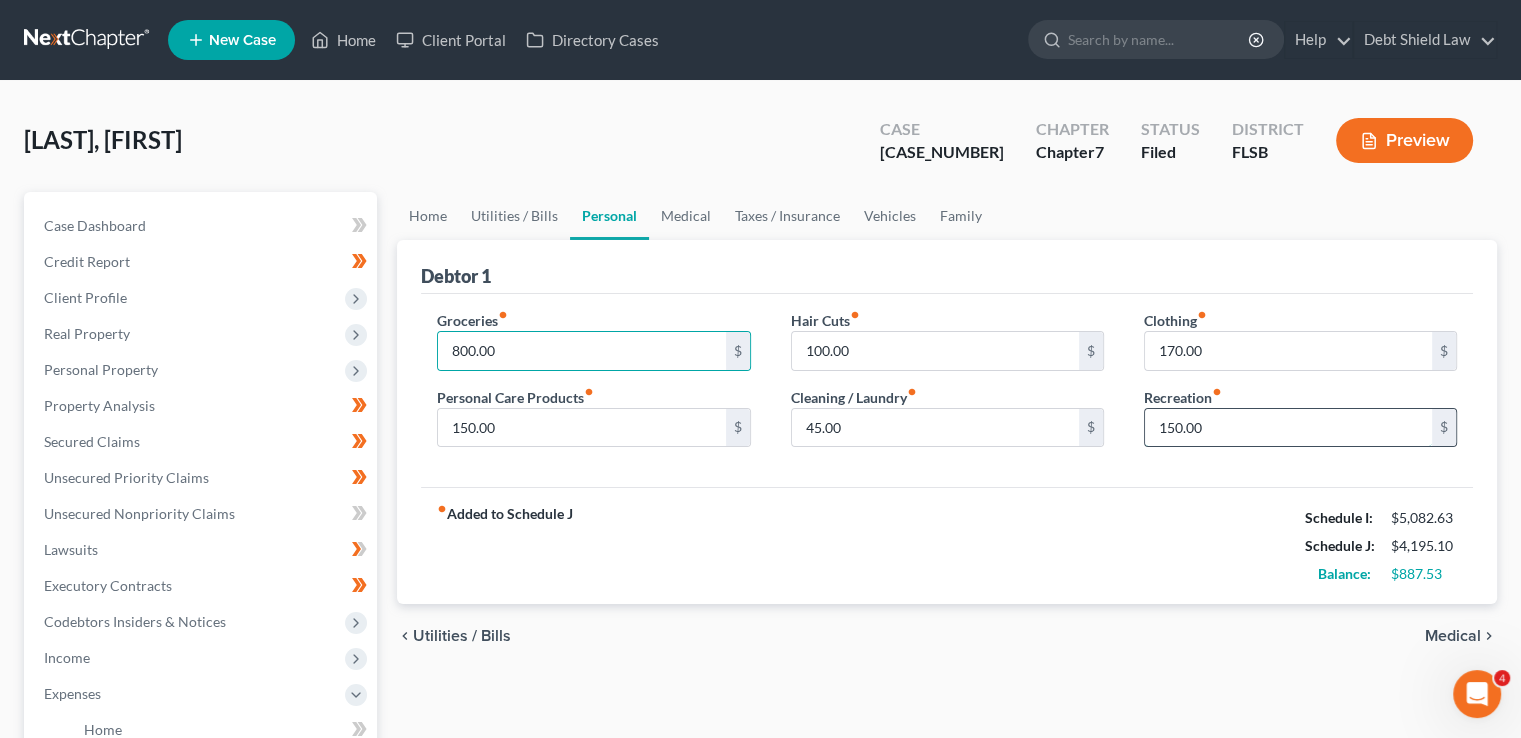 click on "150.00" at bounding box center (1288, 428) 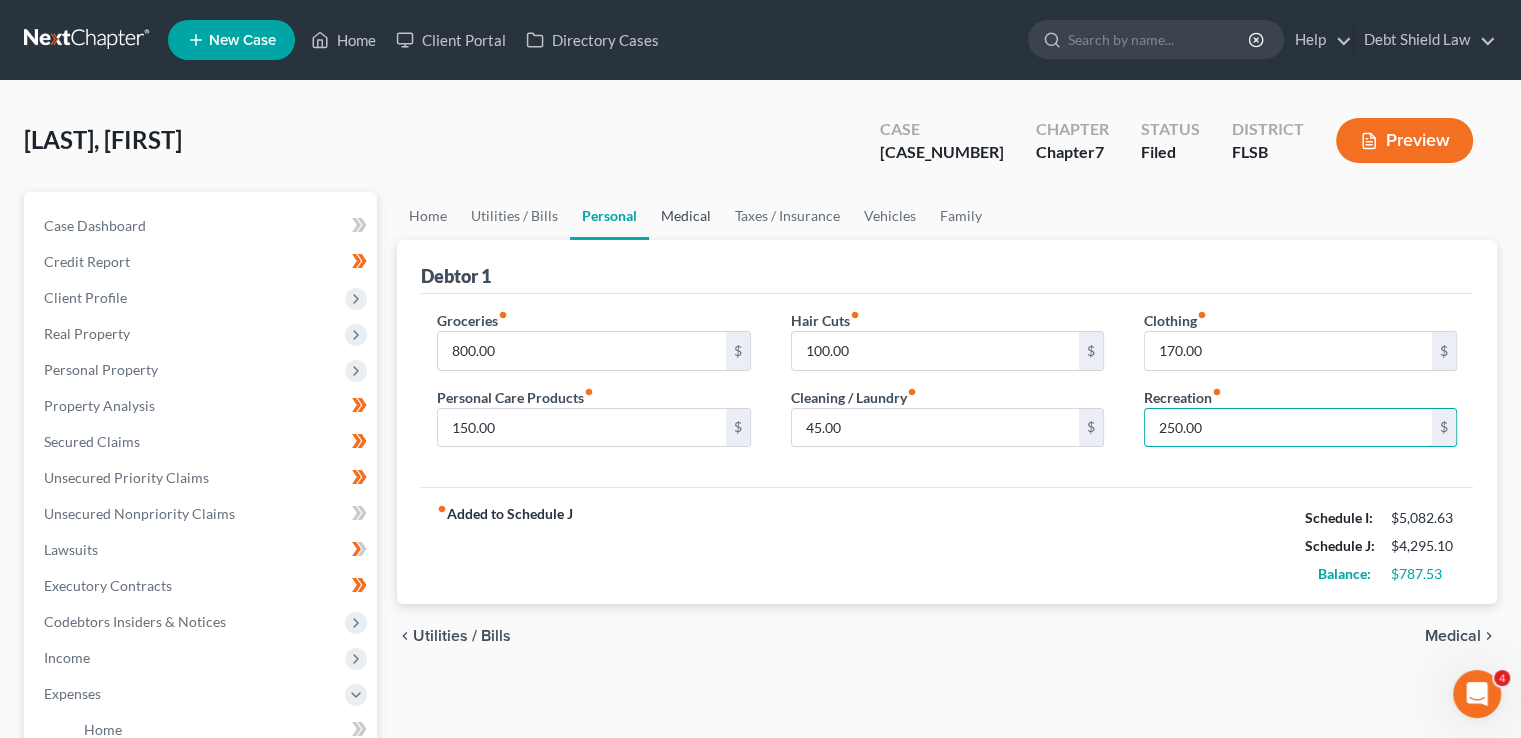 type on "250.00" 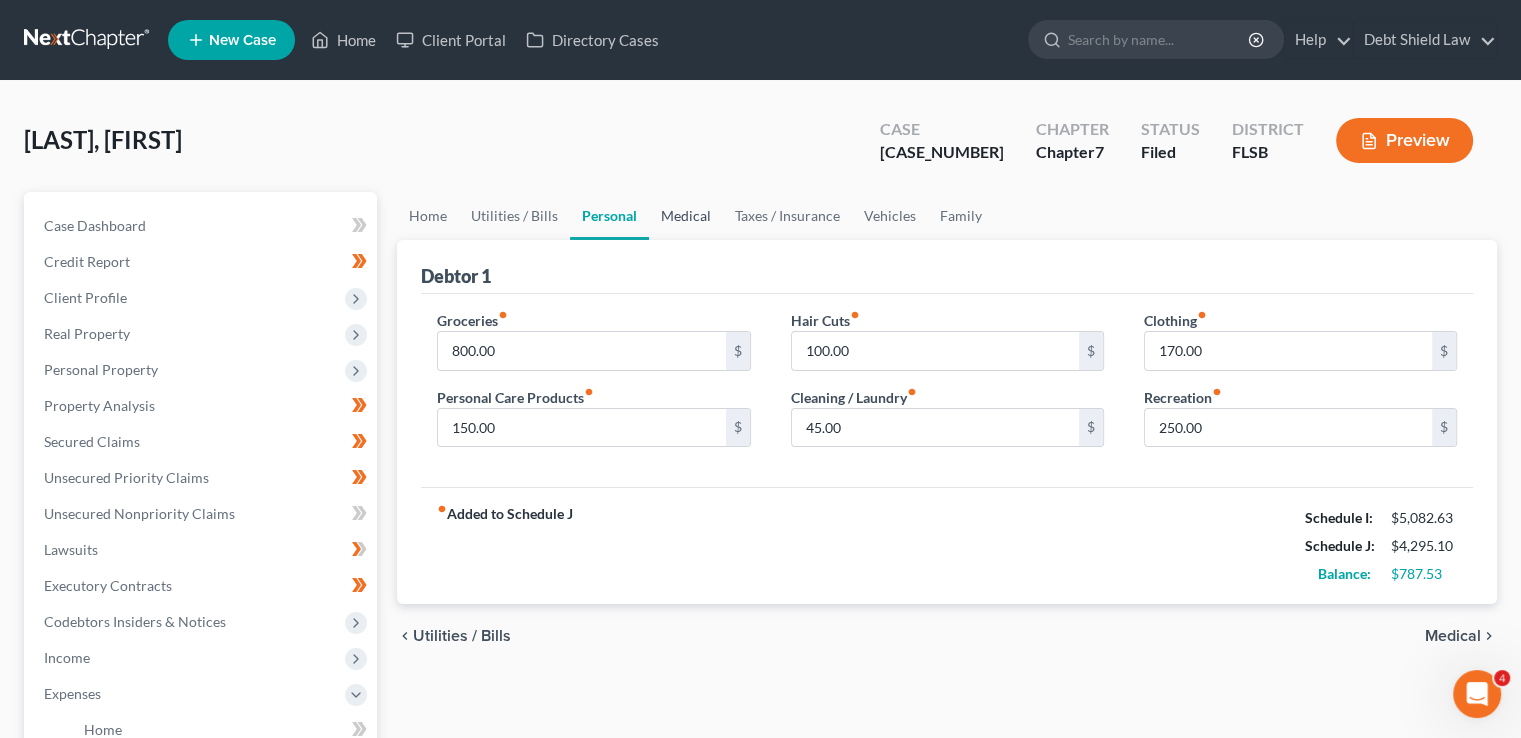 click on "Medical" at bounding box center (686, 216) 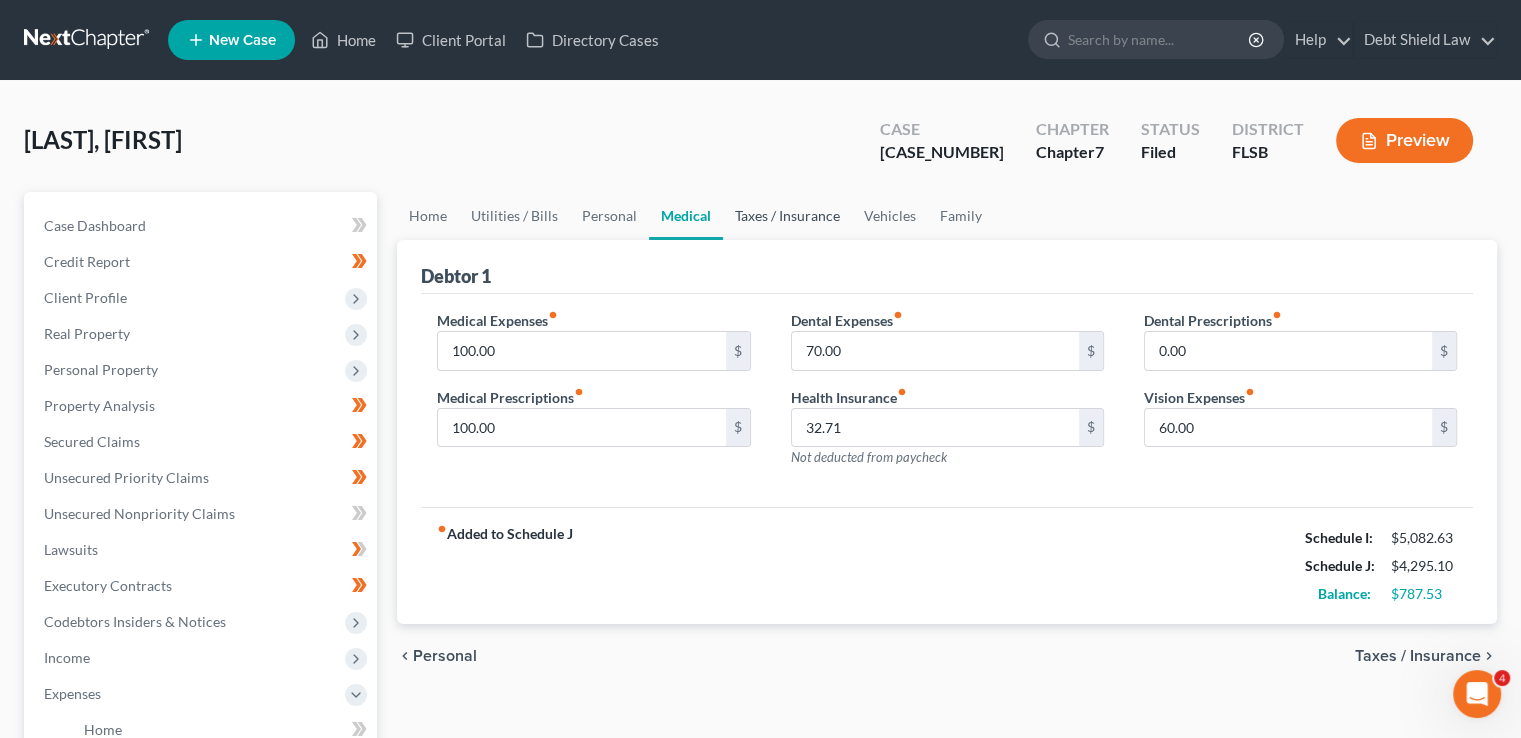 click on "Taxes / Insurance" at bounding box center (787, 216) 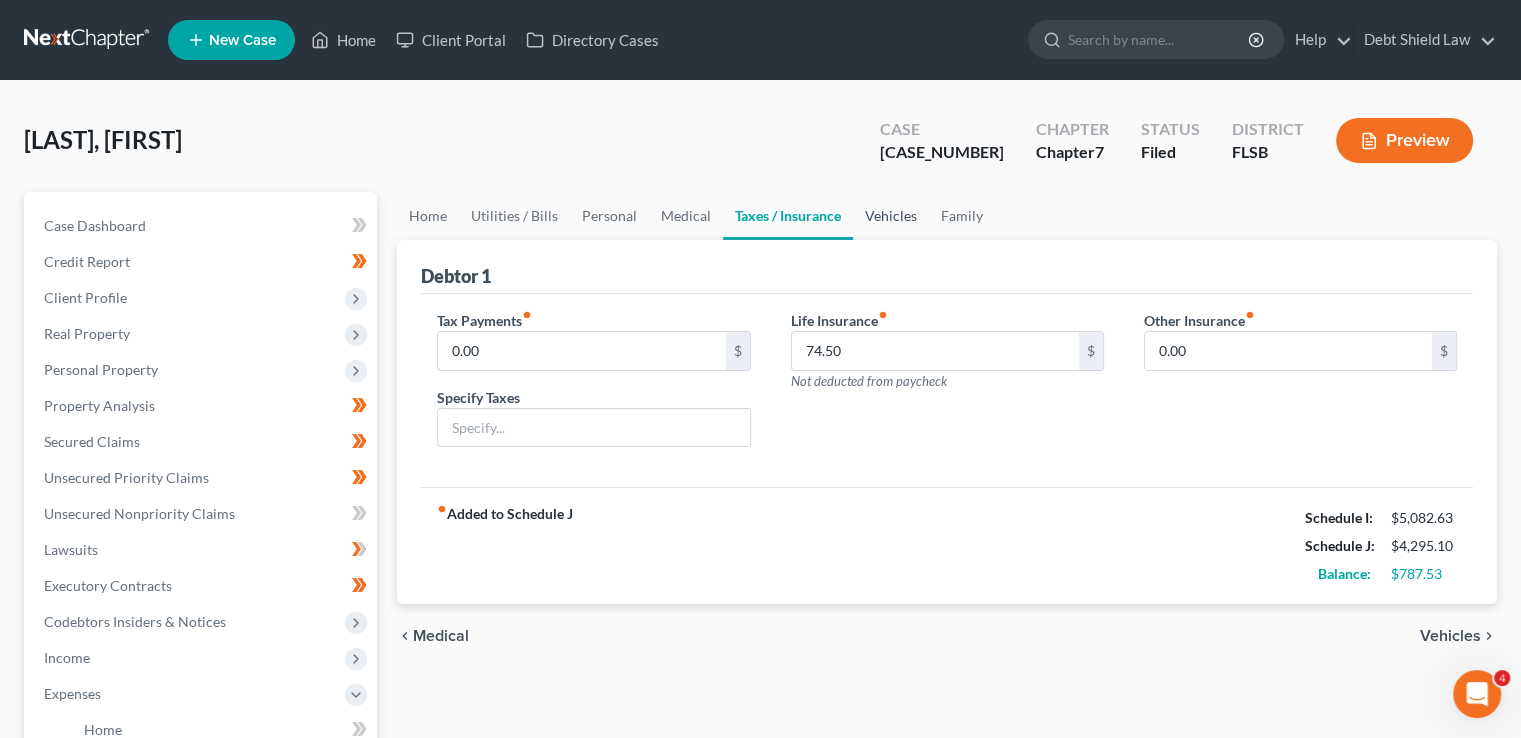 click on "Vehicles" at bounding box center [891, 216] 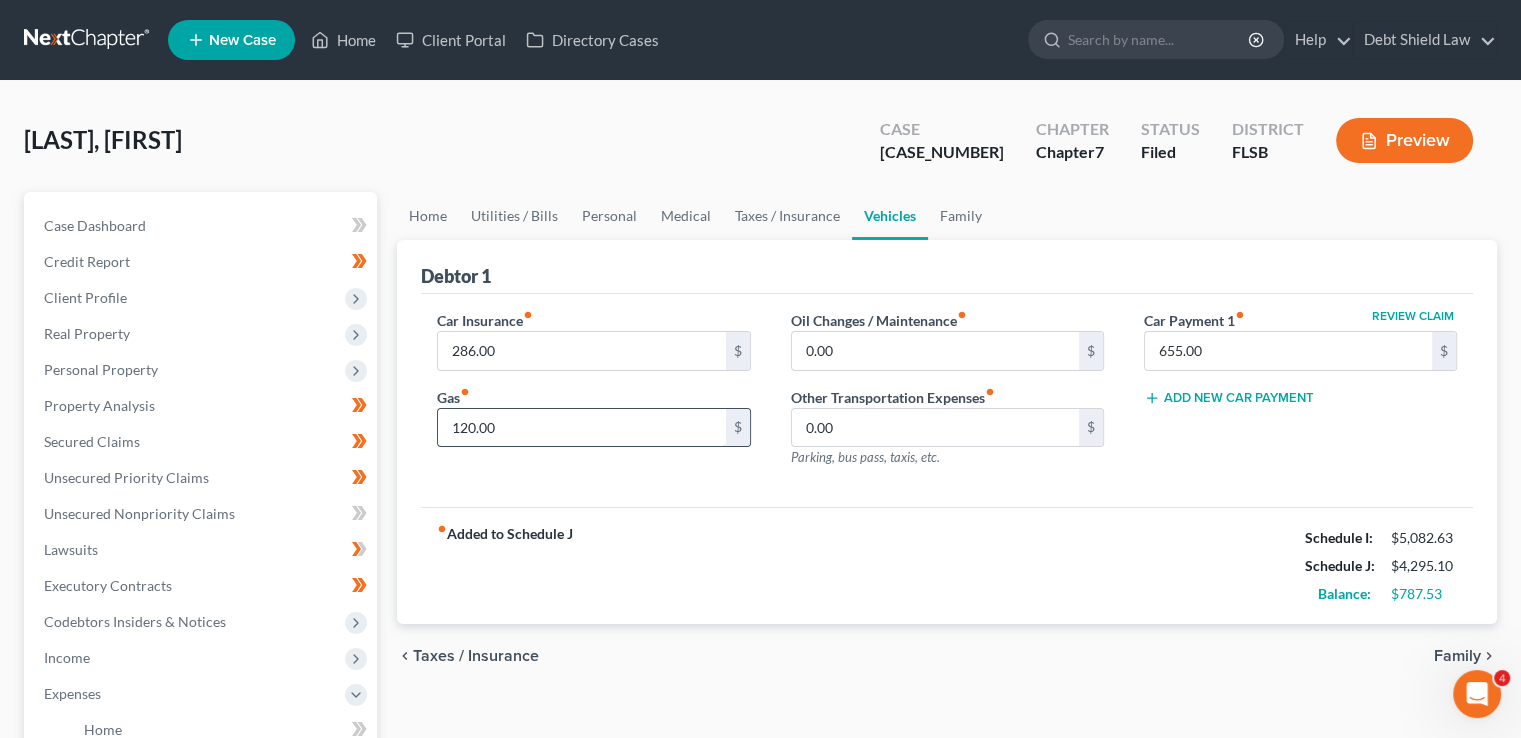 click on "120.00" at bounding box center [581, 428] 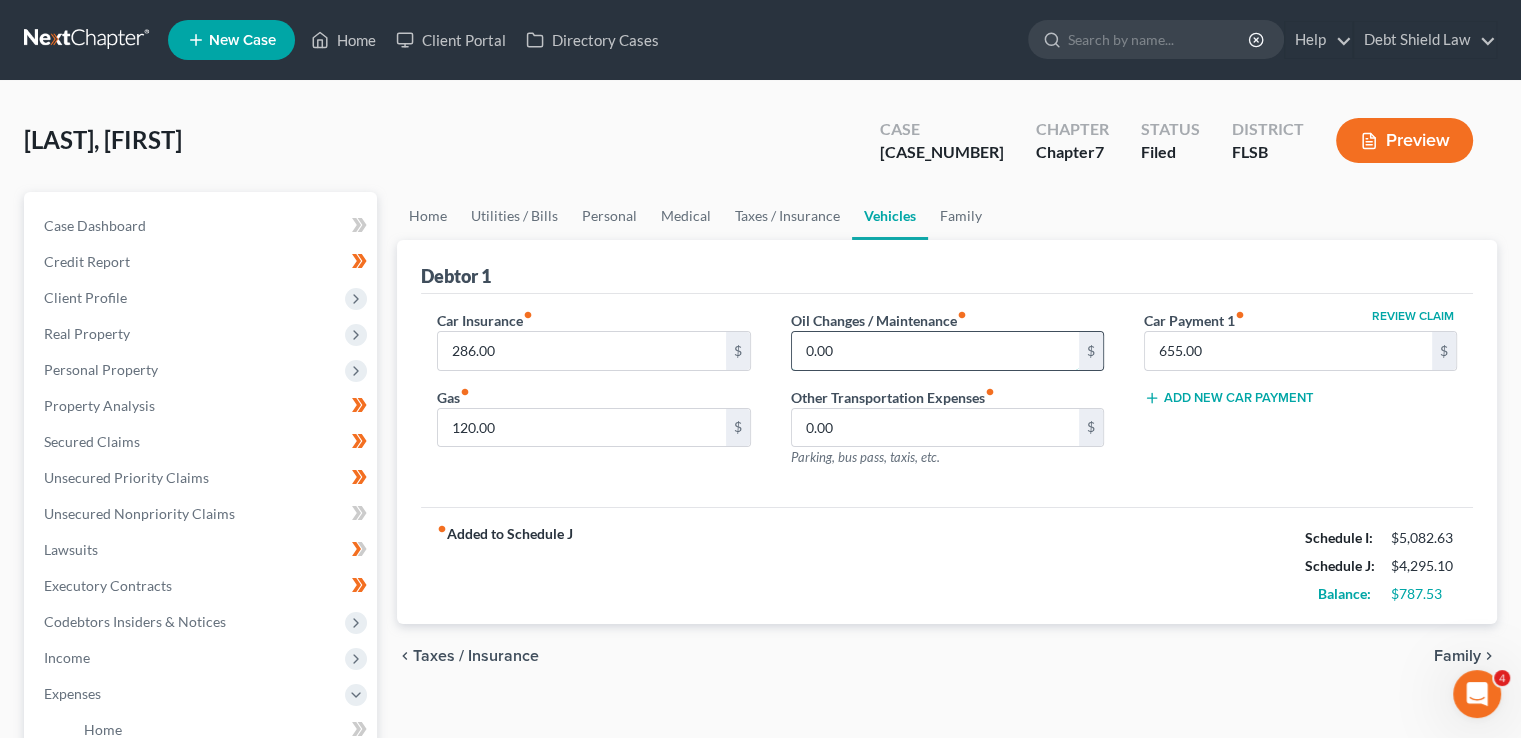 click on "0.00" at bounding box center [935, 351] 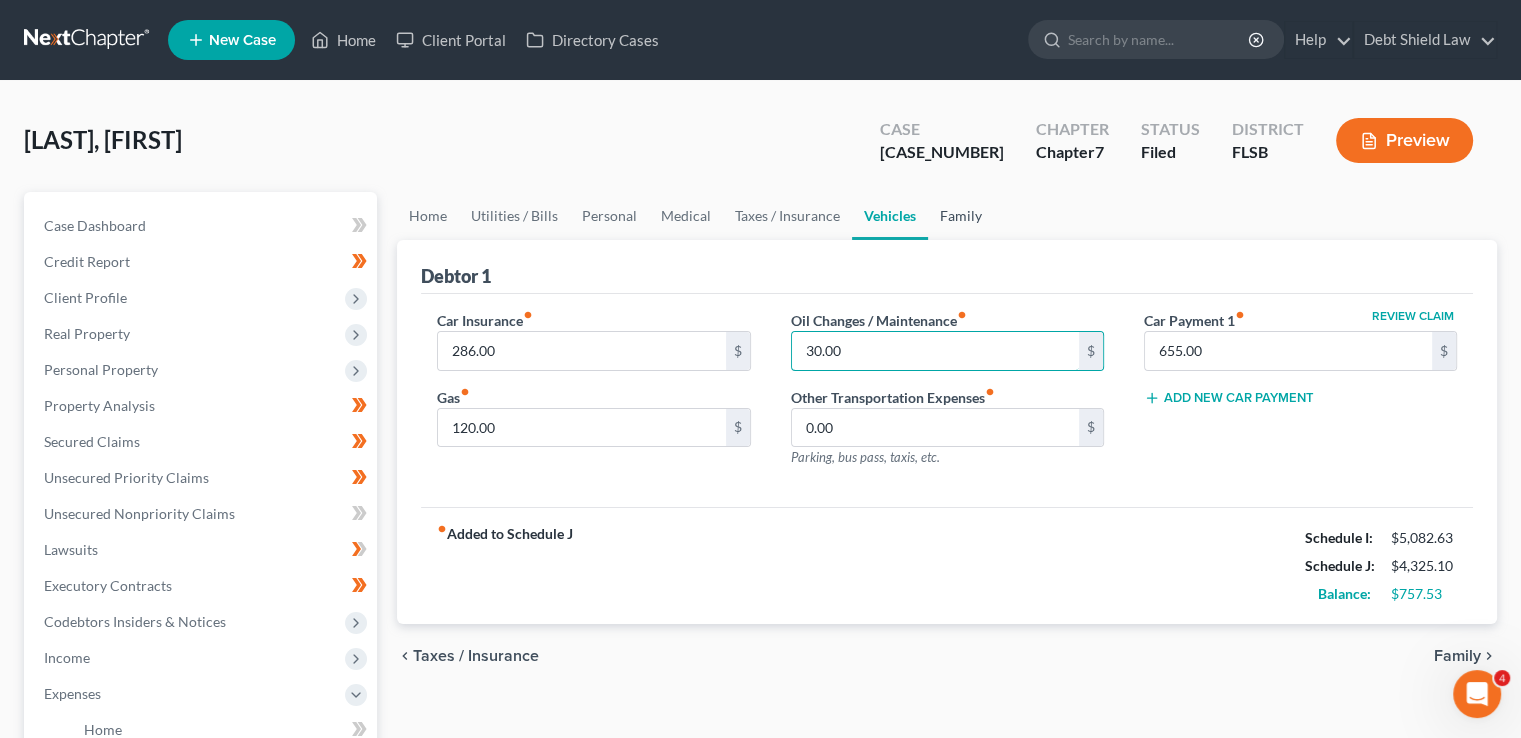 type on "30.00" 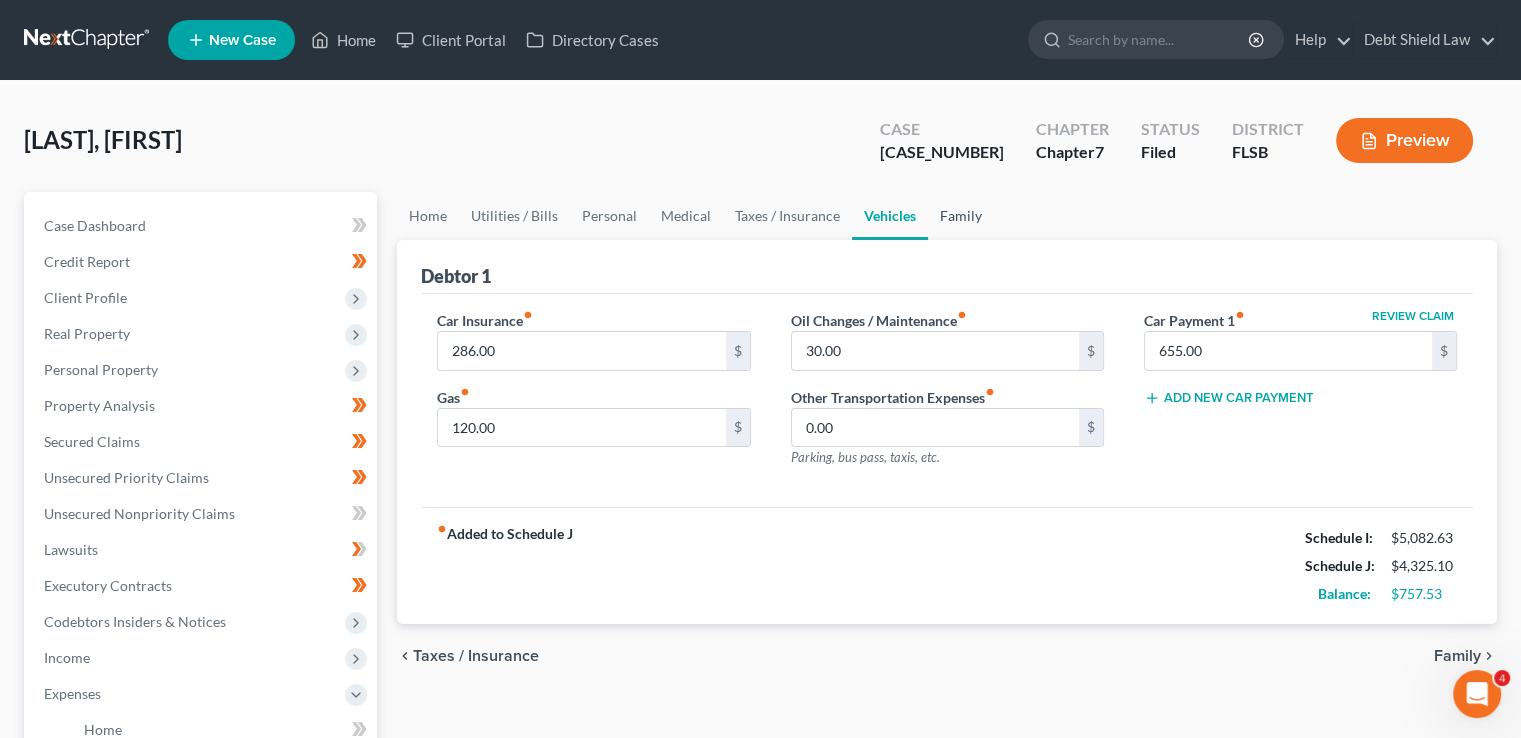 click on "Family" at bounding box center (961, 216) 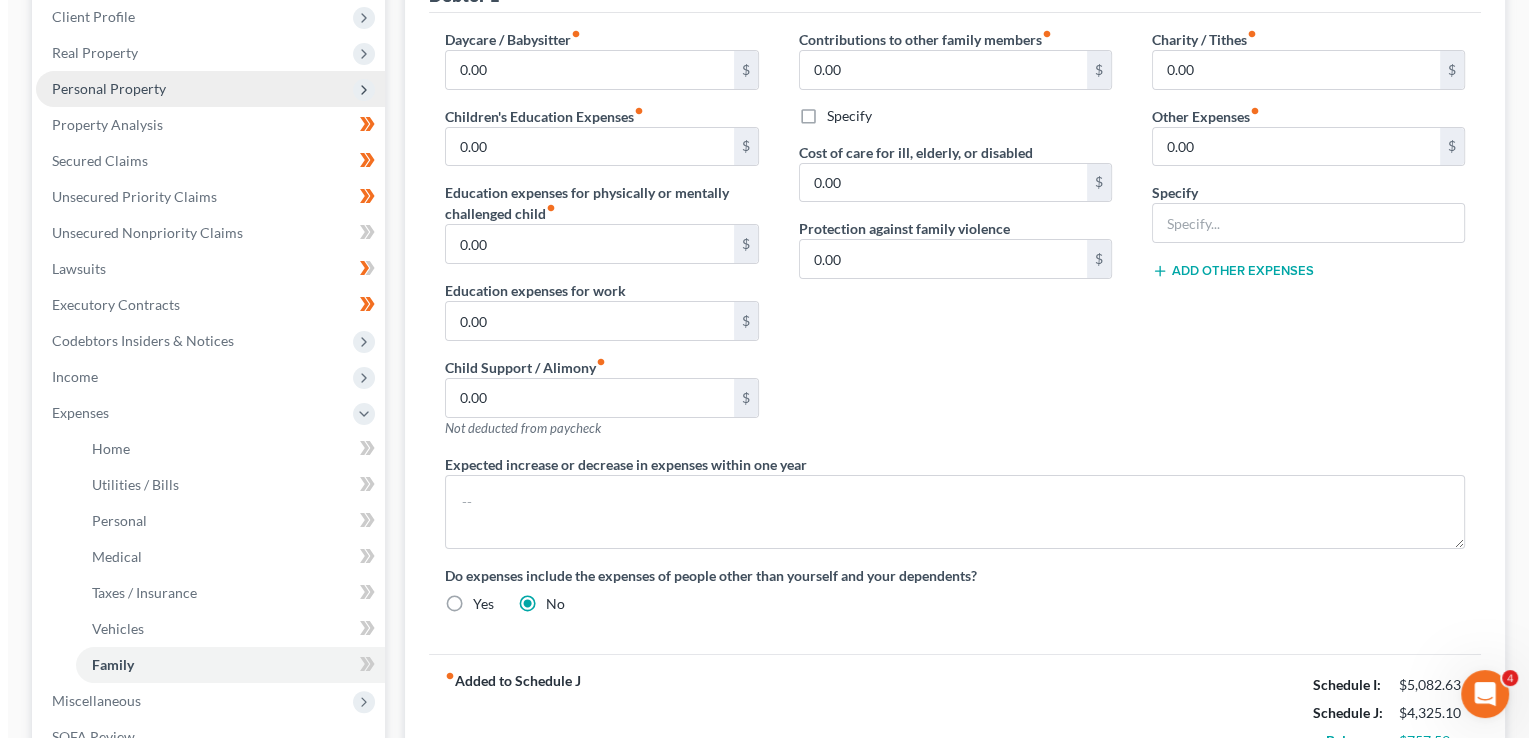 scroll, scrollTop: 295, scrollLeft: 0, axis: vertical 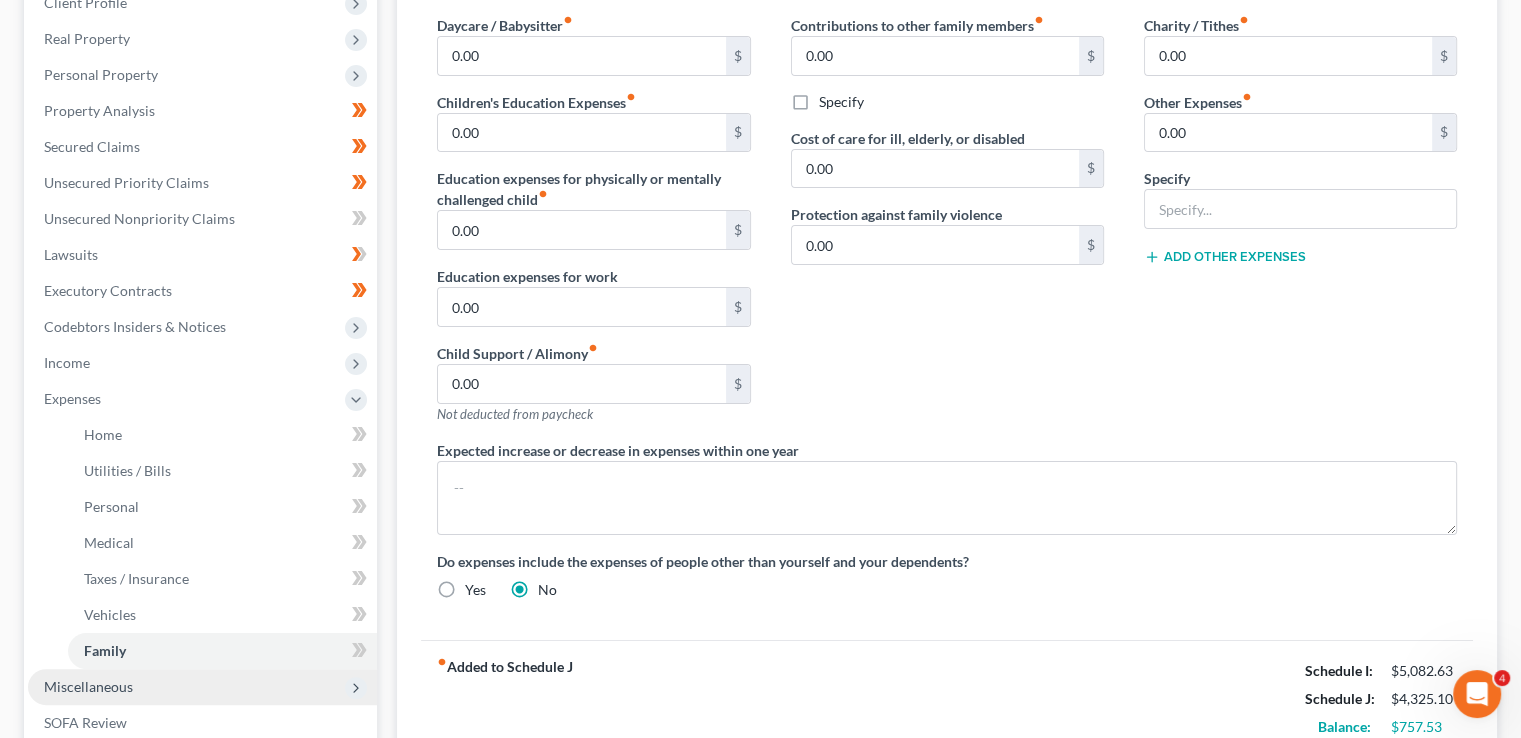click on "Miscellaneous" at bounding box center [202, 687] 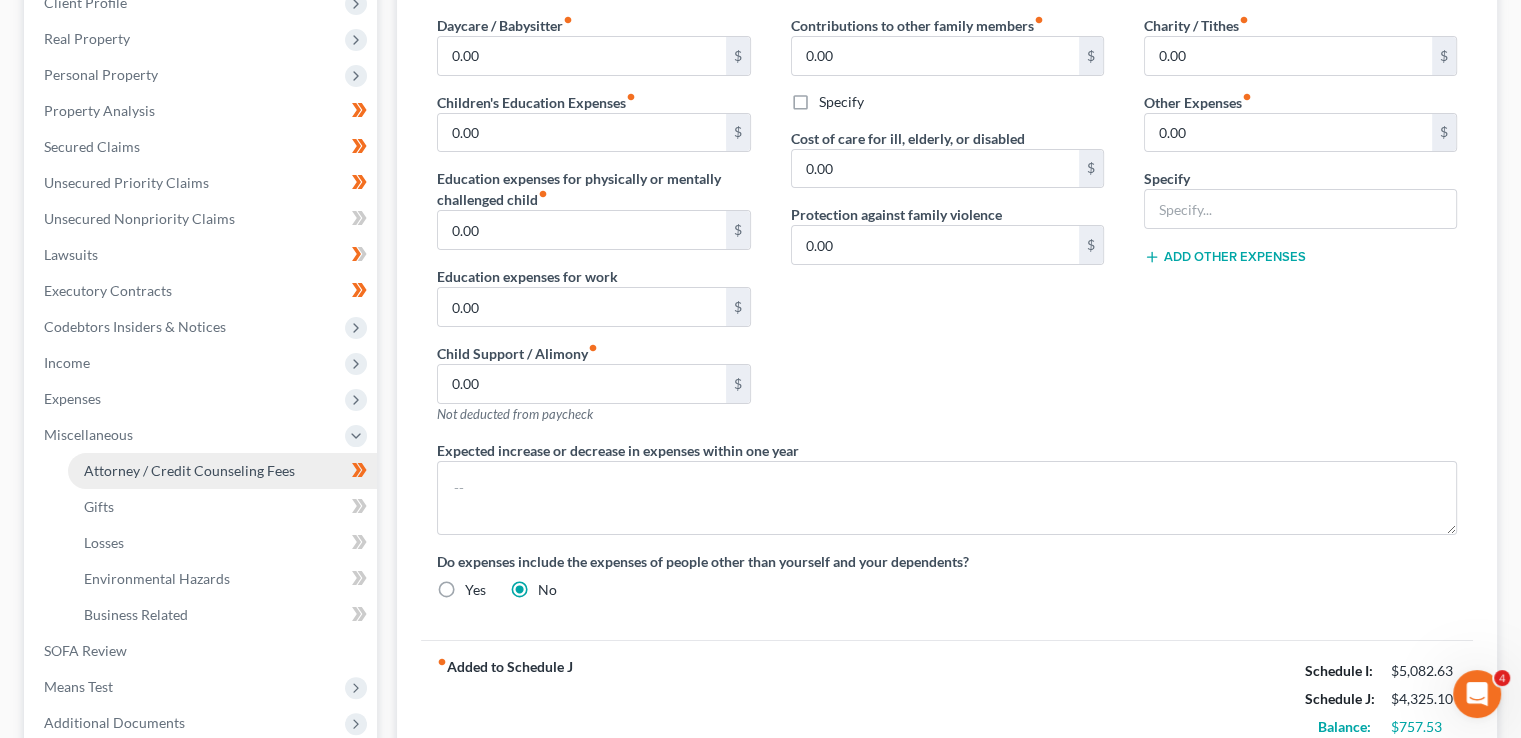 click on "Attorney / Credit Counseling Fees" at bounding box center (189, 470) 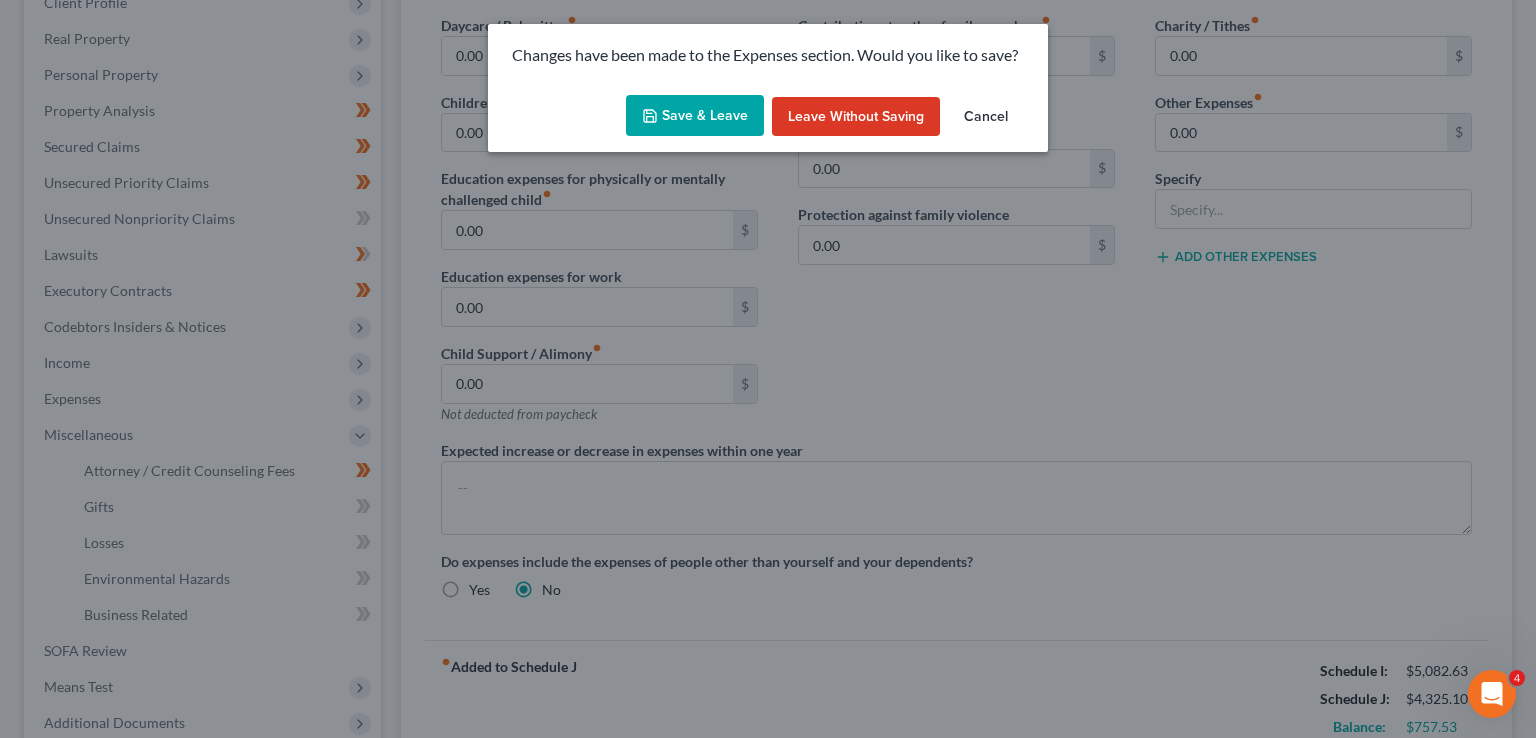 click on "Save & Leave" at bounding box center (695, 116) 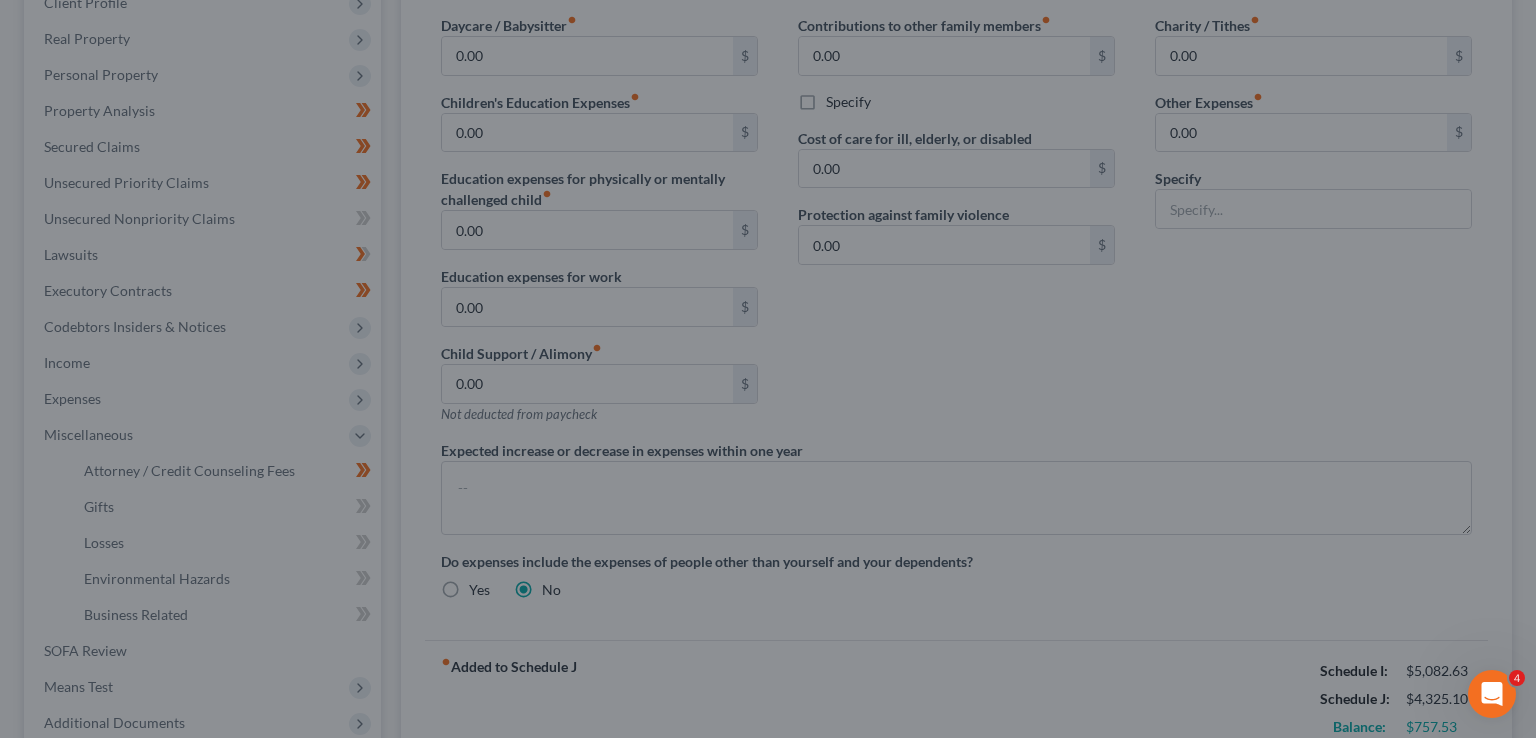 select on "2" 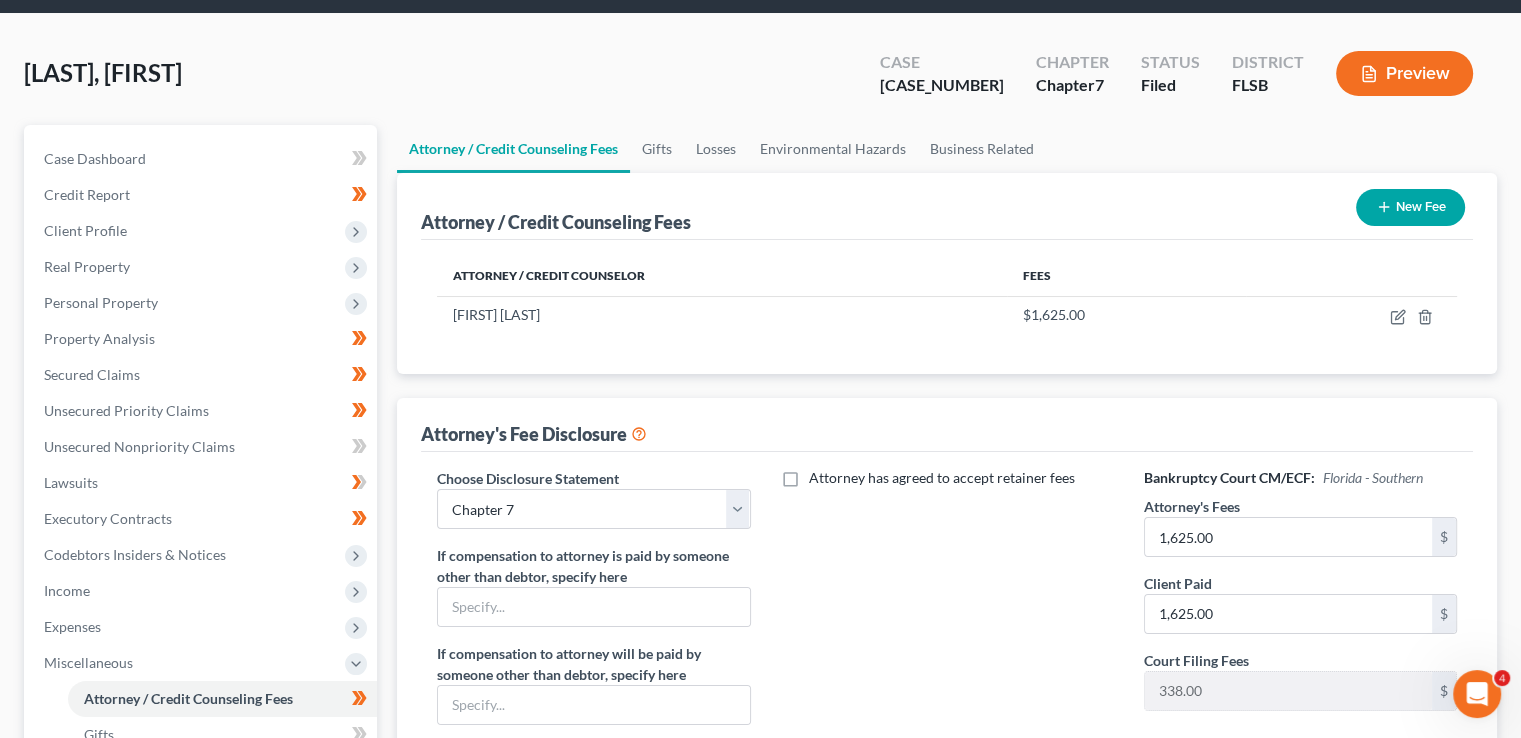 scroll, scrollTop: 65, scrollLeft: 0, axis: vertical 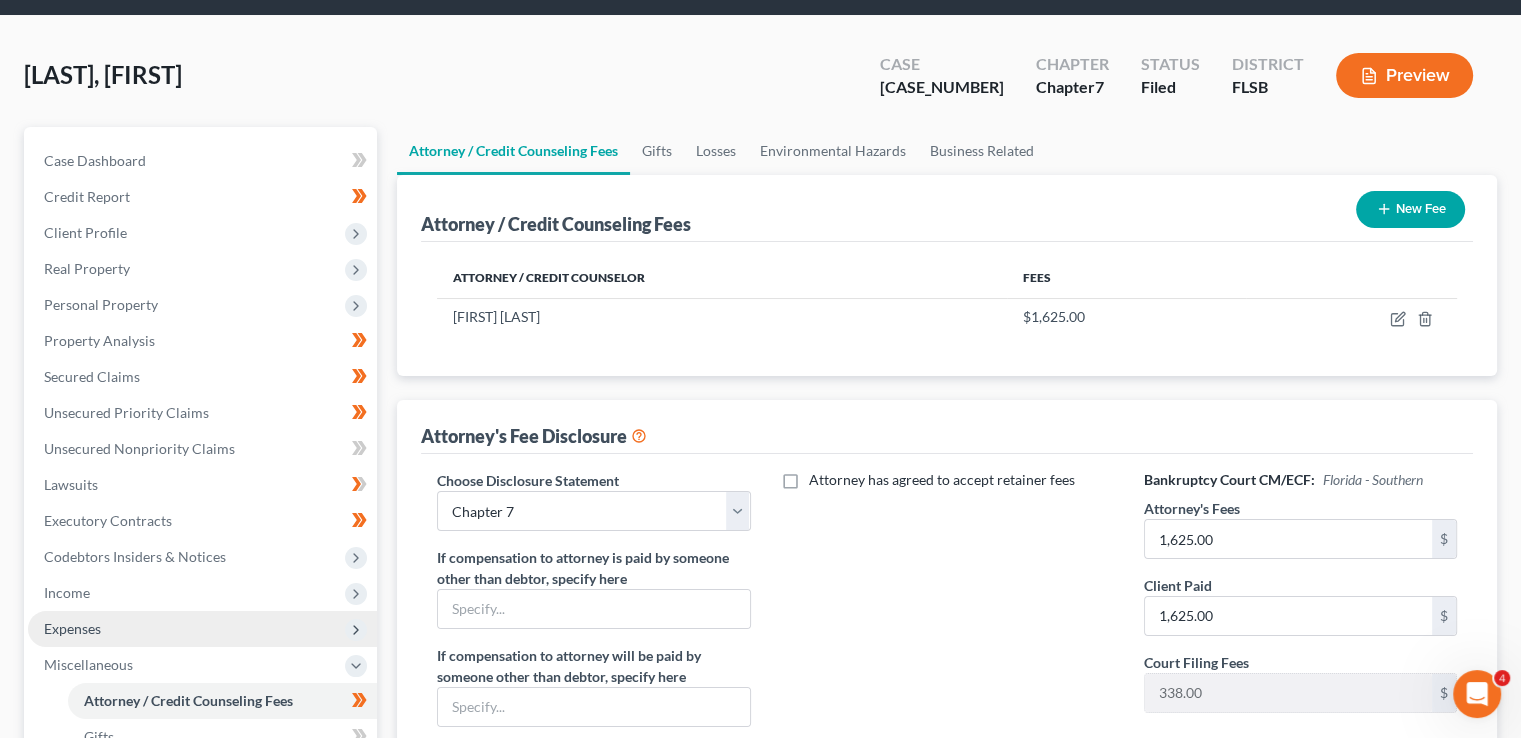 click on "Expenses" at bounding box center [202, 629] 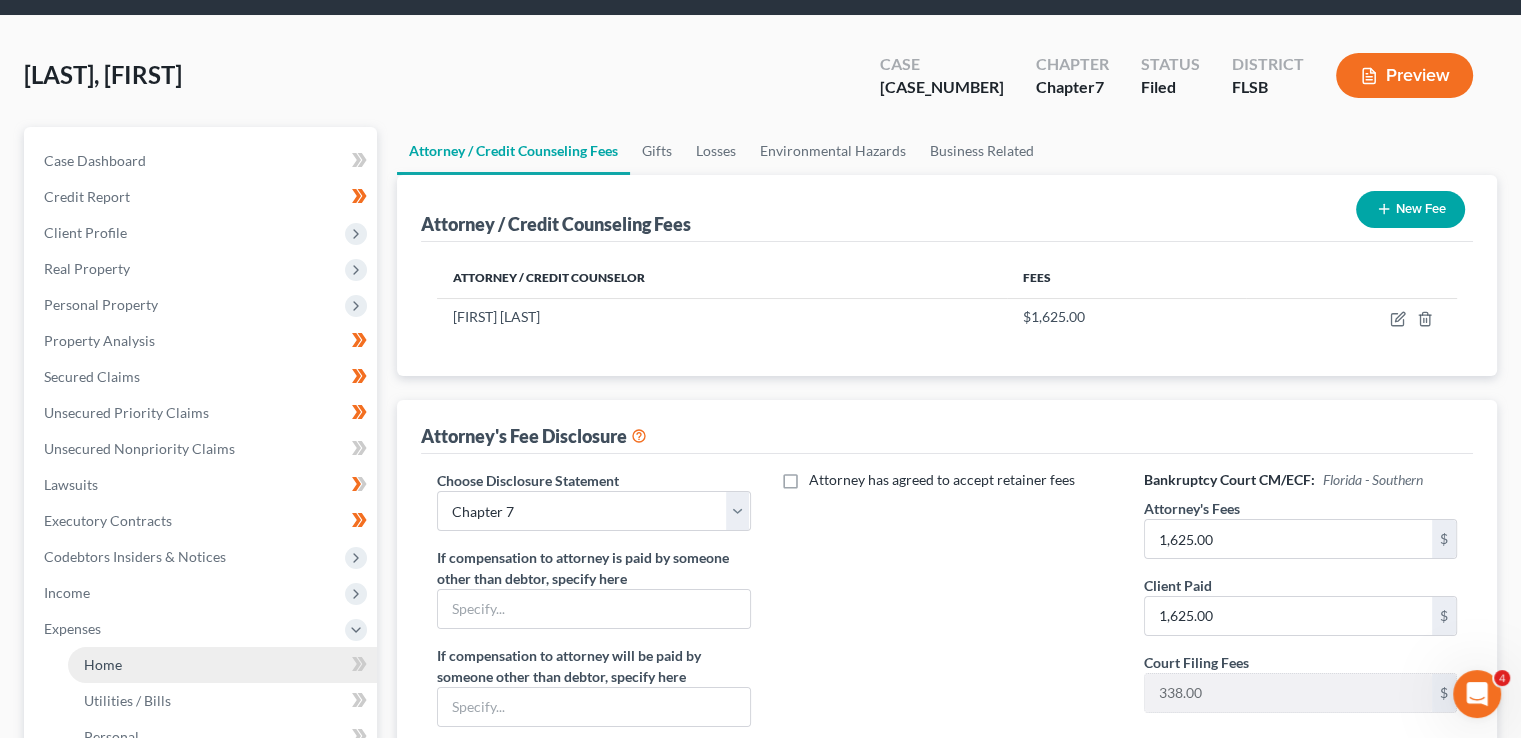 click on "Home" at bounding box center [222, 665] 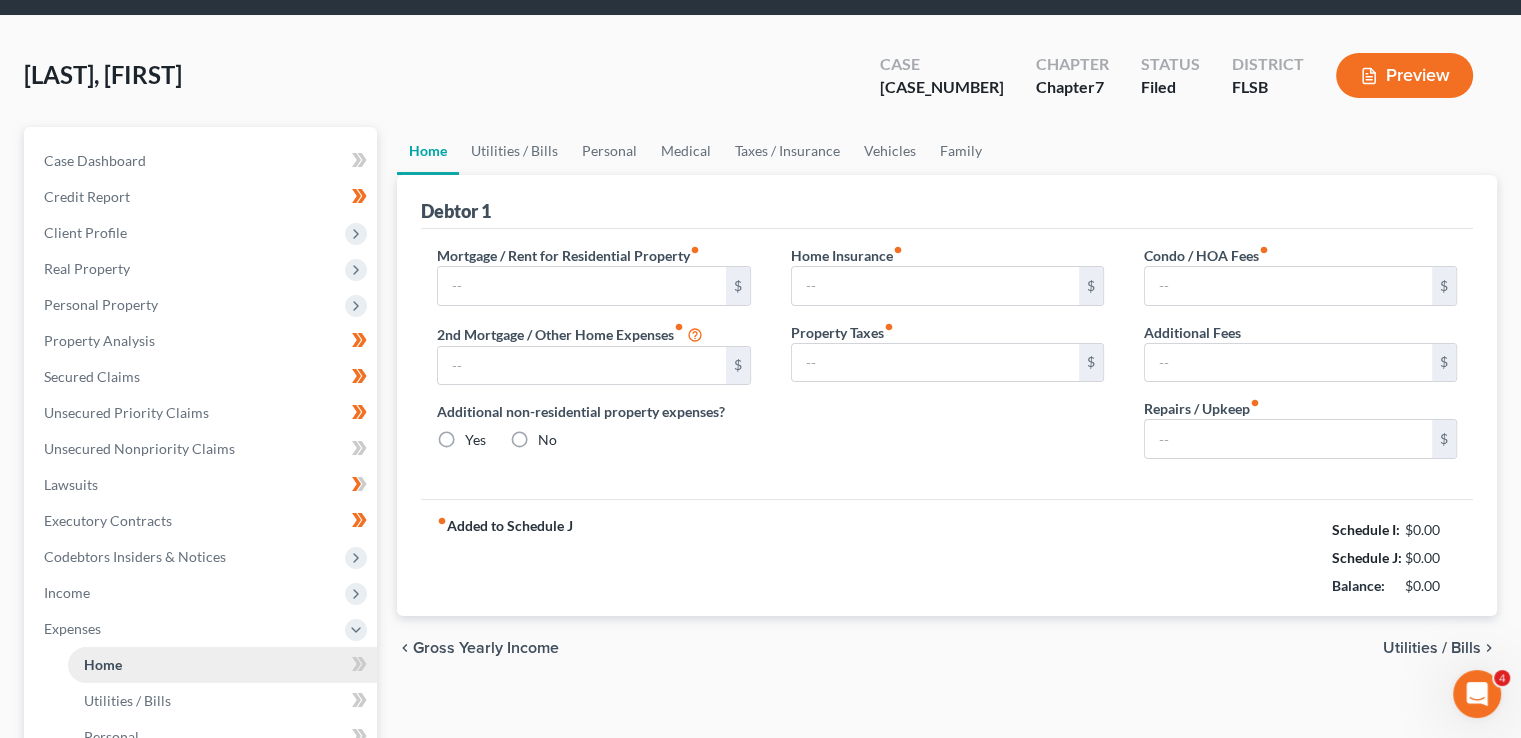 scroll, scrollTop: 59, scrollLeft: 0, axis: vertical 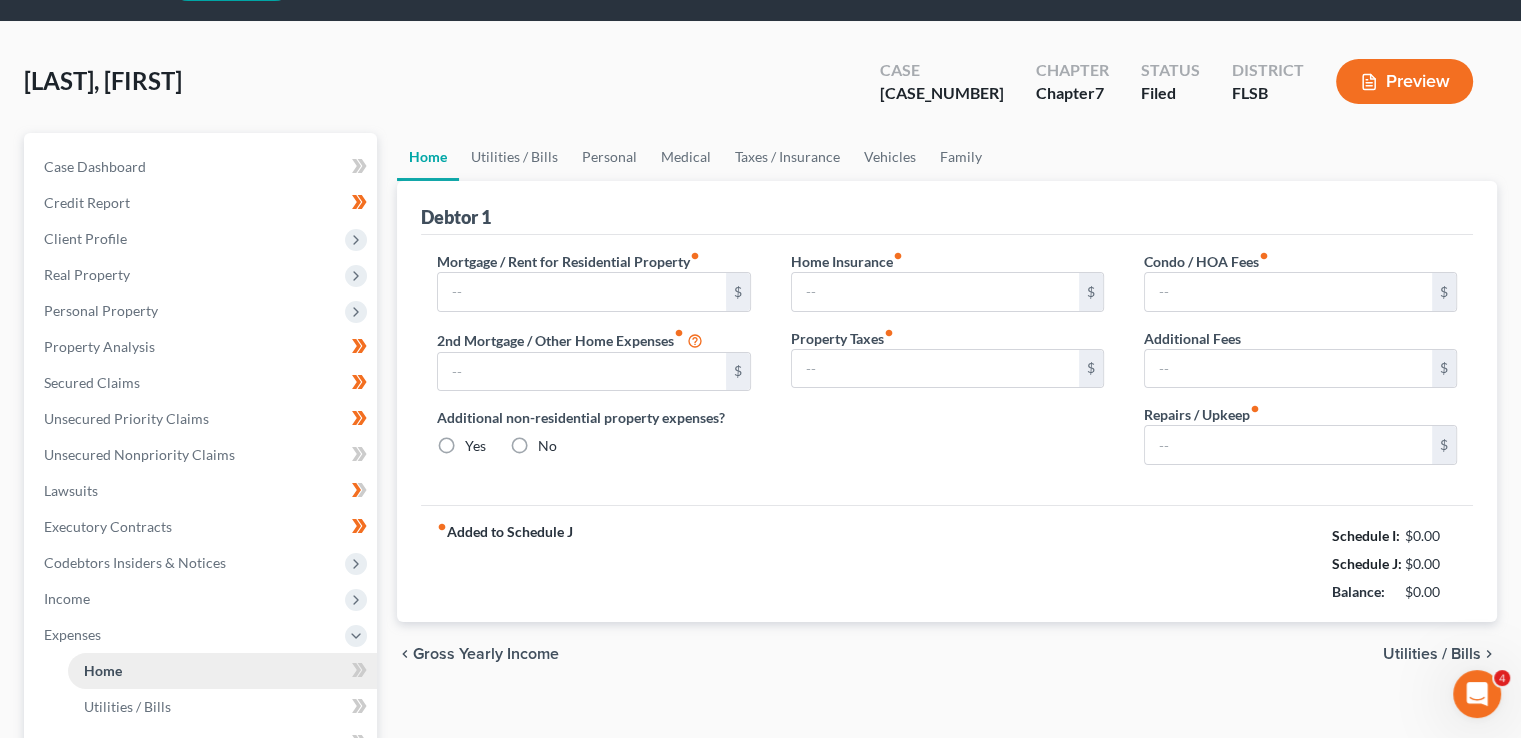 type on "0.00" 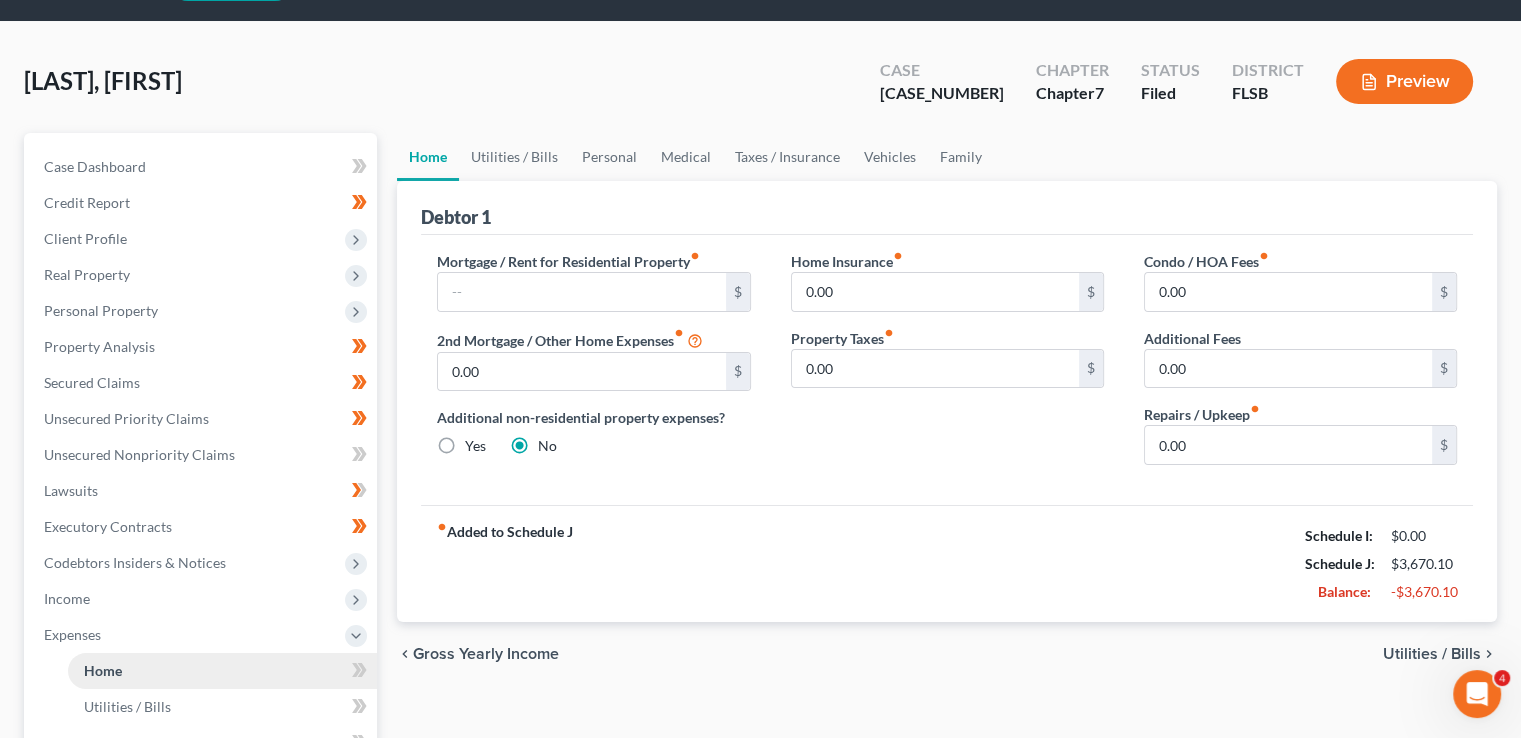 scroll, scrollTop: 0, scrollLeft: 0, axis: both 